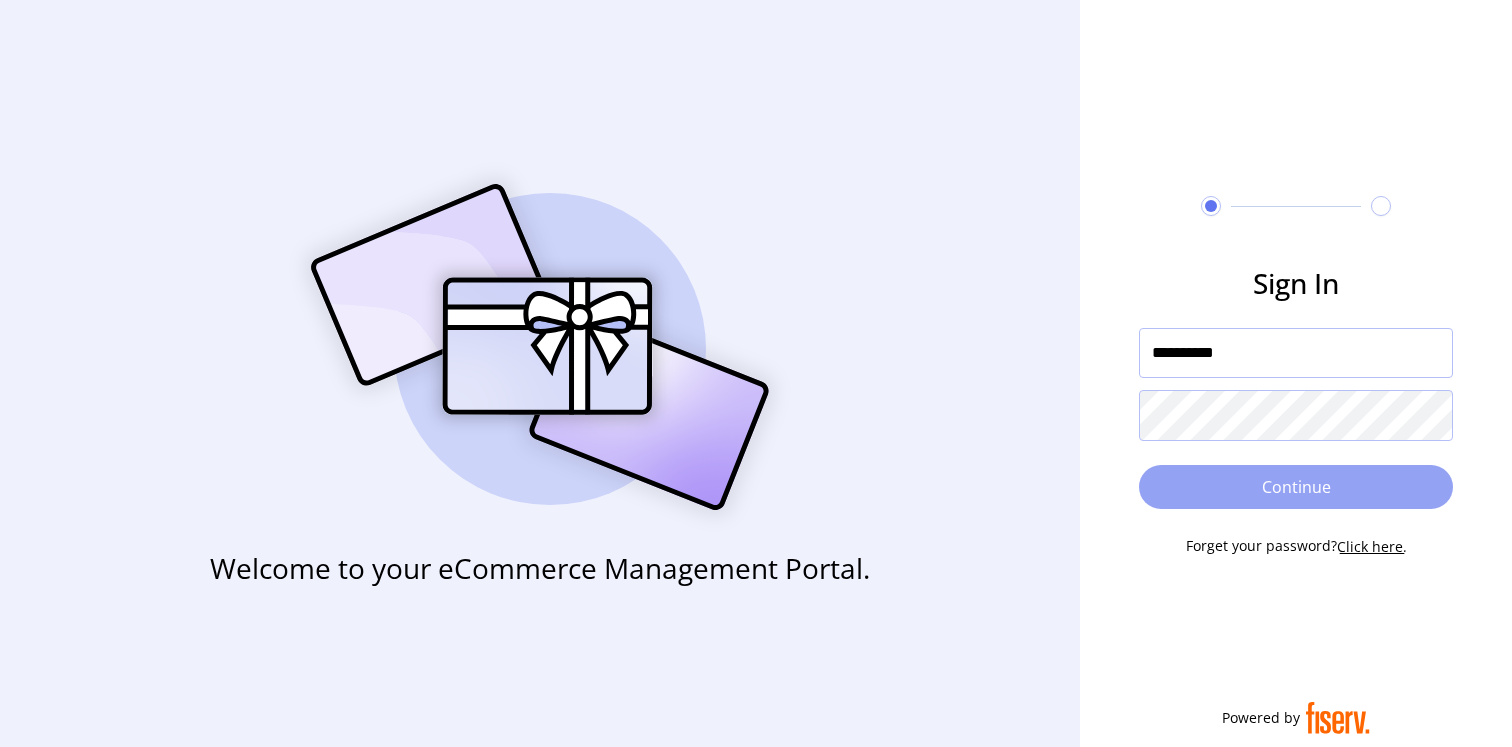 scroll, scrollTop: 0, scrollLeft: 0, axis: both 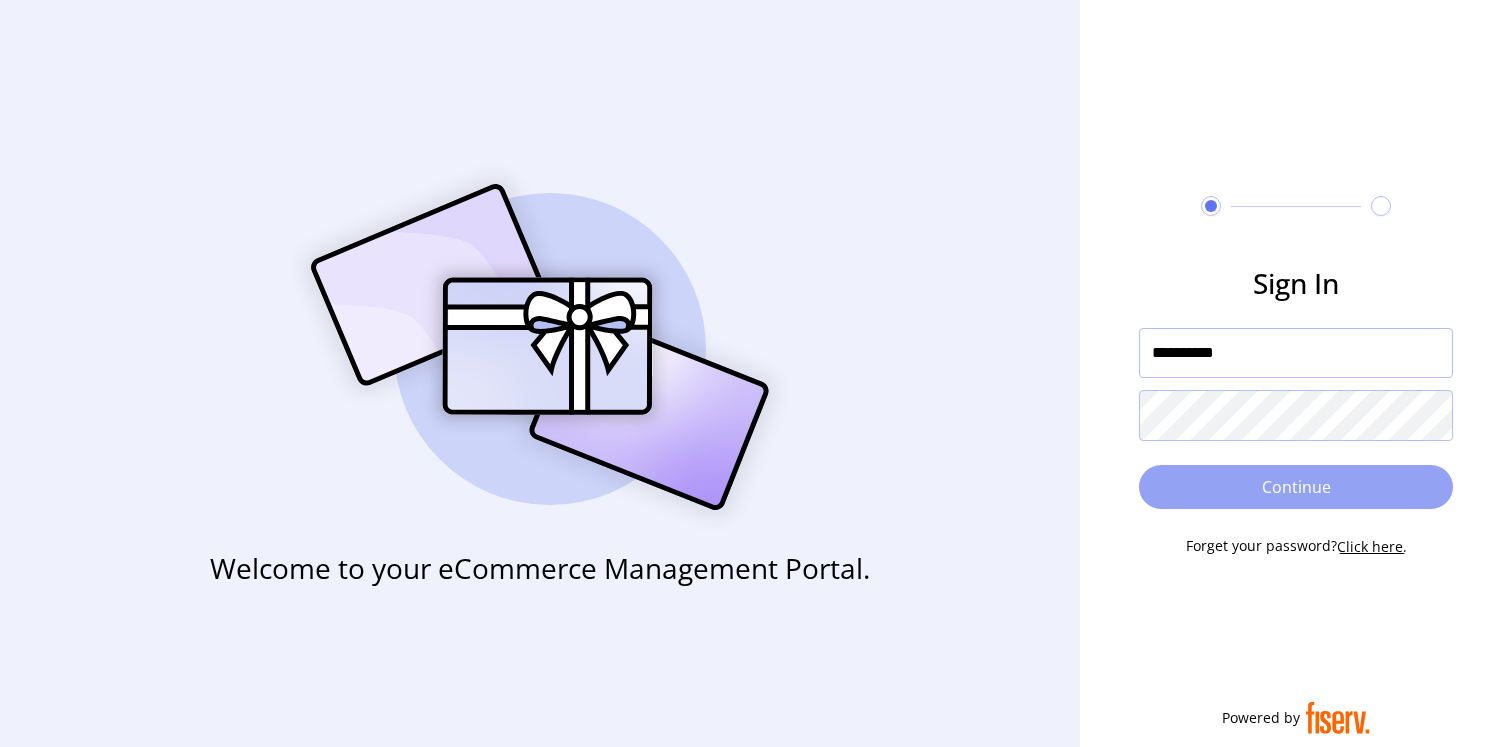 click on "Continue" at bounding box center [1296, 487] 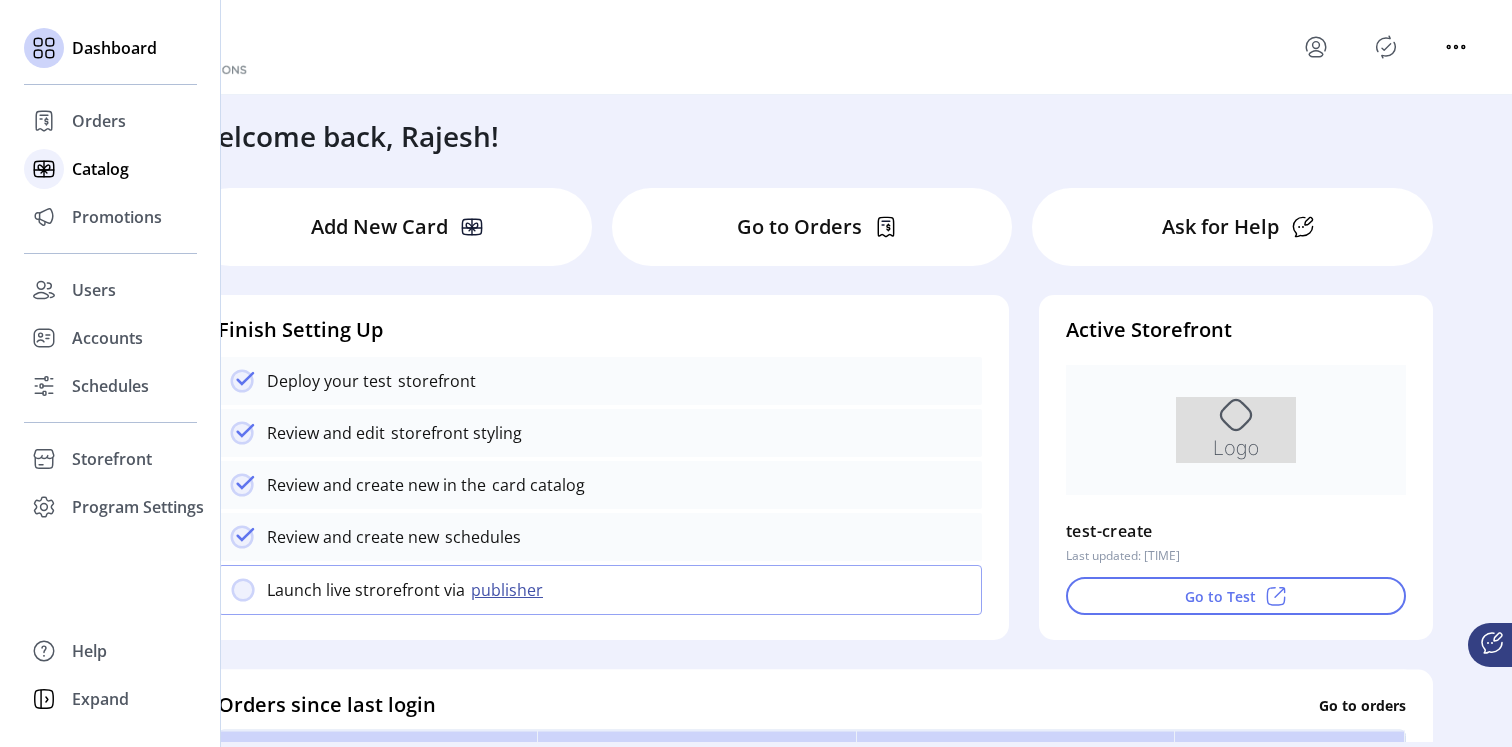 click on "Catalog" at bounding box center [99, 121] 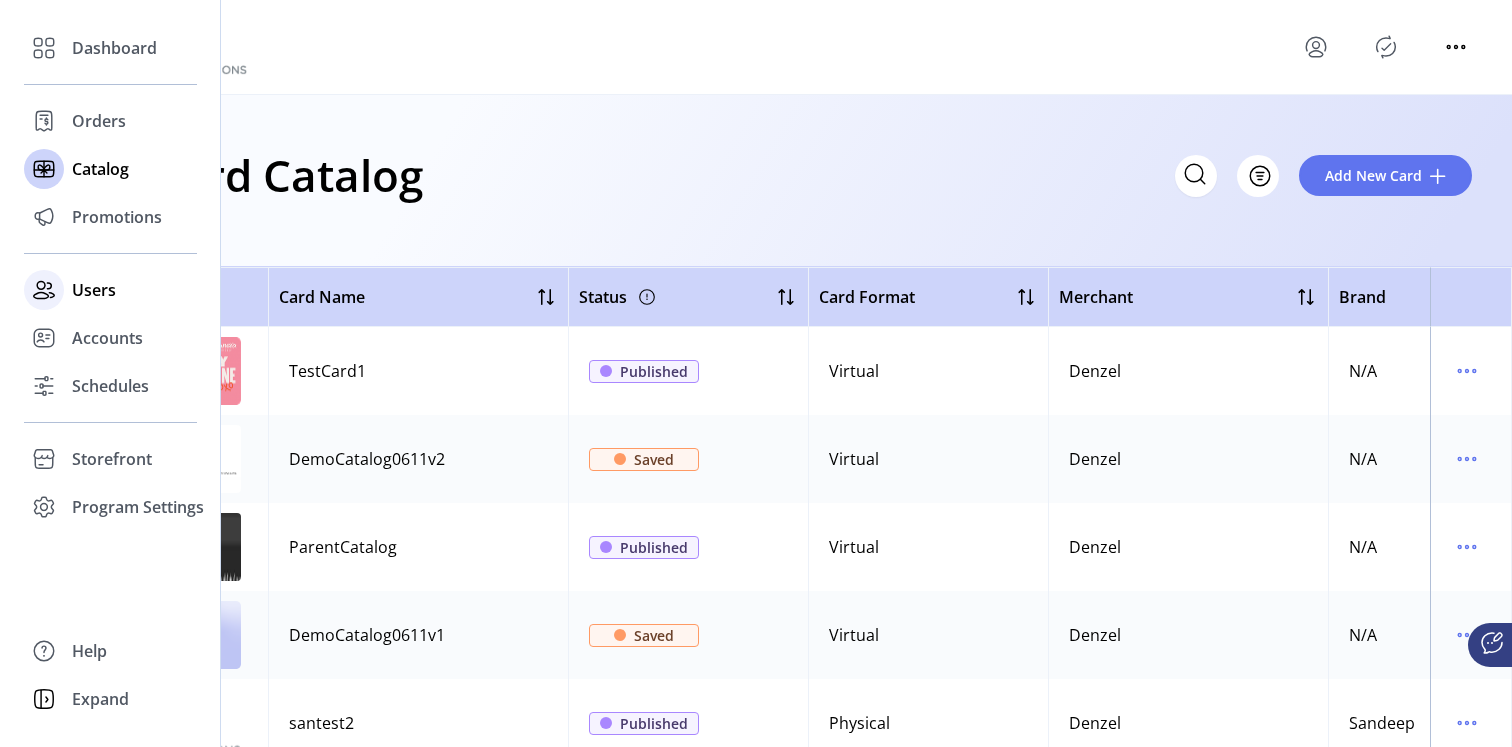 click on "Users" at bounding box center [114, 48] 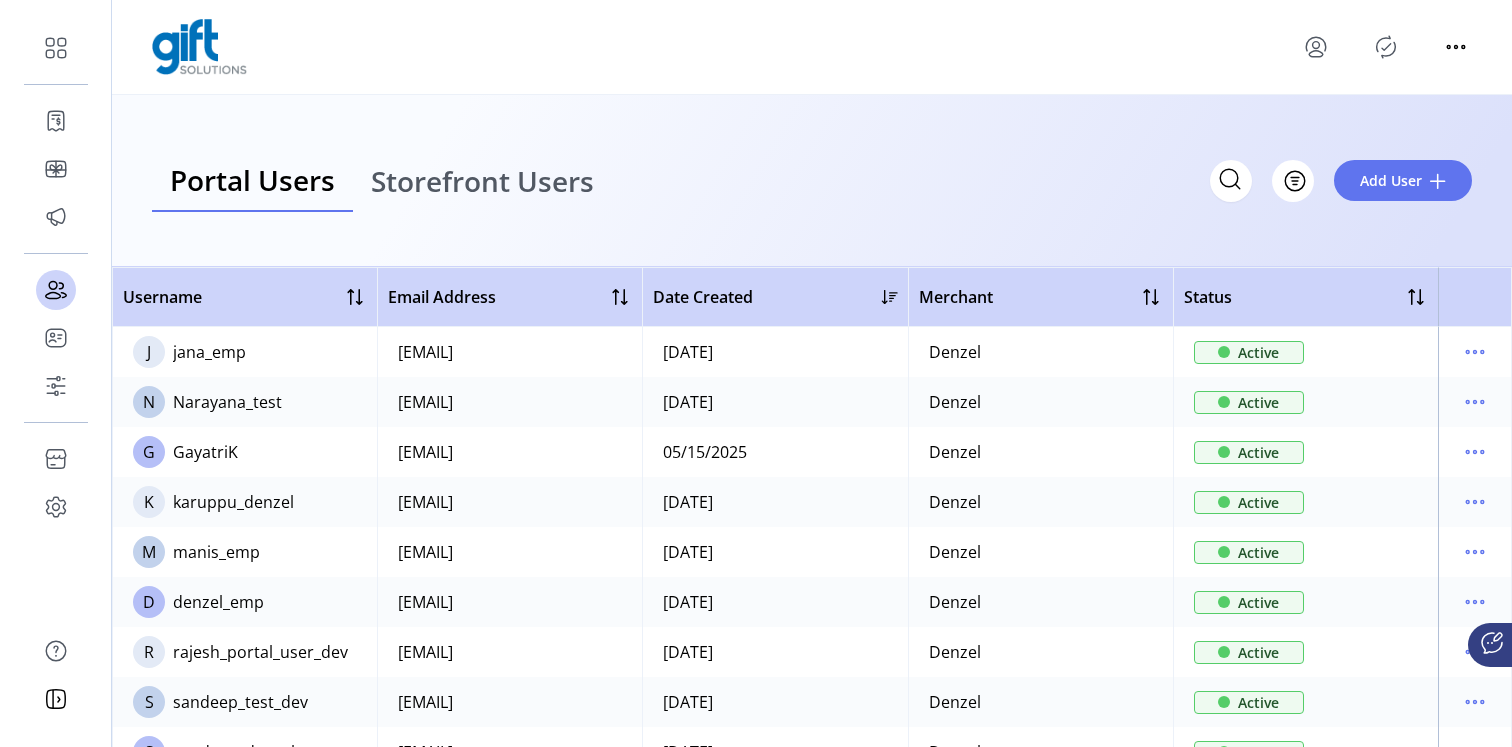 scroll, scrollTop: 31, scrollLeft: 0, axis: vertical 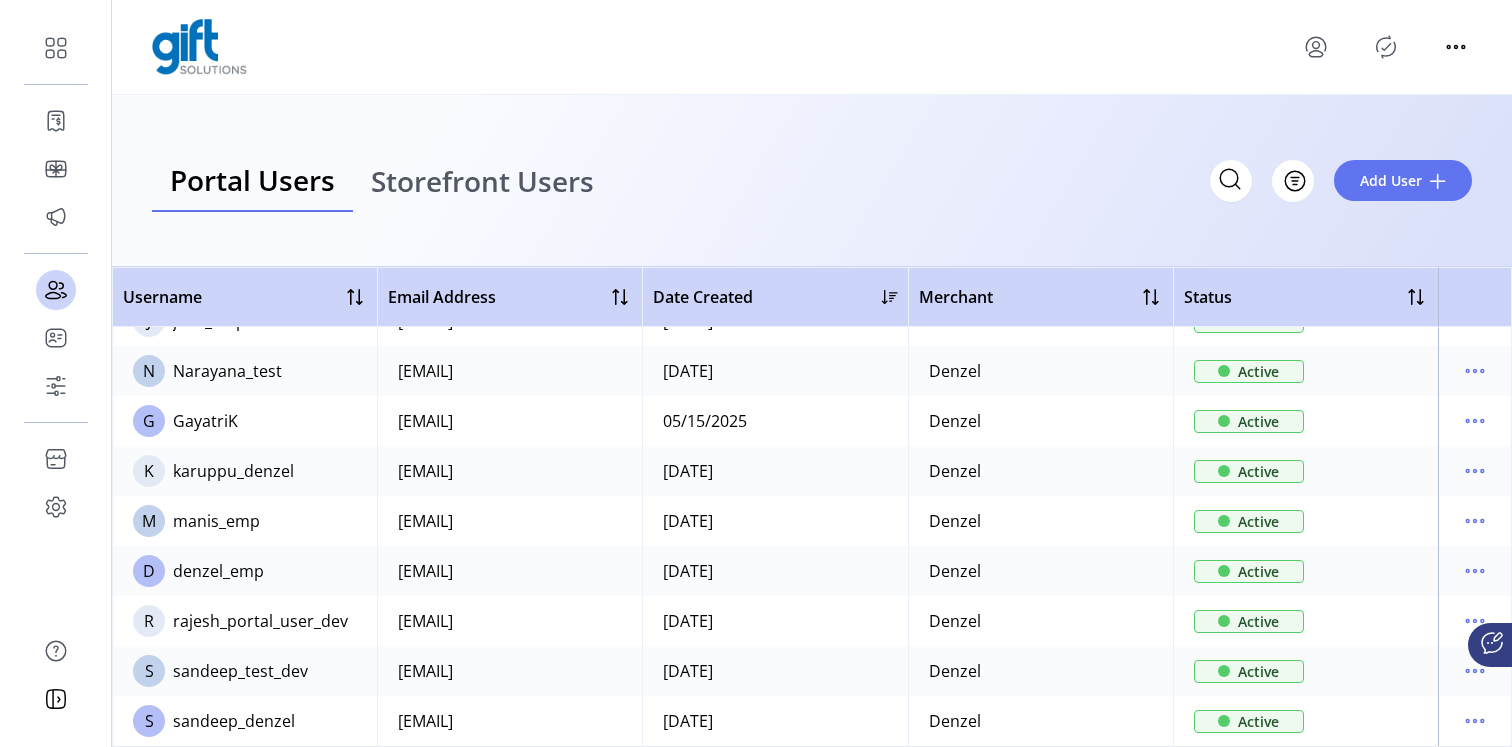 click on "rajesh_portal_user_dev" at bounding box center [260, 621] 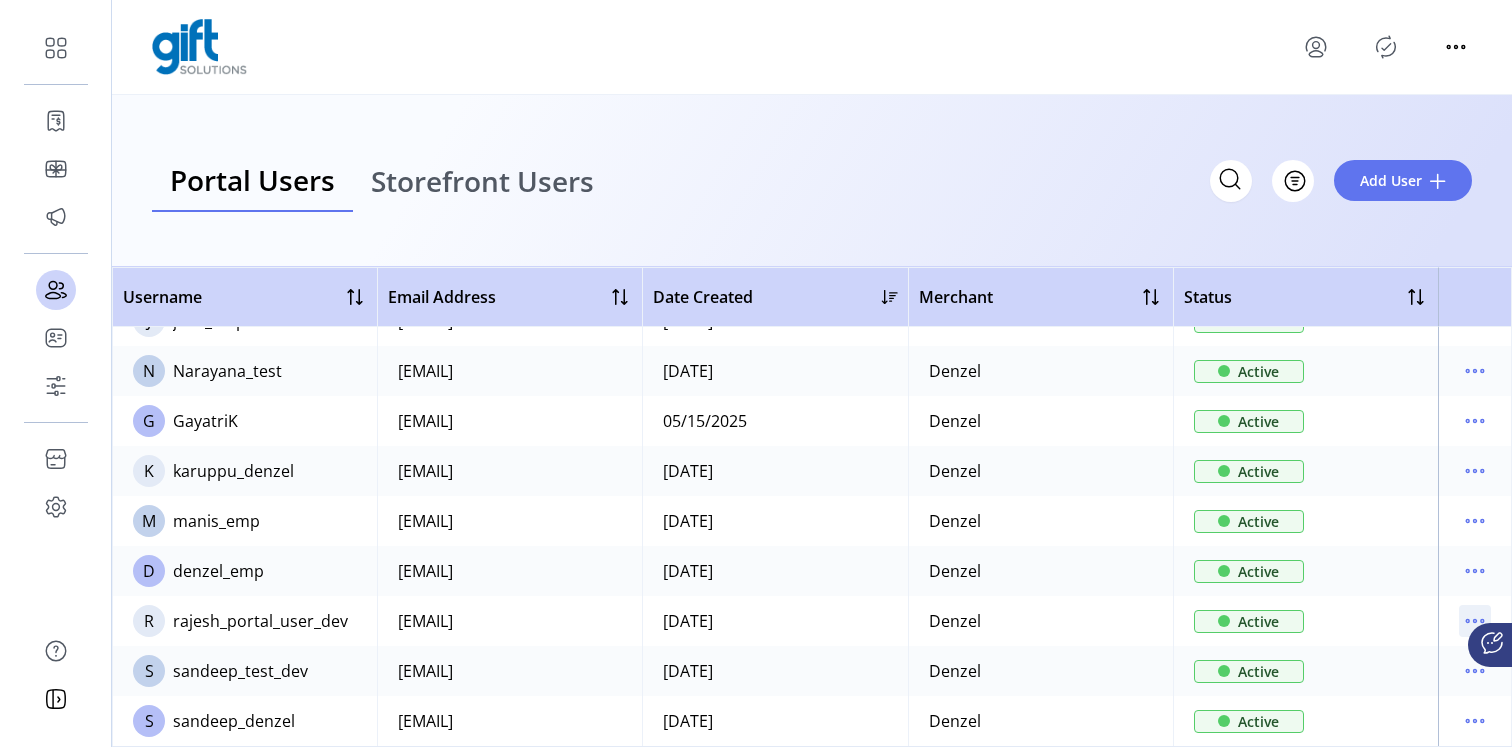 click at bounding box center [1475, 621] 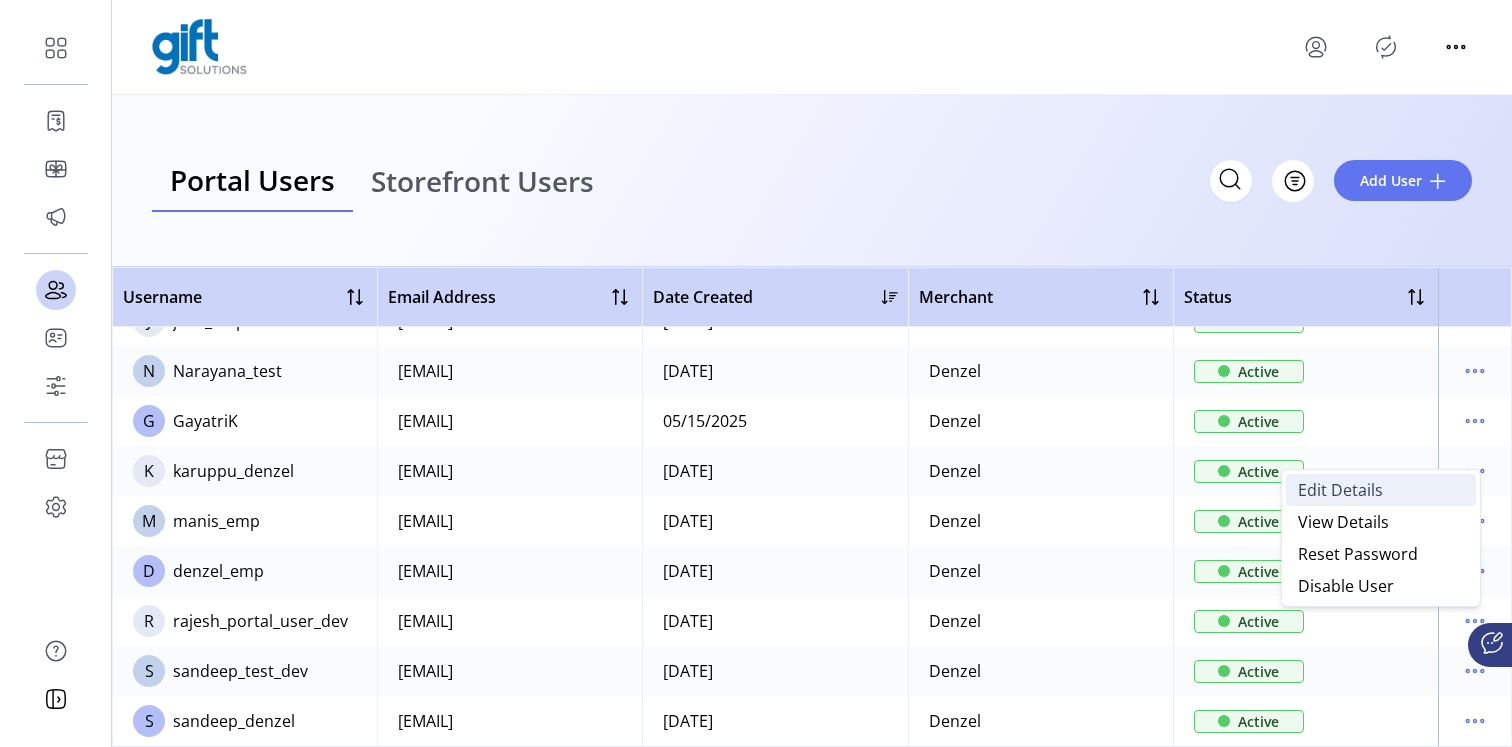 click on "Edit Details" at bounding box center [1340, 490] 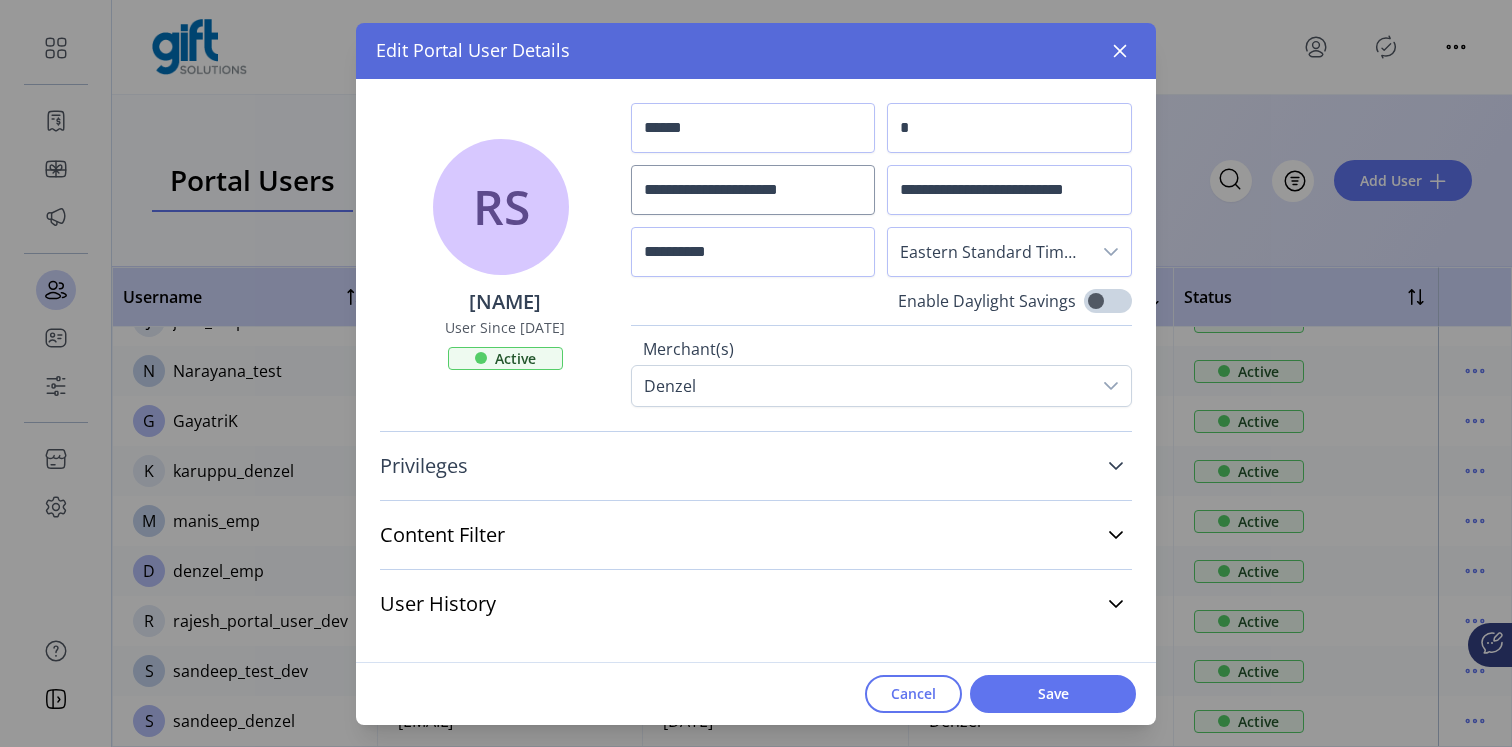 click at bounding box center [1116, 466] 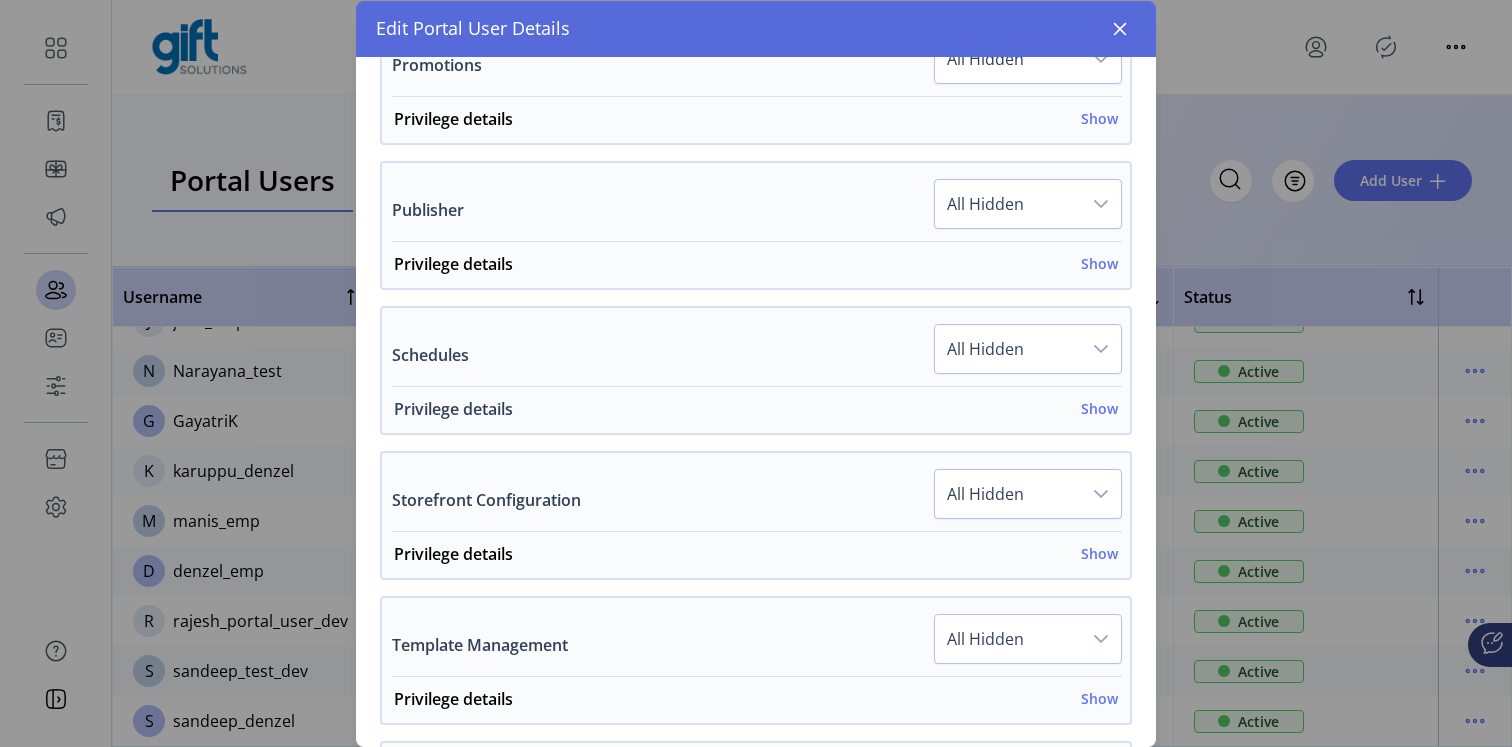 scroll, scrollTop: 1342, scrollLeft: 0, axis: vertical 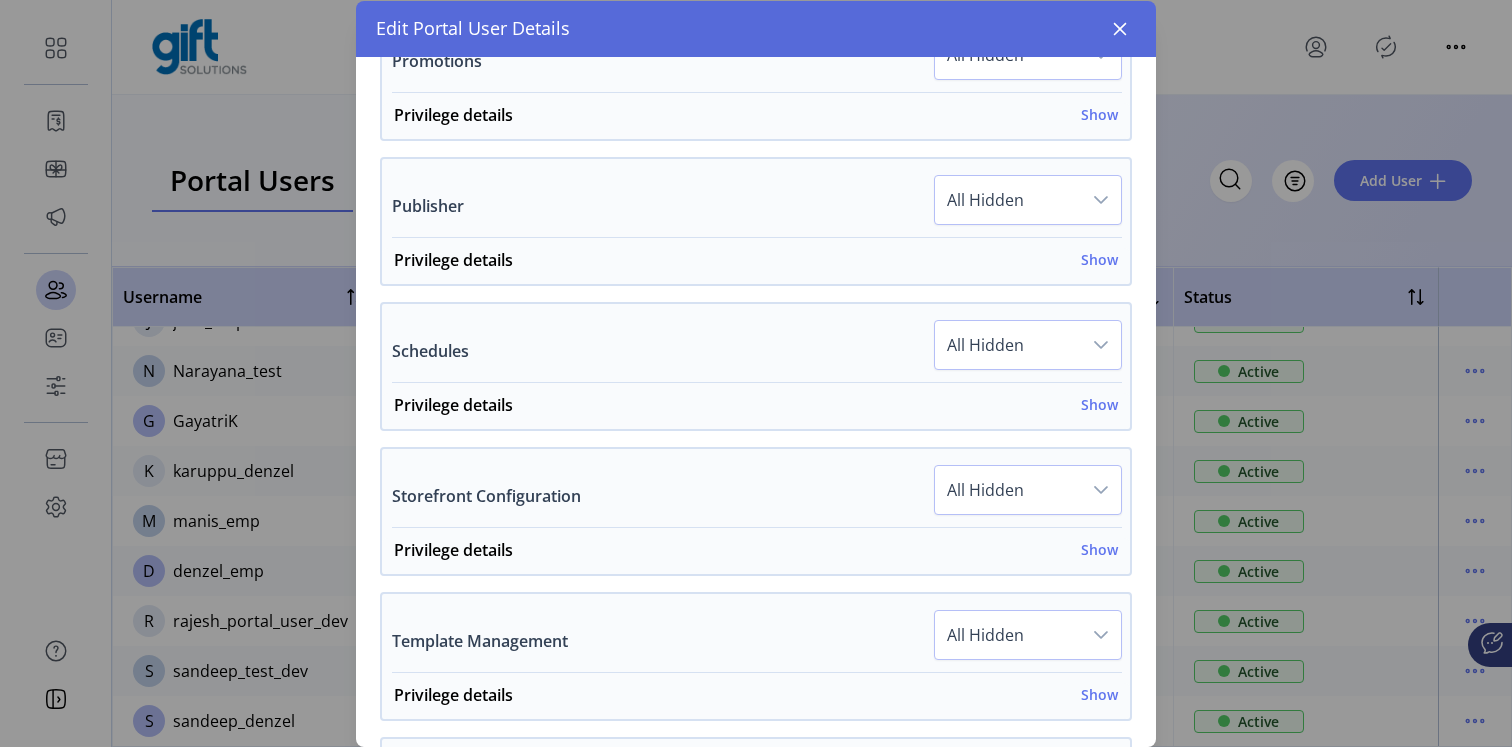 click at bounding box center [1101, 345] 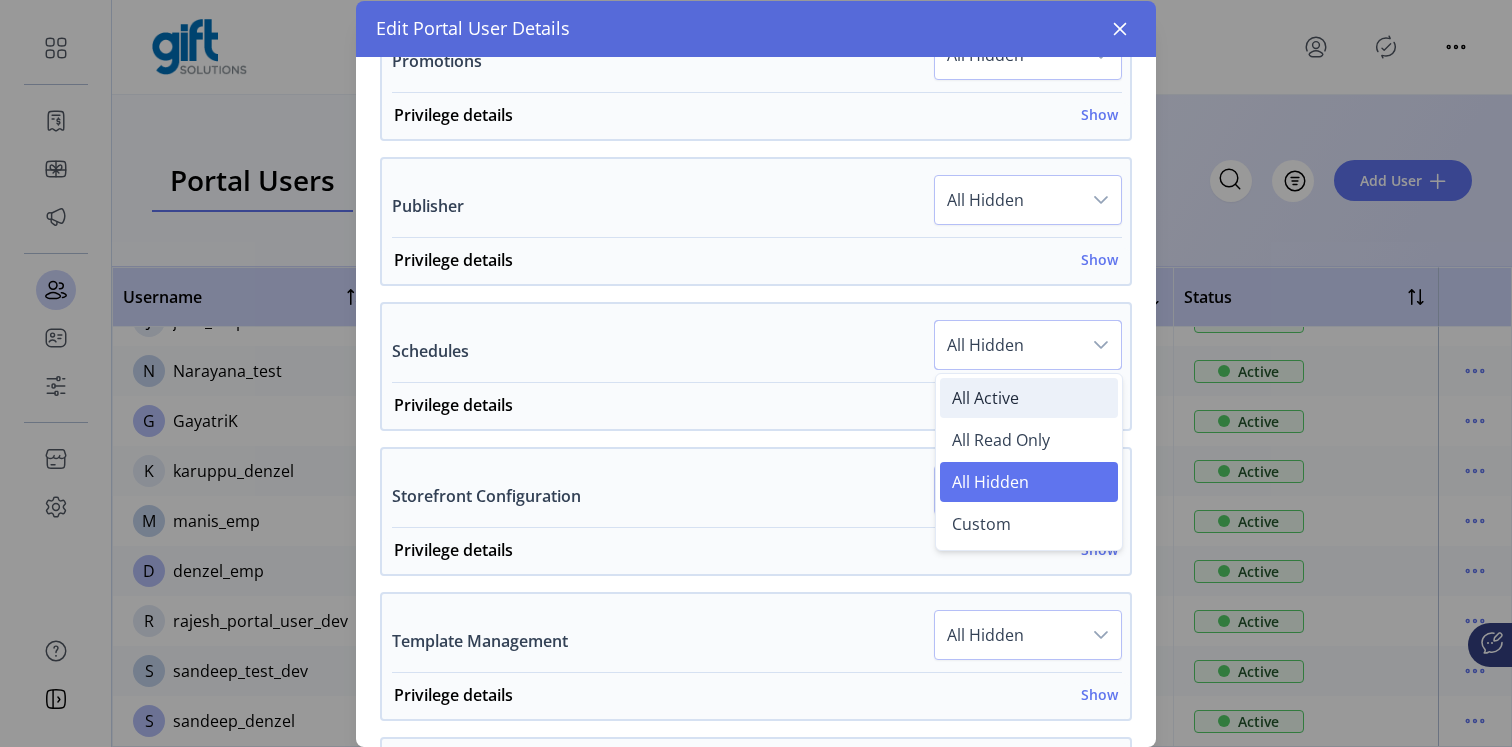 click on "All Active" at bounding box center [985, 398] 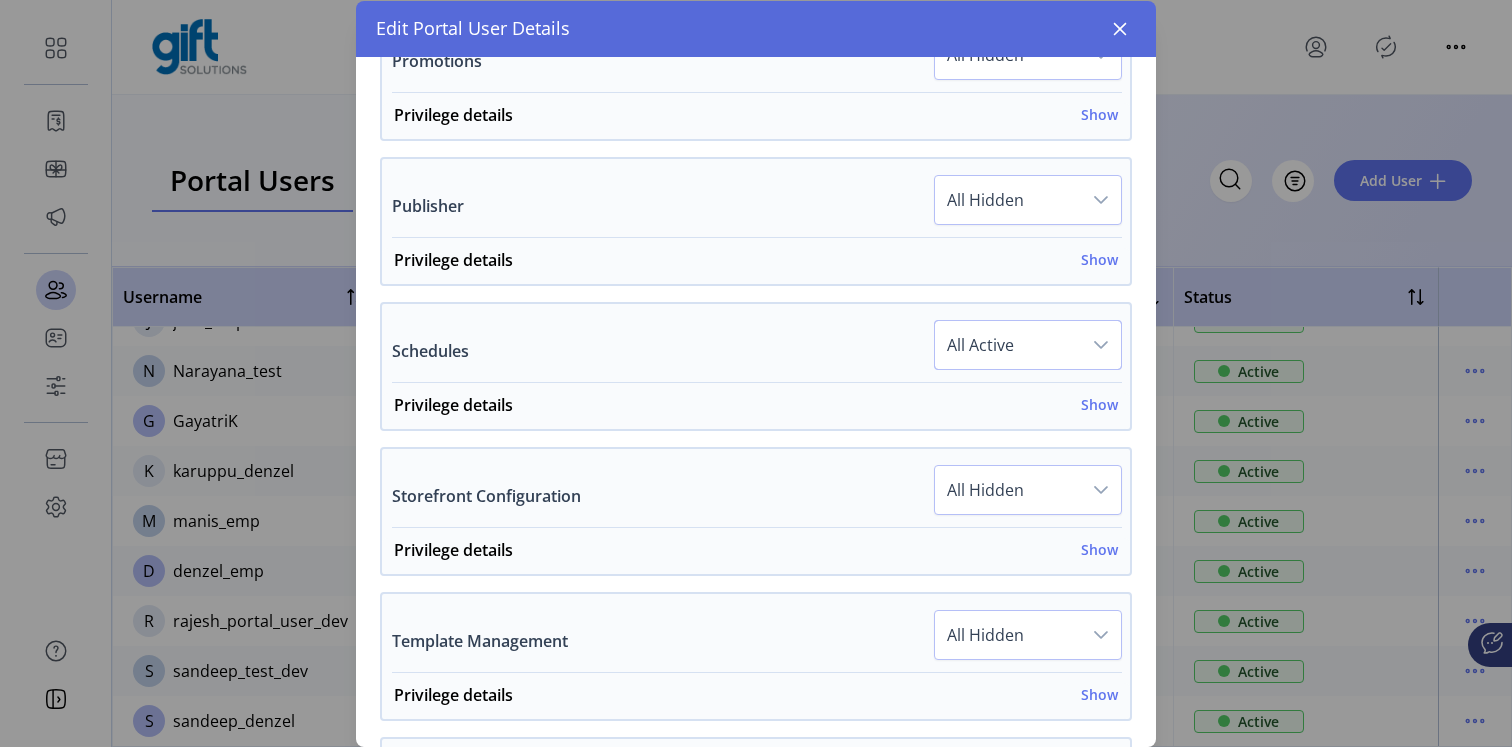 click on "All Active" at bounding box center [1008, 345] 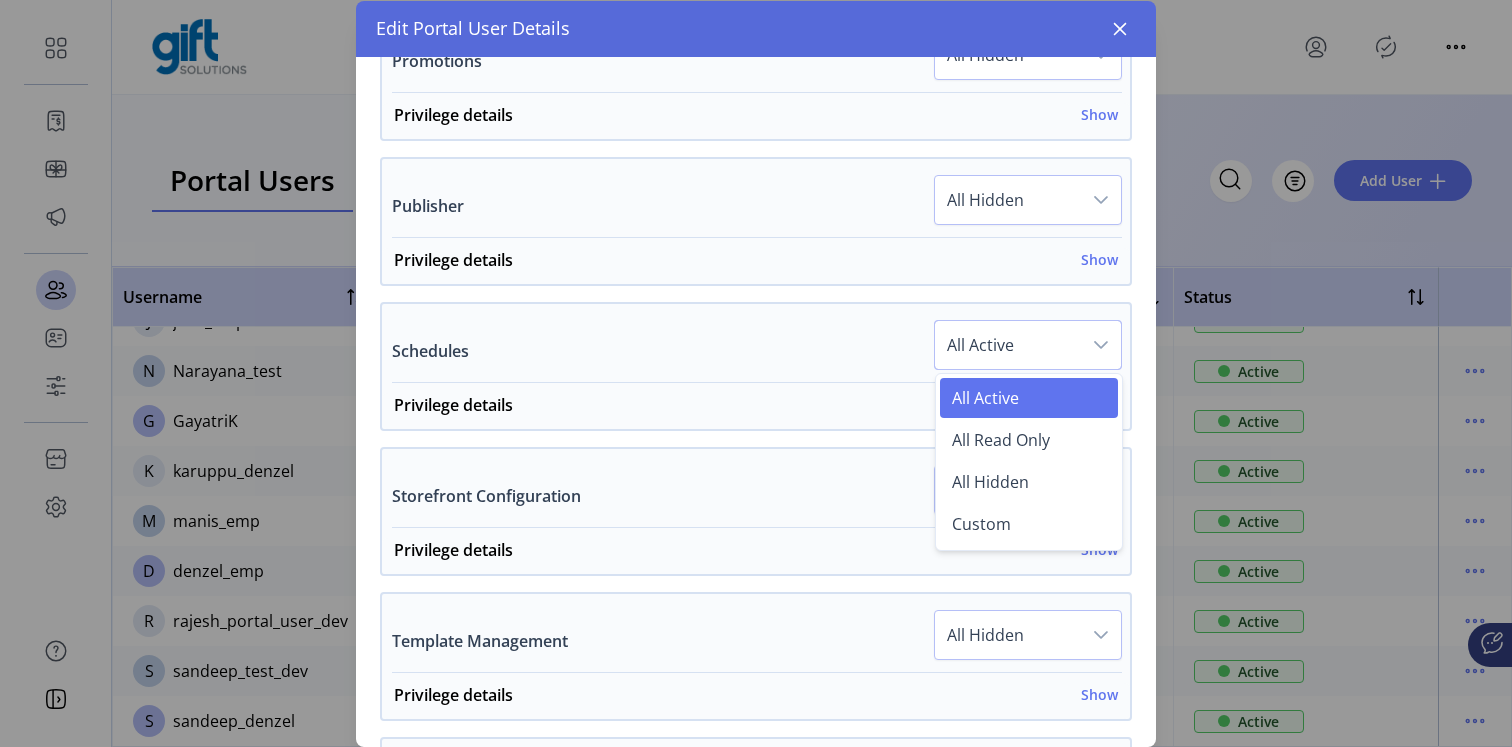 click on "All Active" at bounding box center (985, 398) 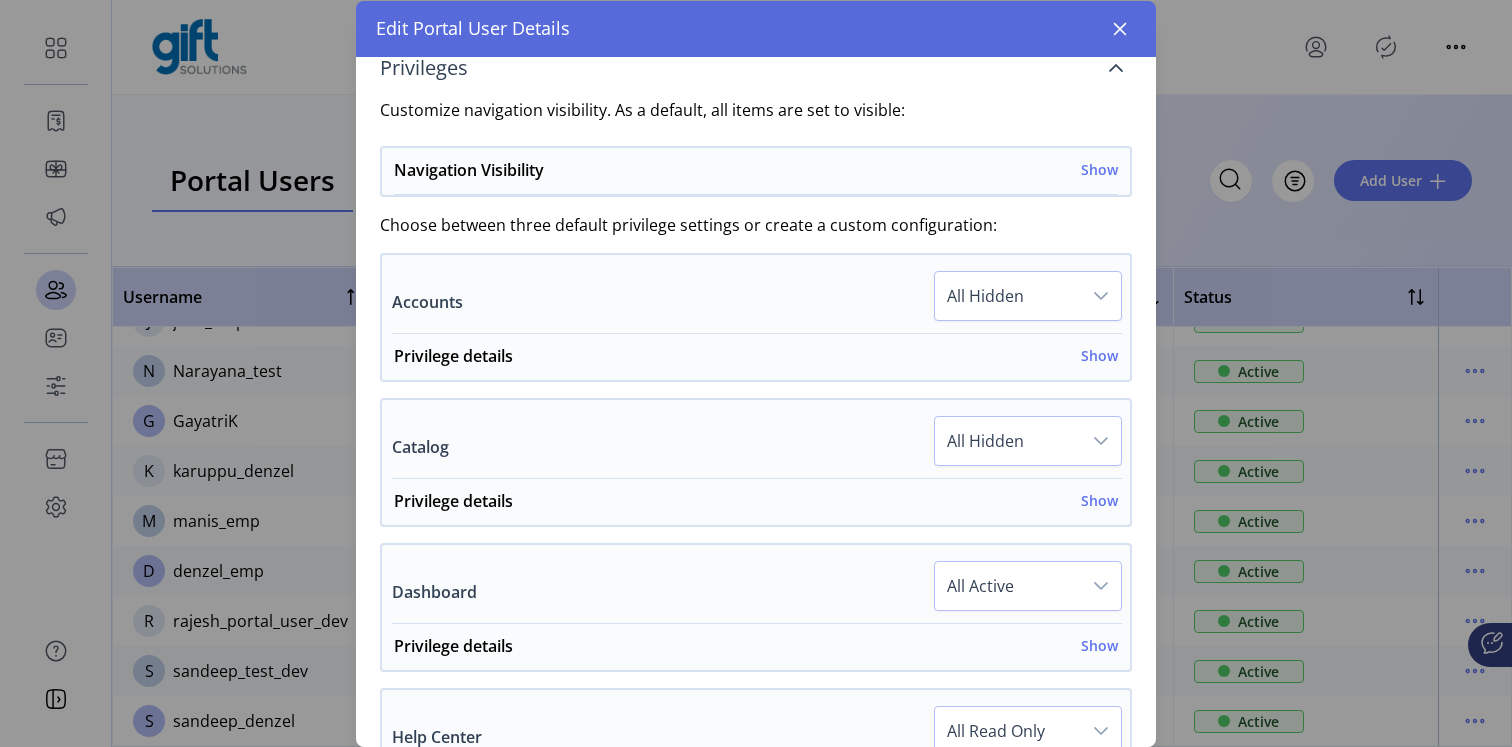 scroll, scrollTop: 375, scrollLeft: 0, axis: vertical 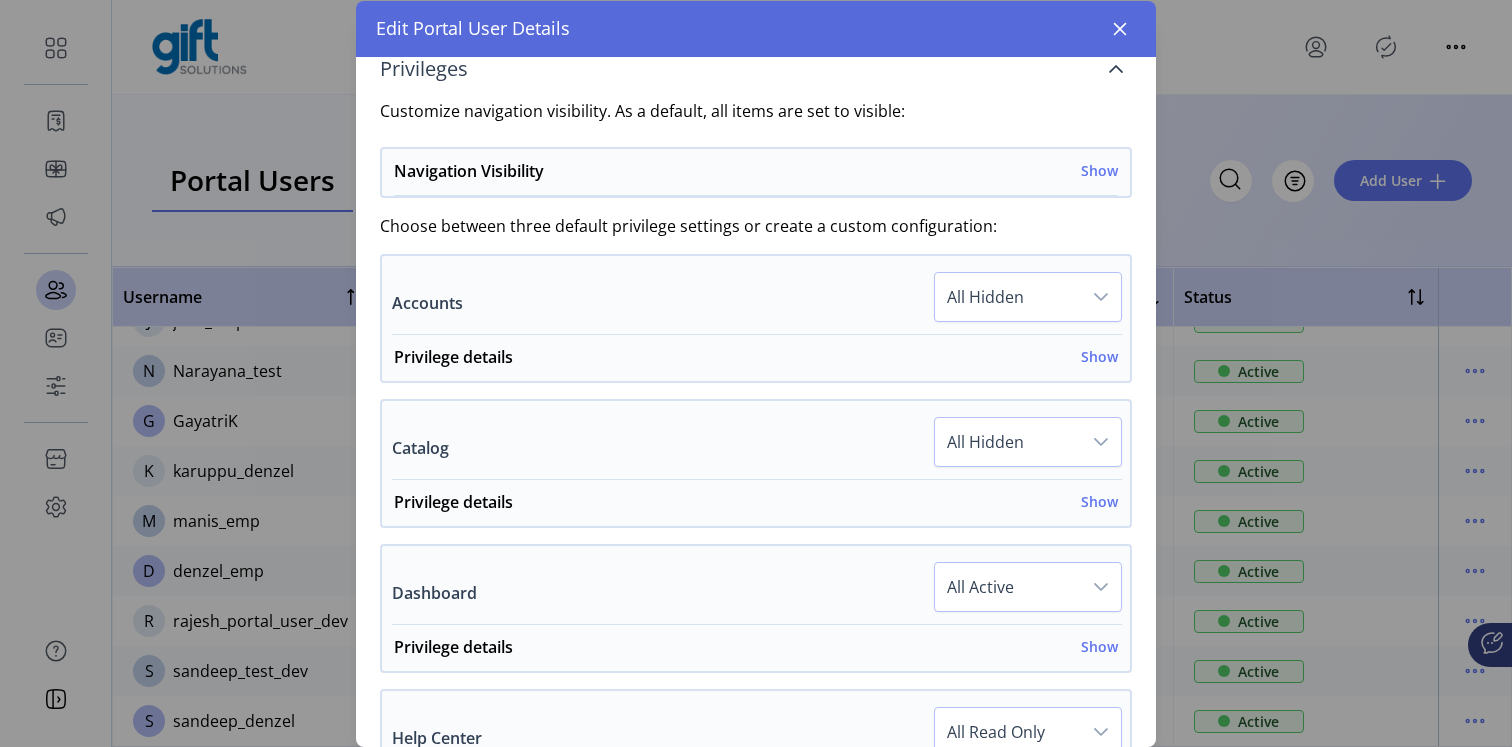 click at bounding box center [1101, 297] 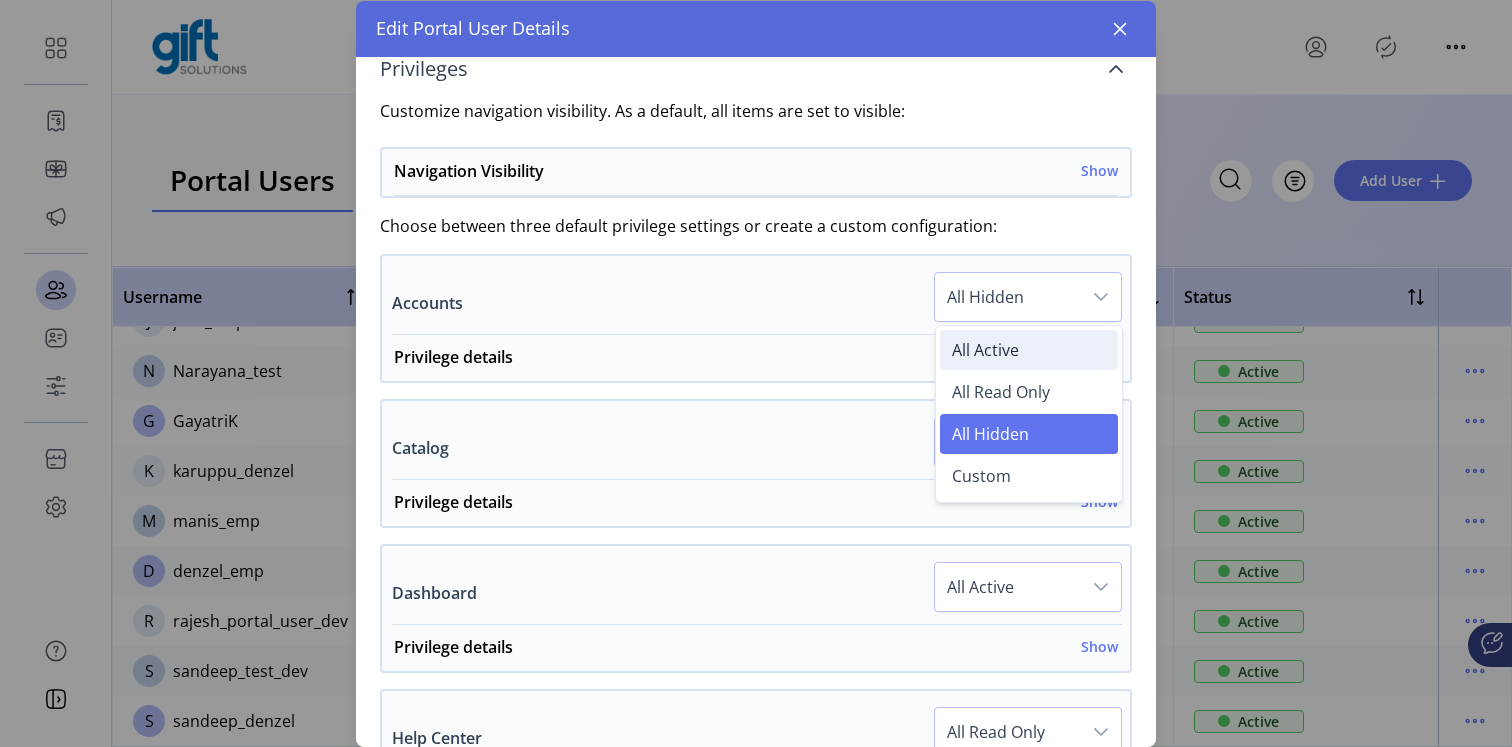 click on "All Active" at bounding box center [1029, 350] 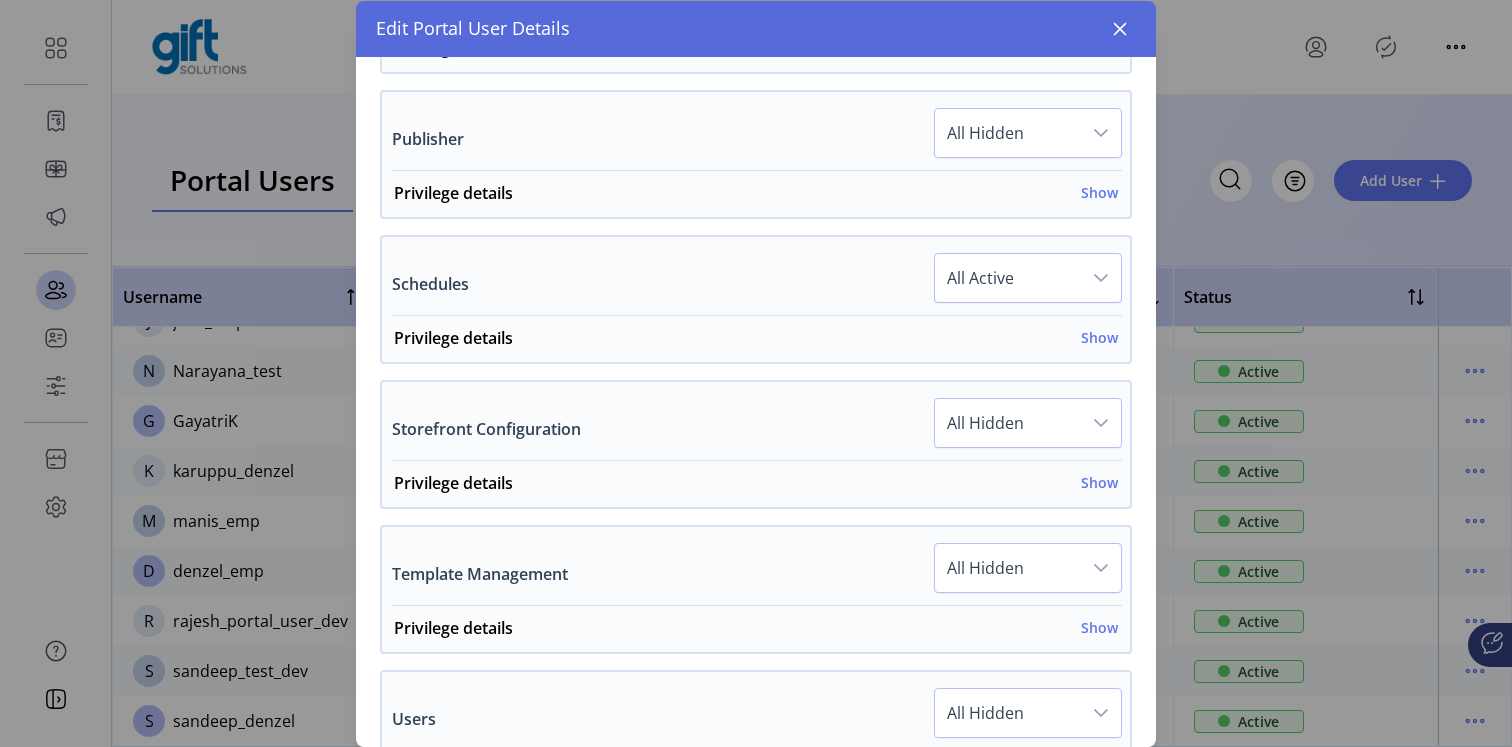 scroll, scrollTop: 1410, scrollLeft: 0, axis: vertical 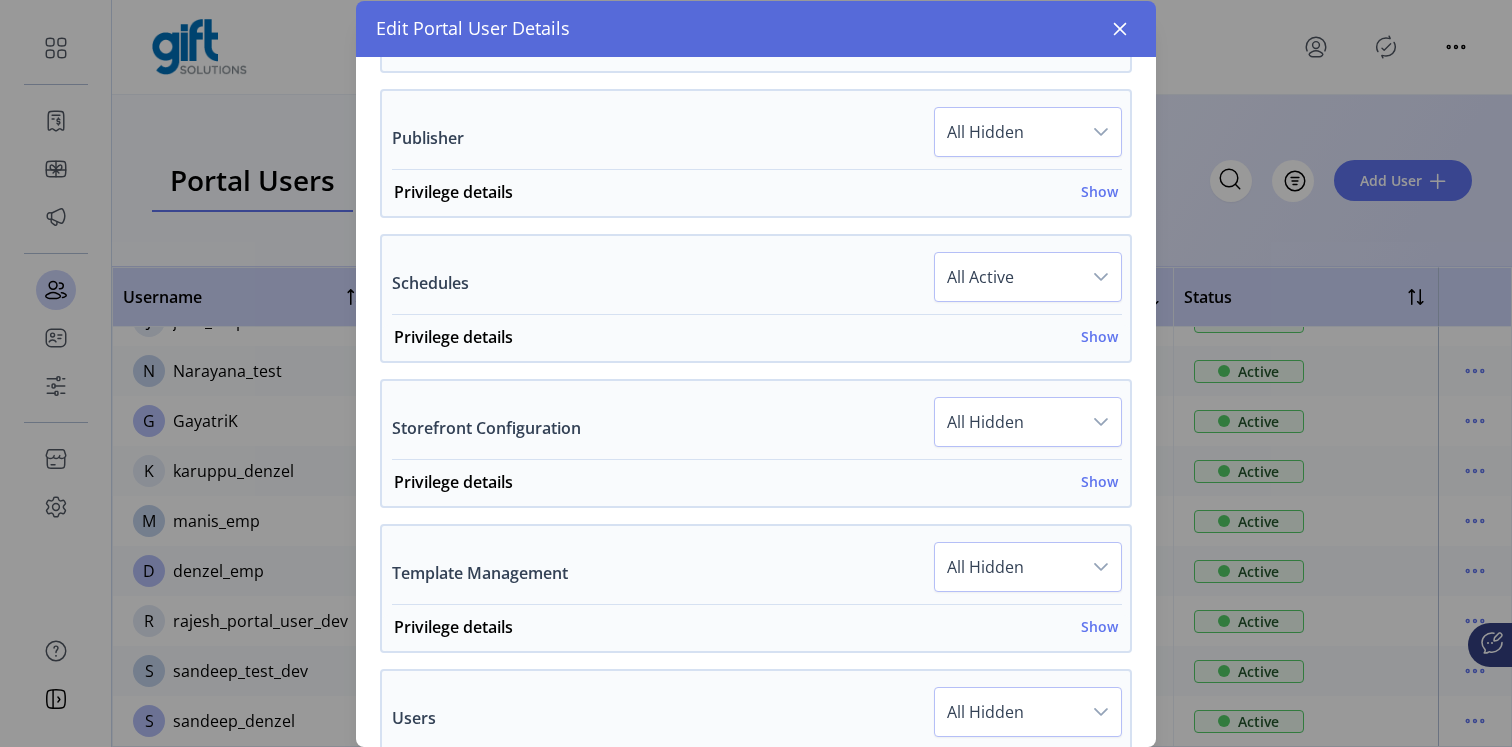 click at bounding box center (1101, 277) 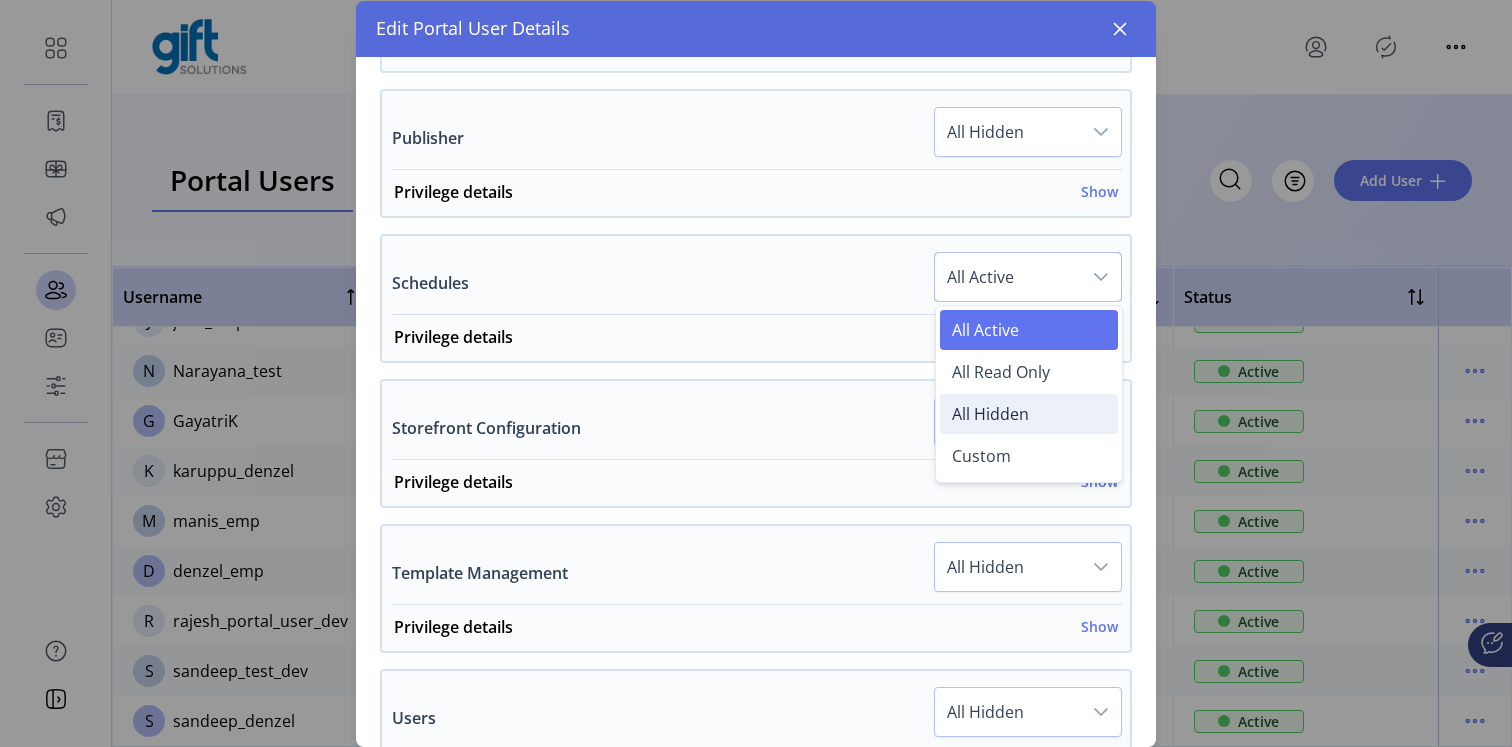 click on "All Hidden" at bounding box center [990, 414] 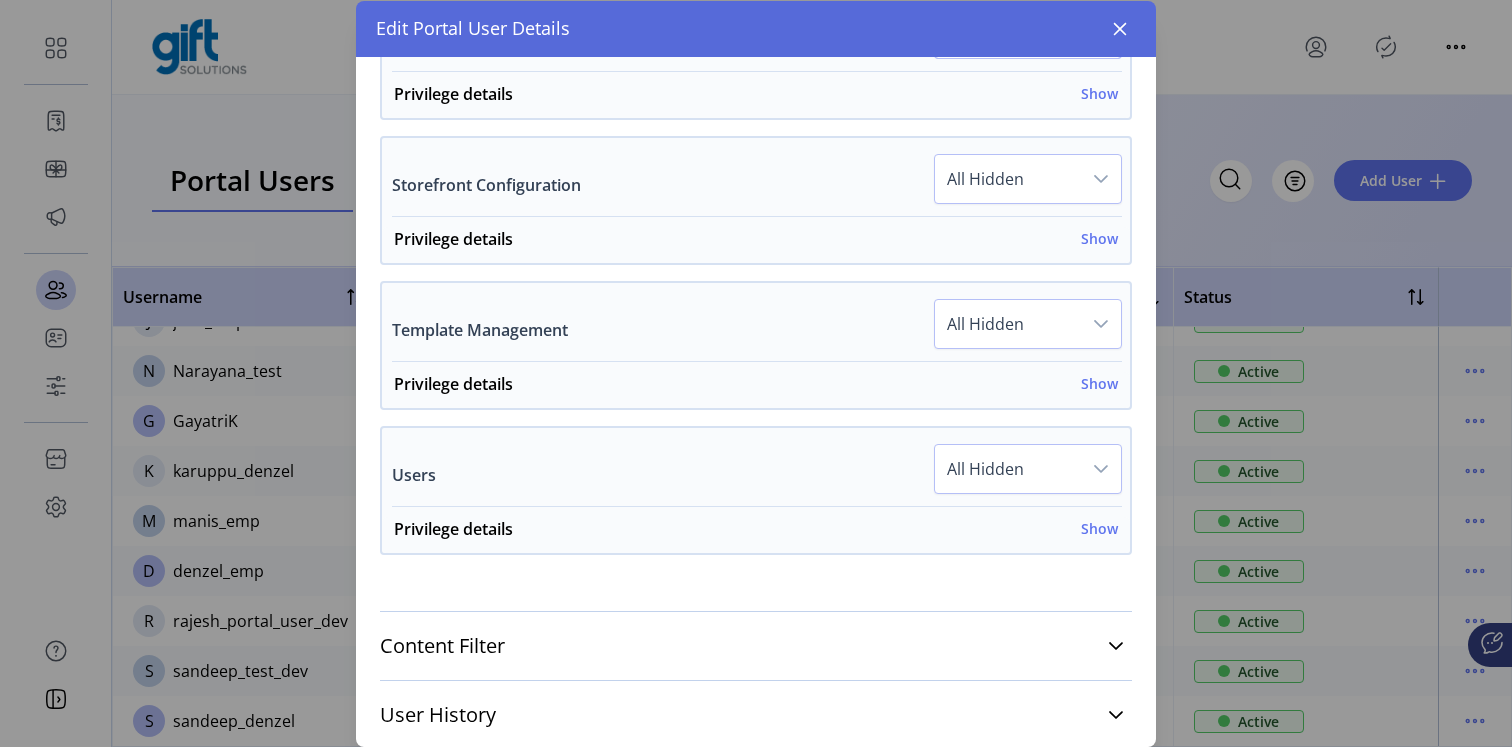 scroll, scrollTop: 1742, scrollLeft: 0, axis: vertical 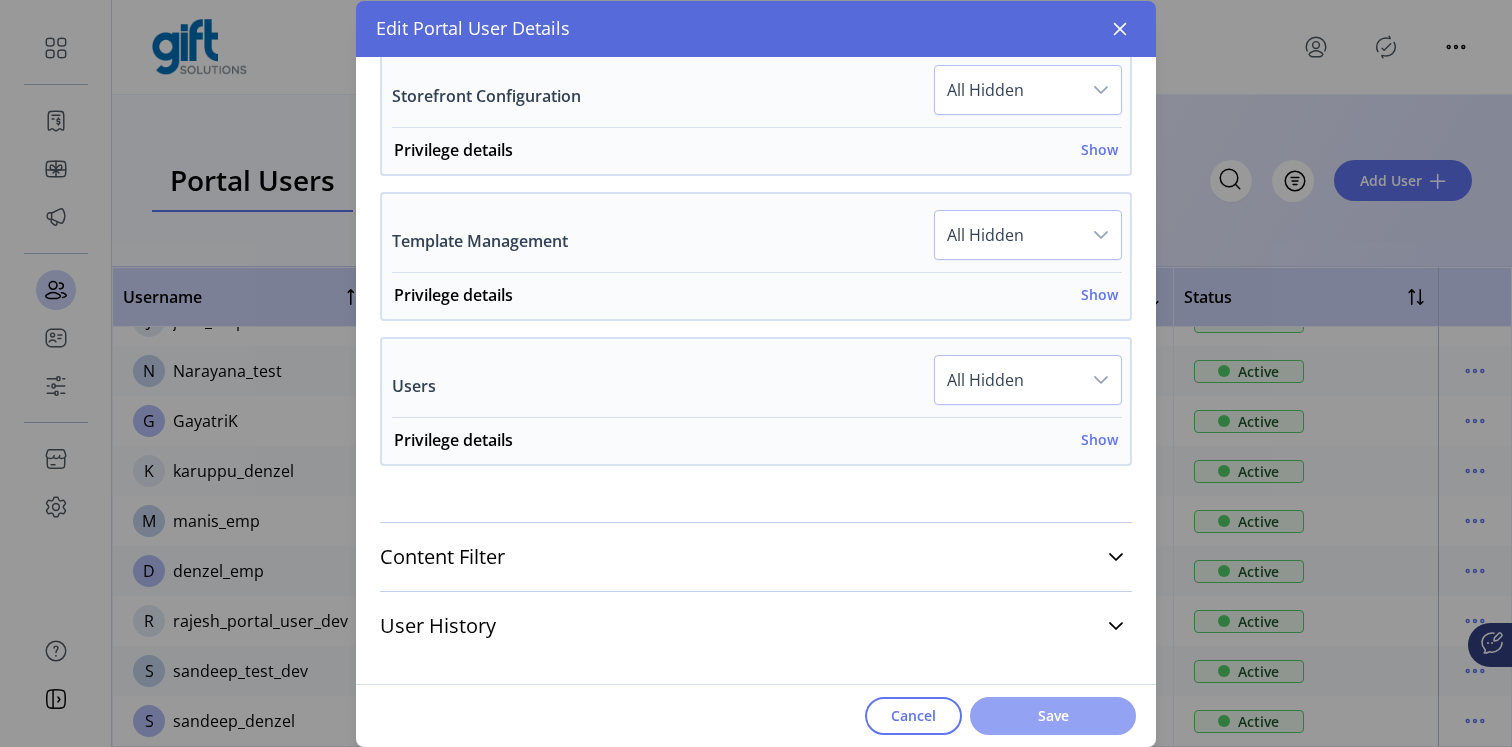 click on "Save" at bounding box center (1053, 715) 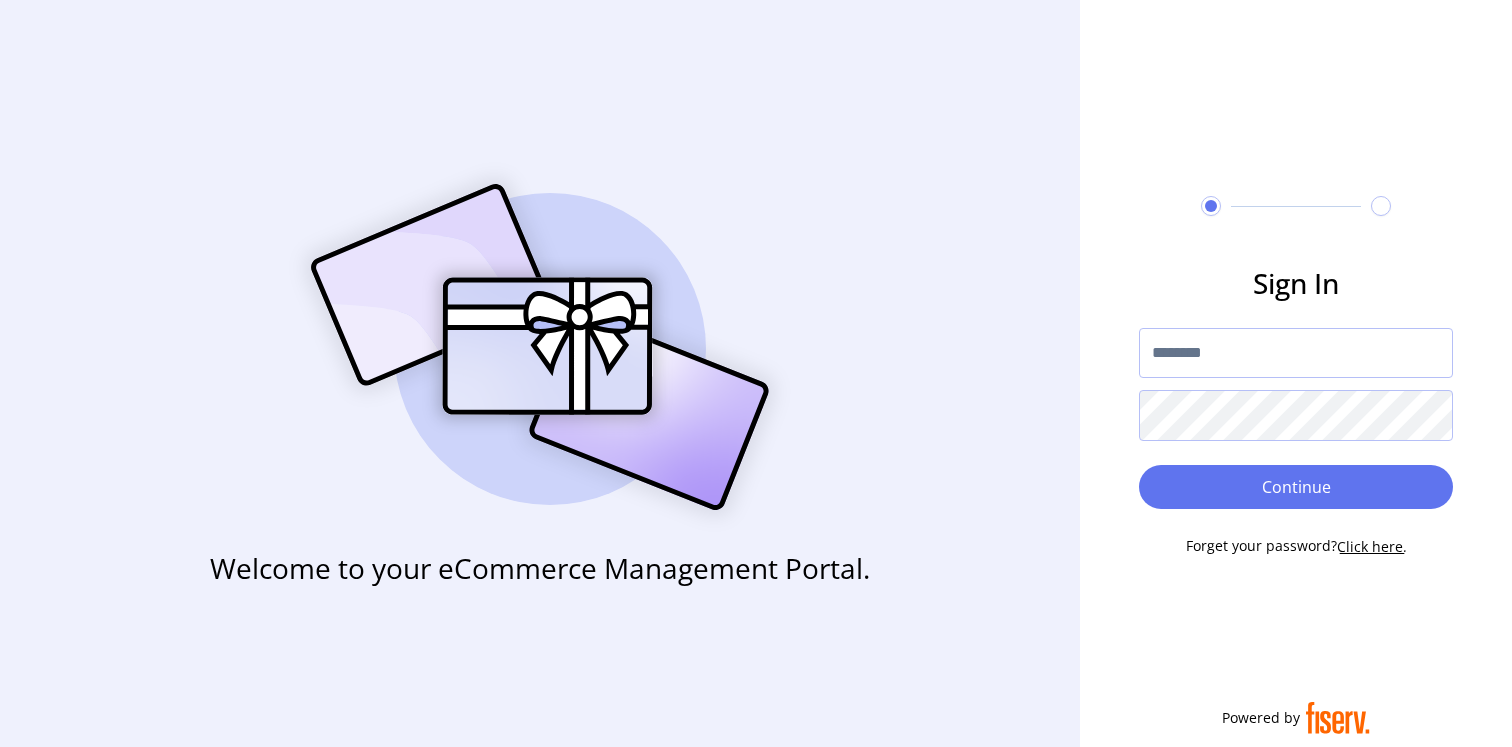click at bounding box center (540, 347) 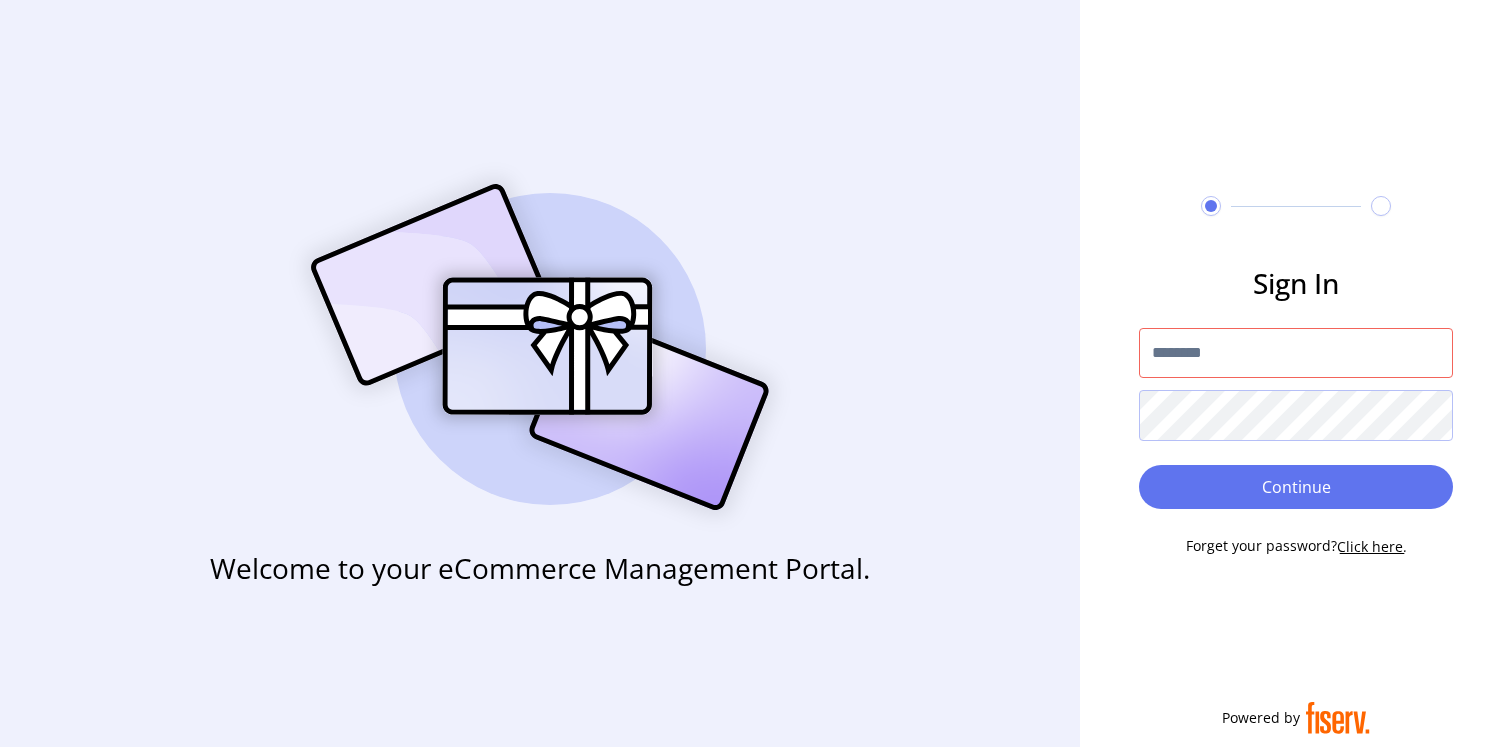 type on "**********" 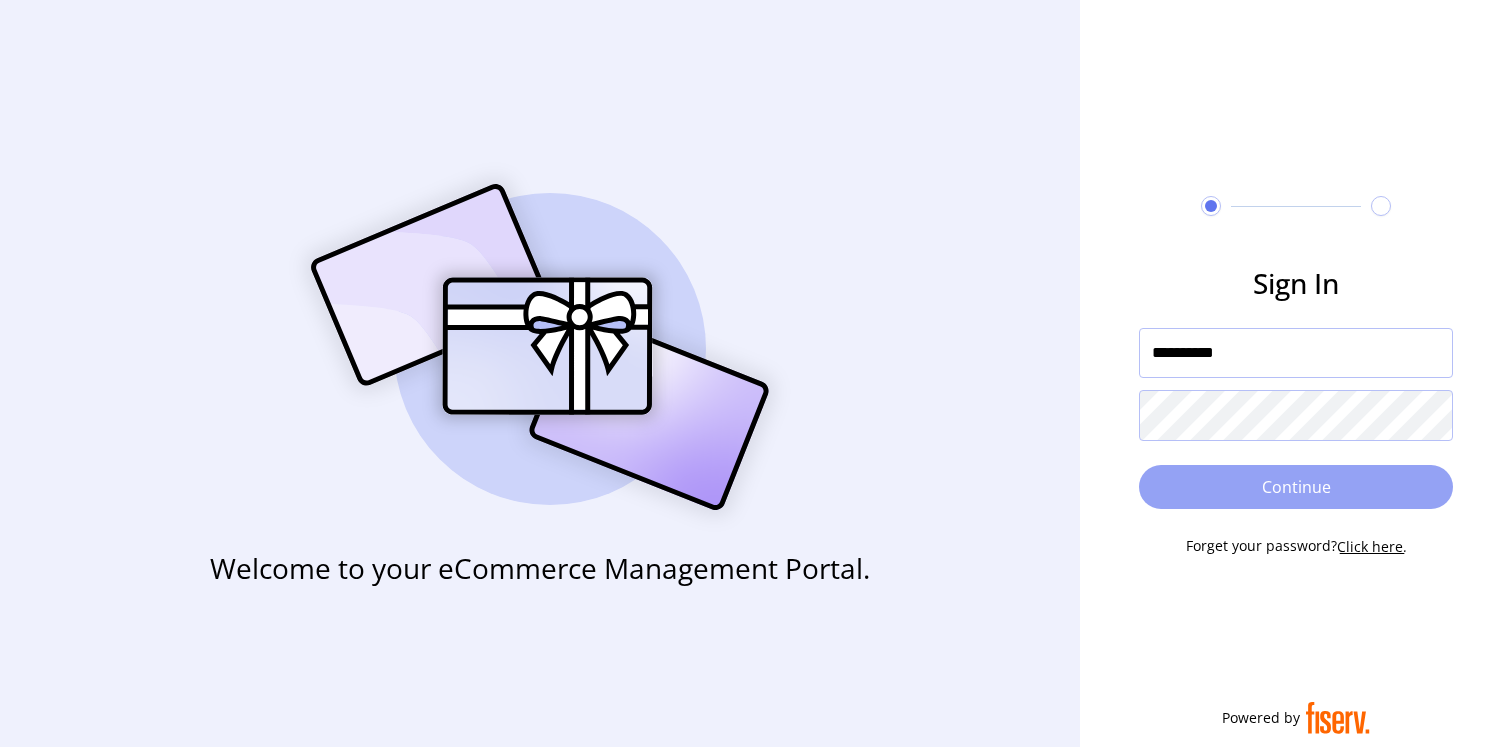 click on "Continue" at bounding box center [1296, 487] 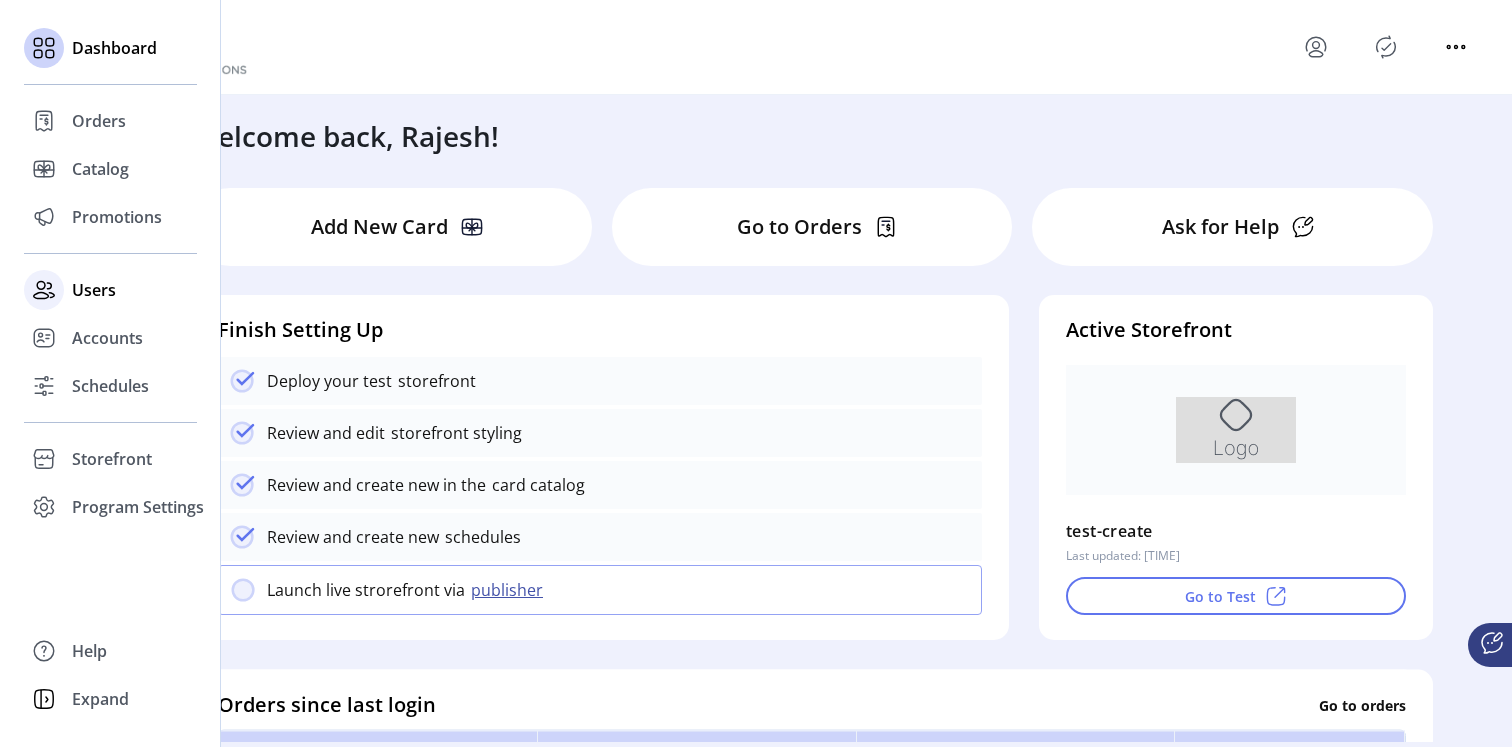 click on "Users" at bounding box center [99, 121] 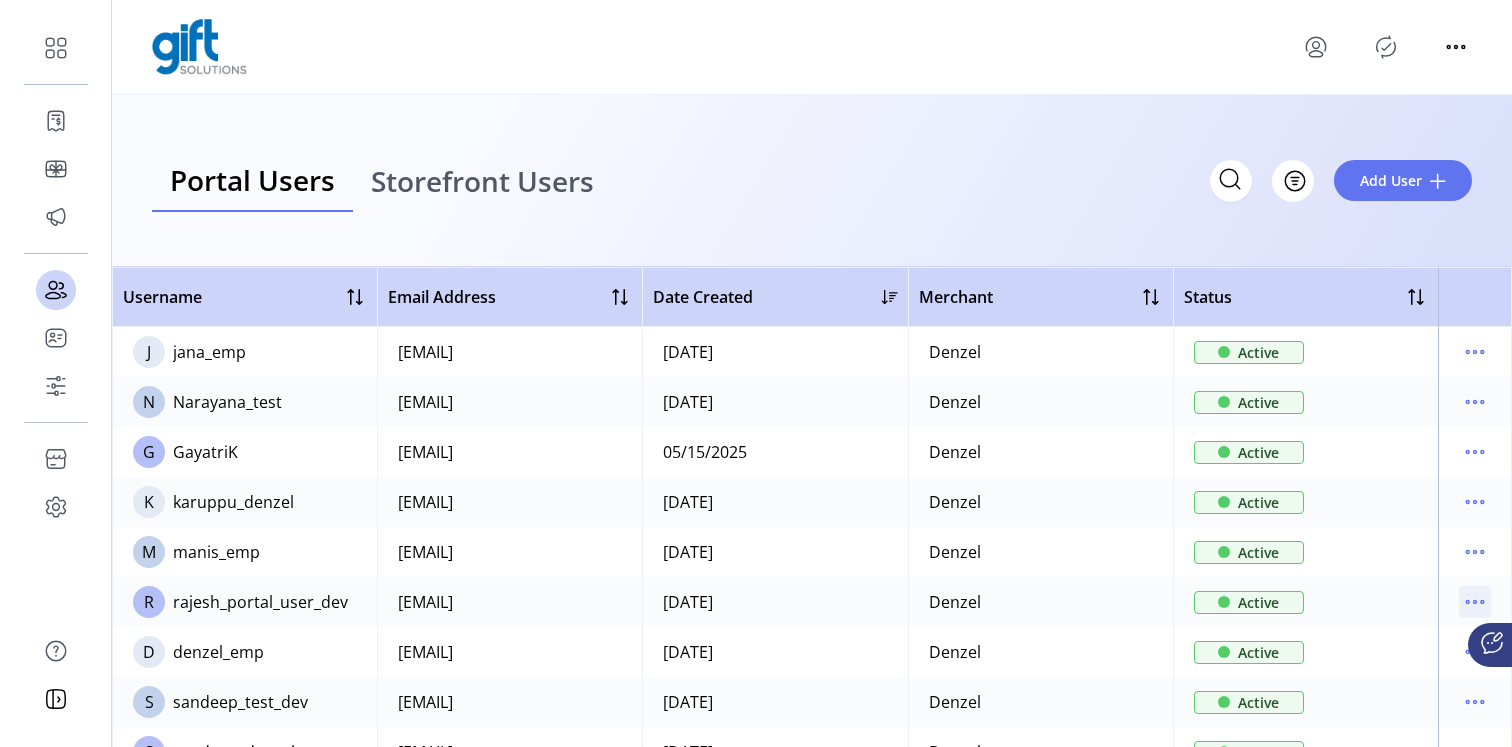 click at bounding box center [1475, 602] 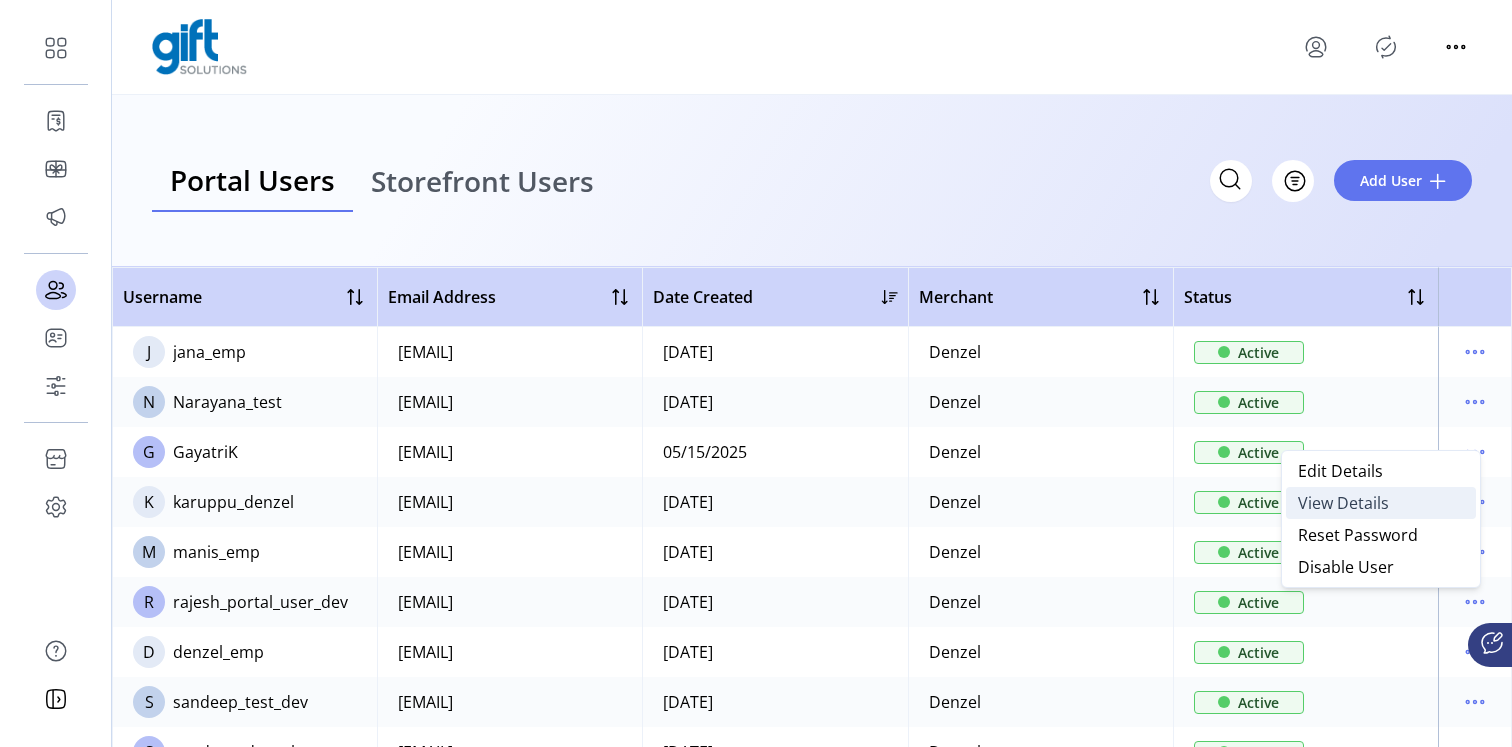 click on "View Details" at bounding box center (1381, 503) 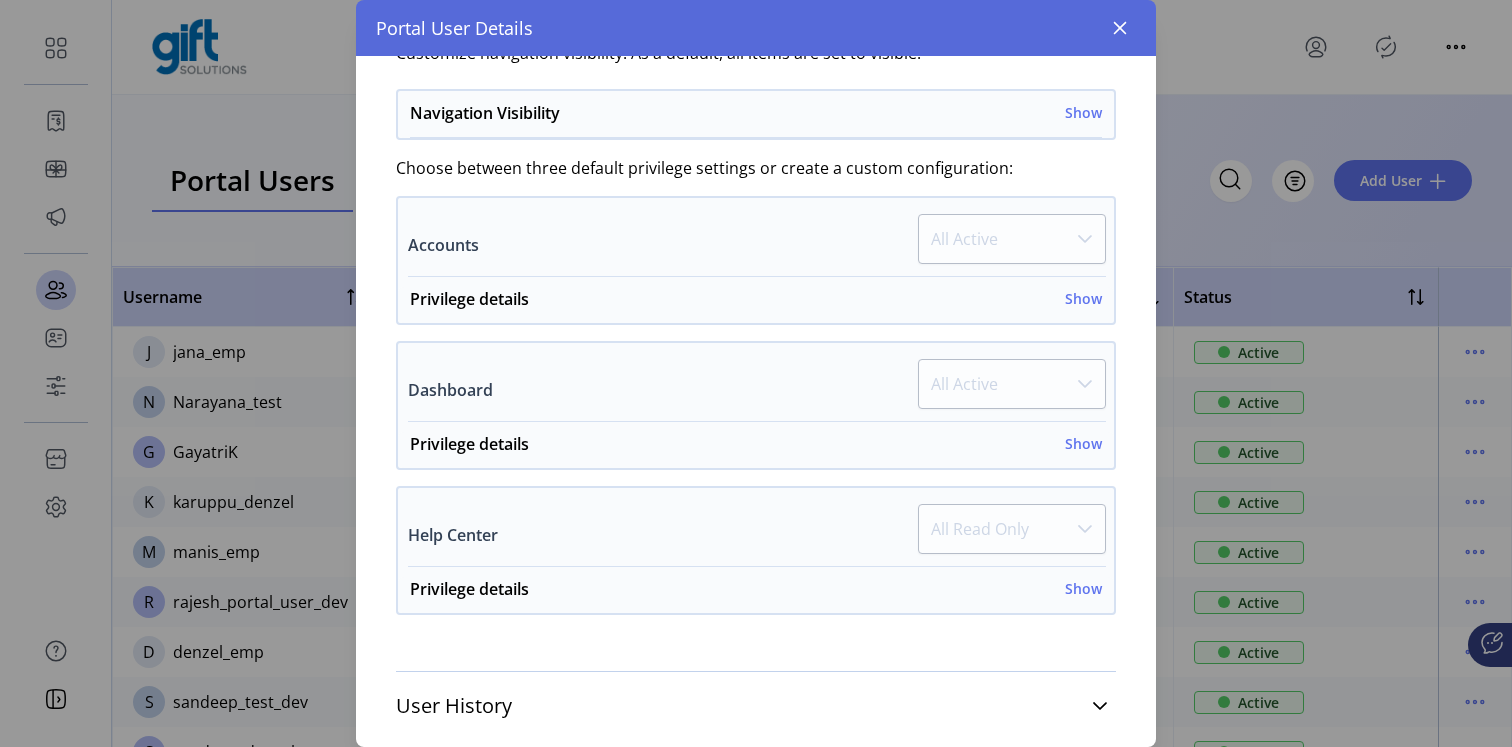 scroll, scrollTop: 419, scrollLeft: 0, axis: vertical 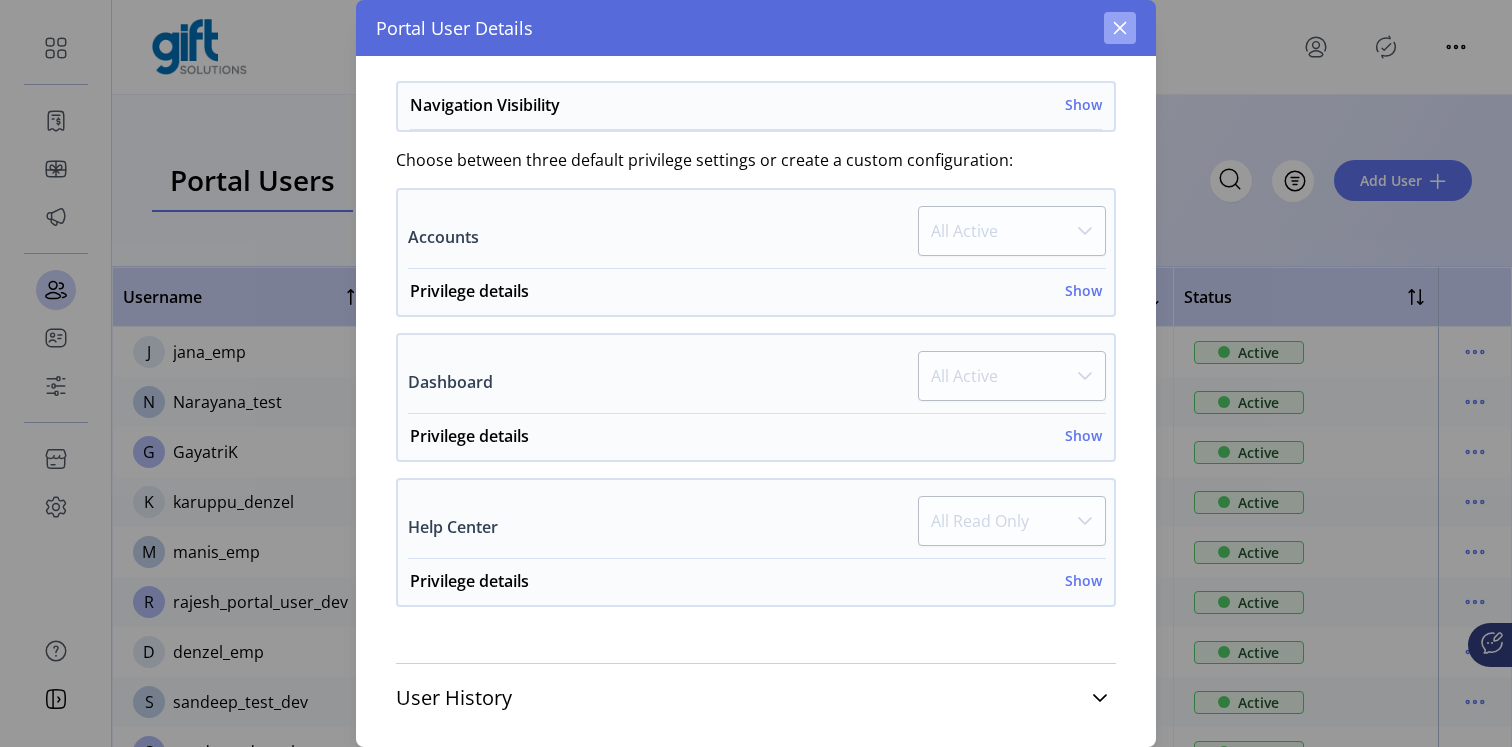 click at bounding box center (1120, 28) 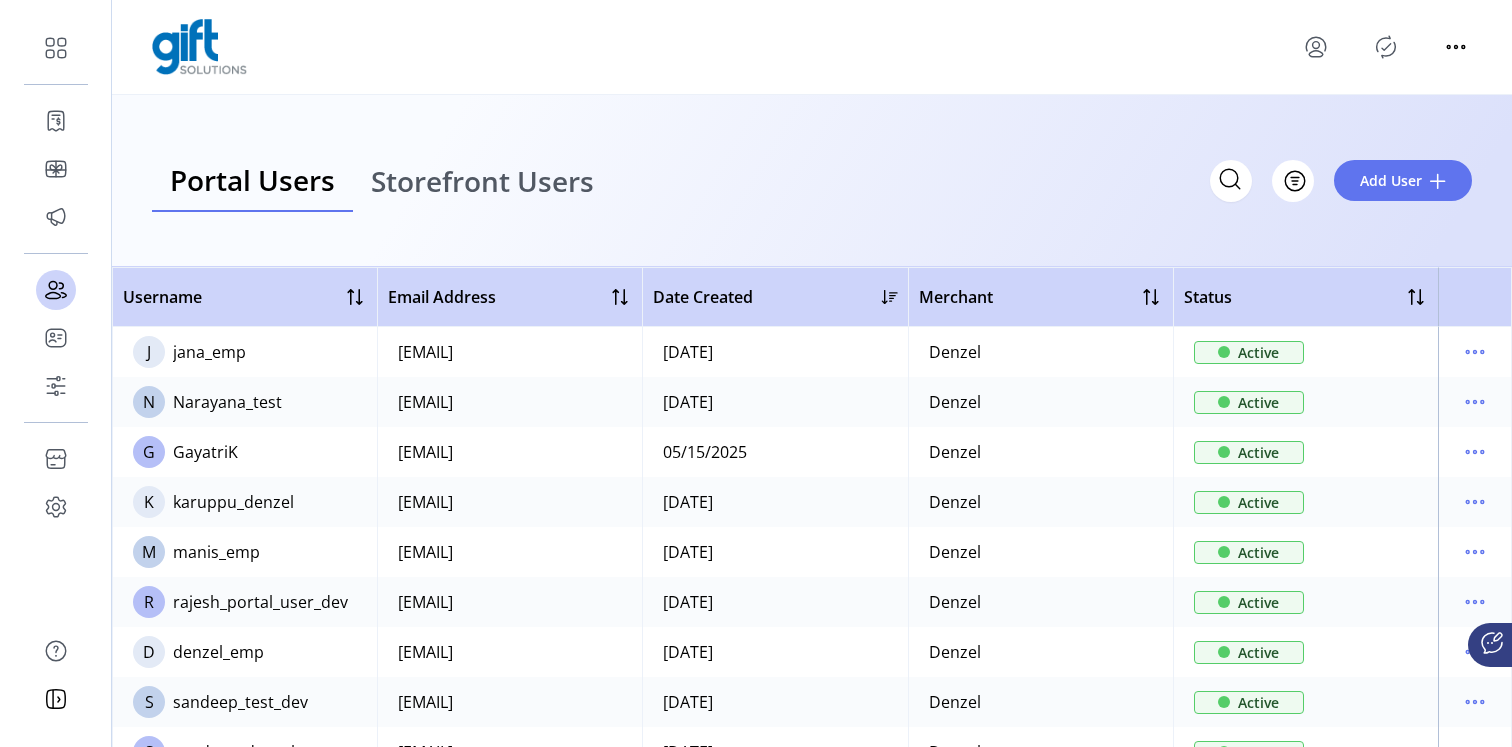 click at bounding box center [1316, 47] 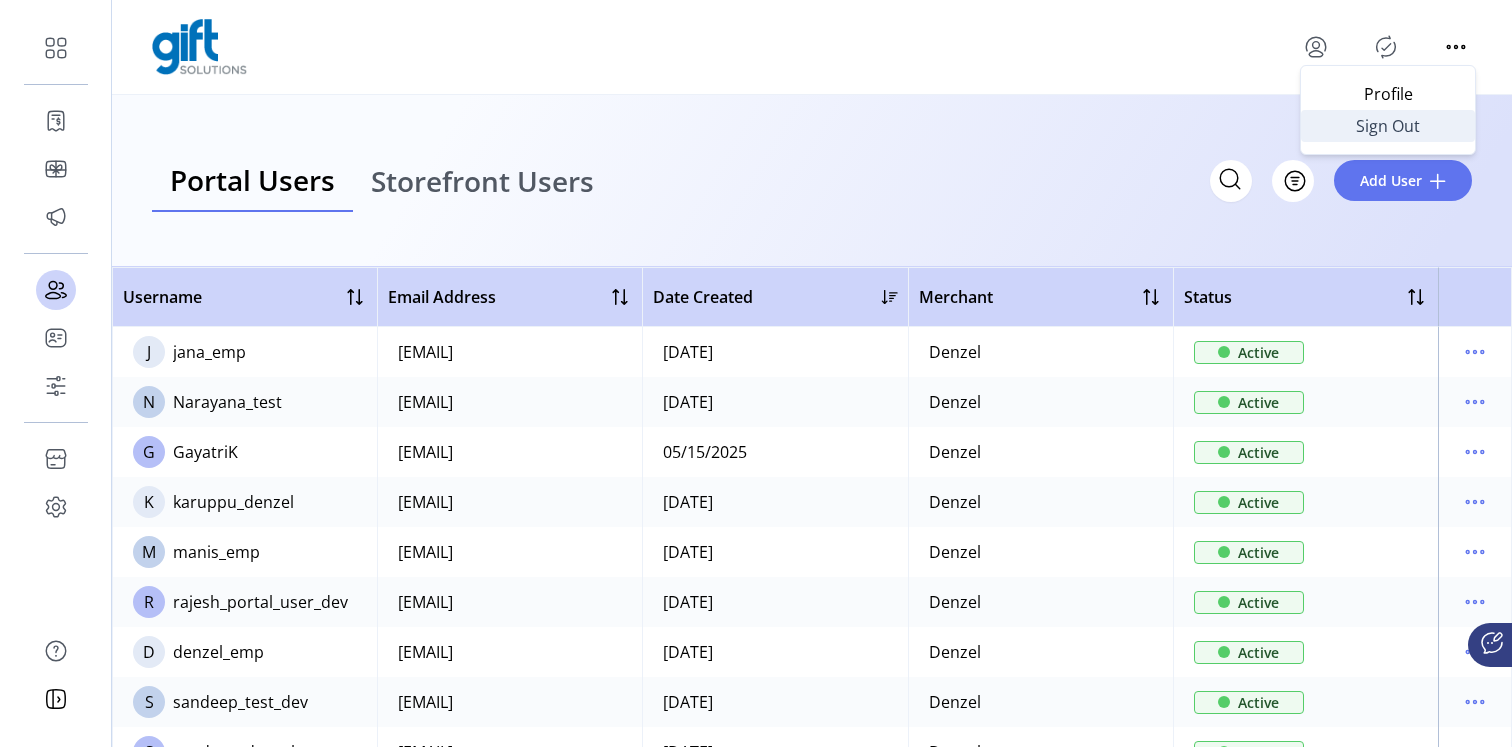click on "Sign Out" at bounding box center (1388, 126) 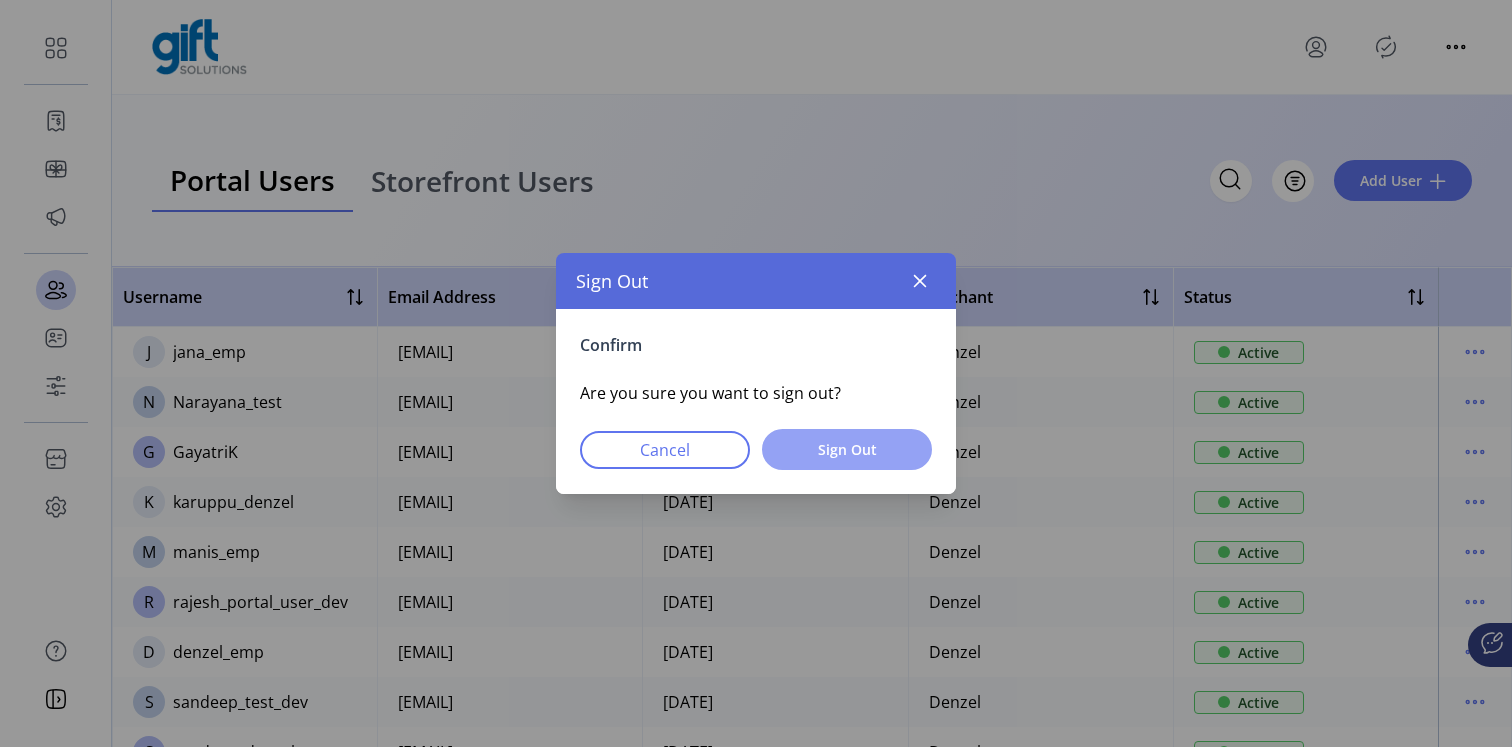 click on "Sign Out" at bounding box center (847, 449) 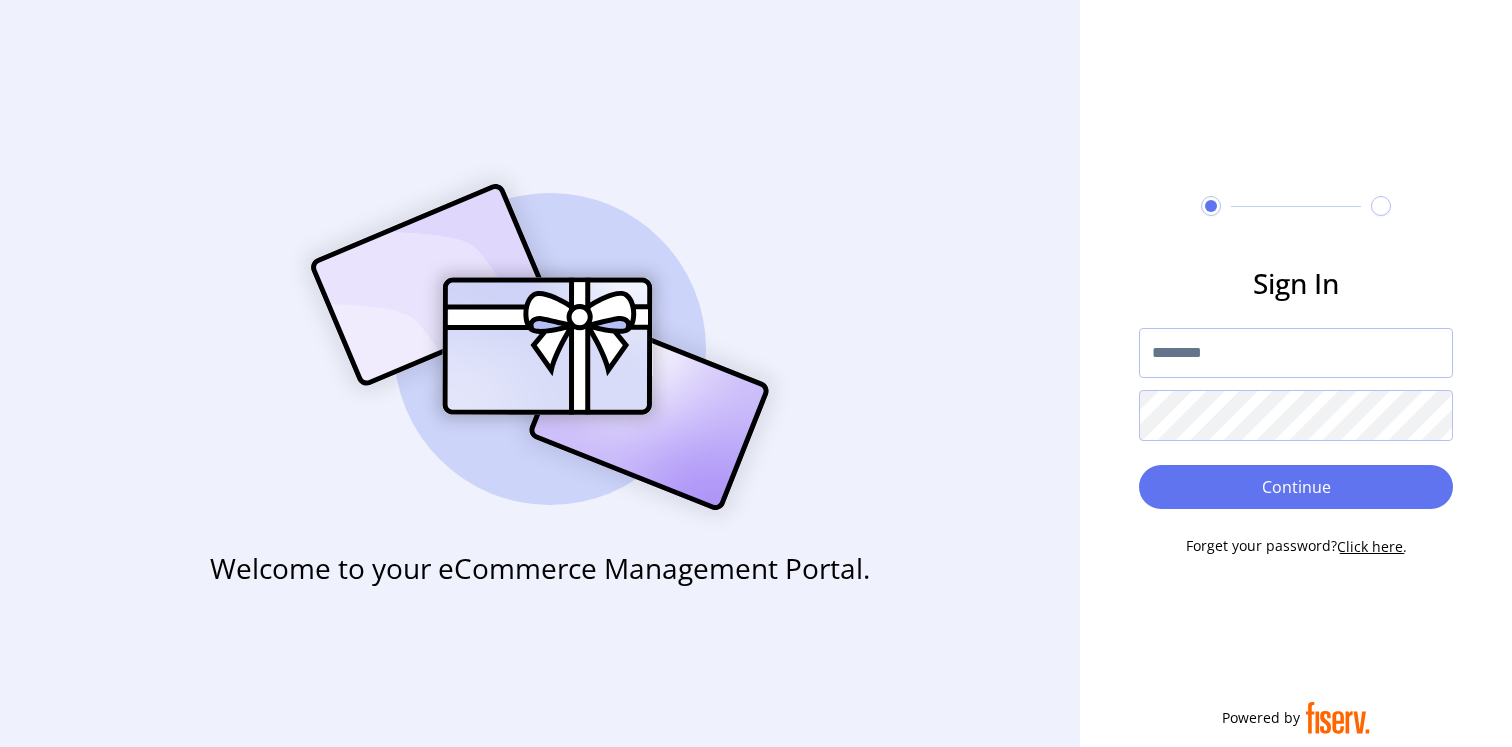 click at bounding box center (1296, 353) 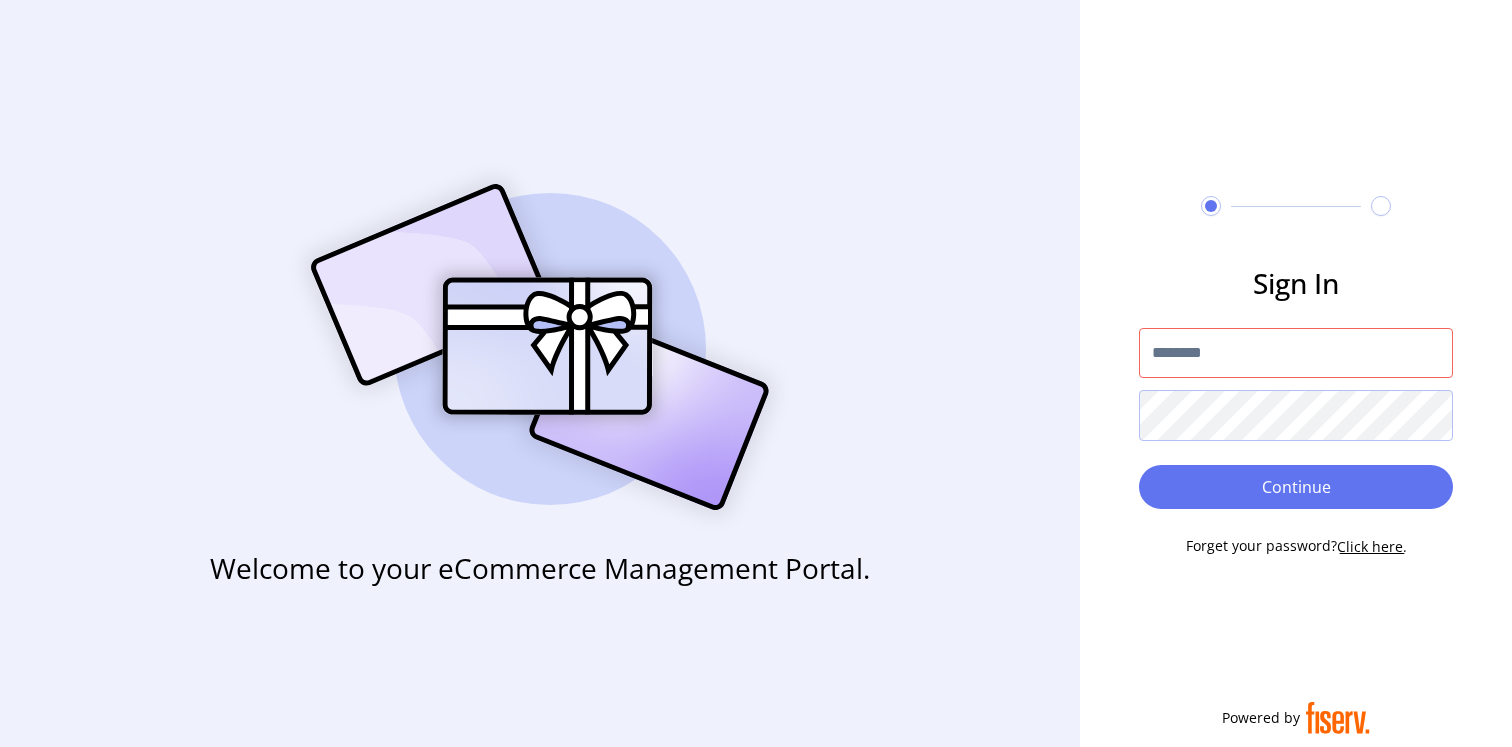 type on "**********" 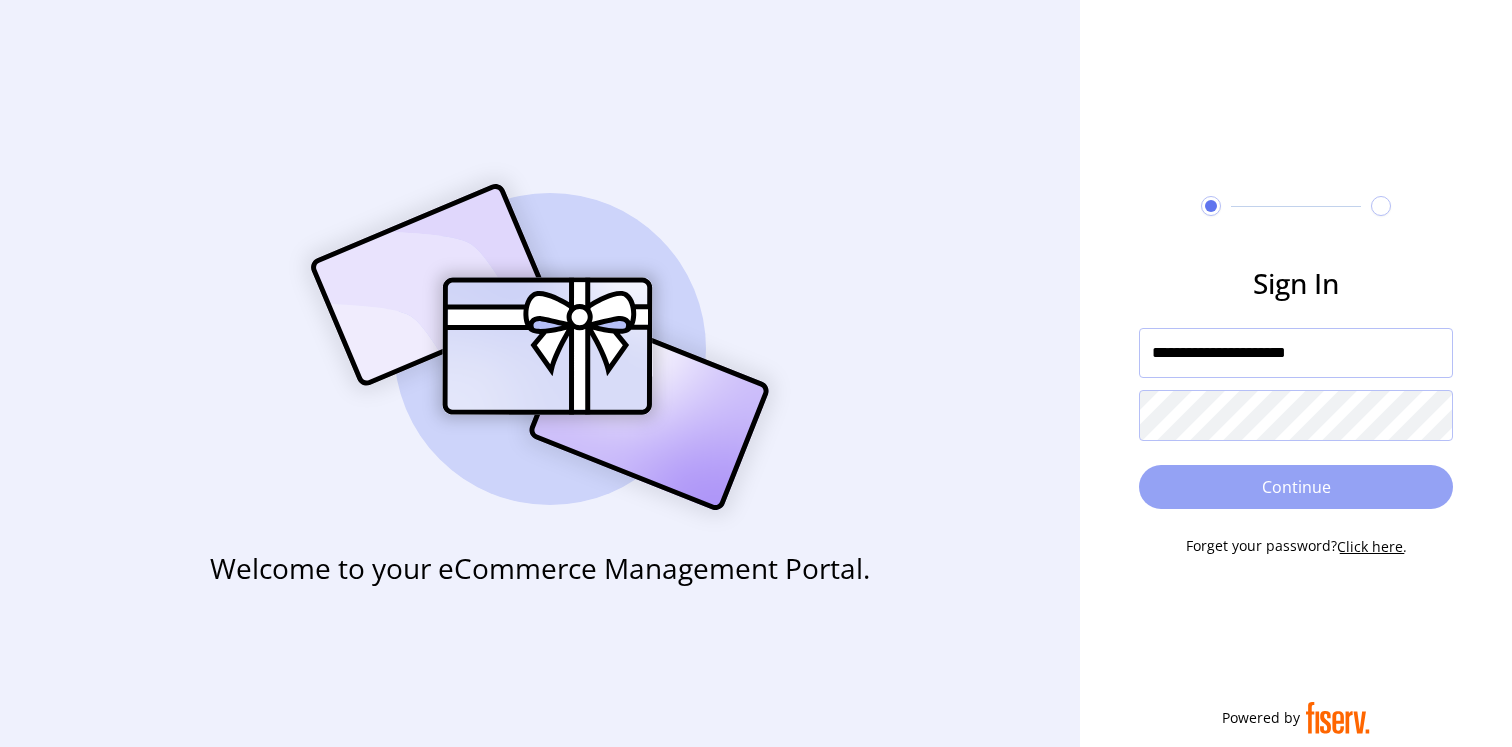 click on "Continue" at bounding box center (1296, 487) 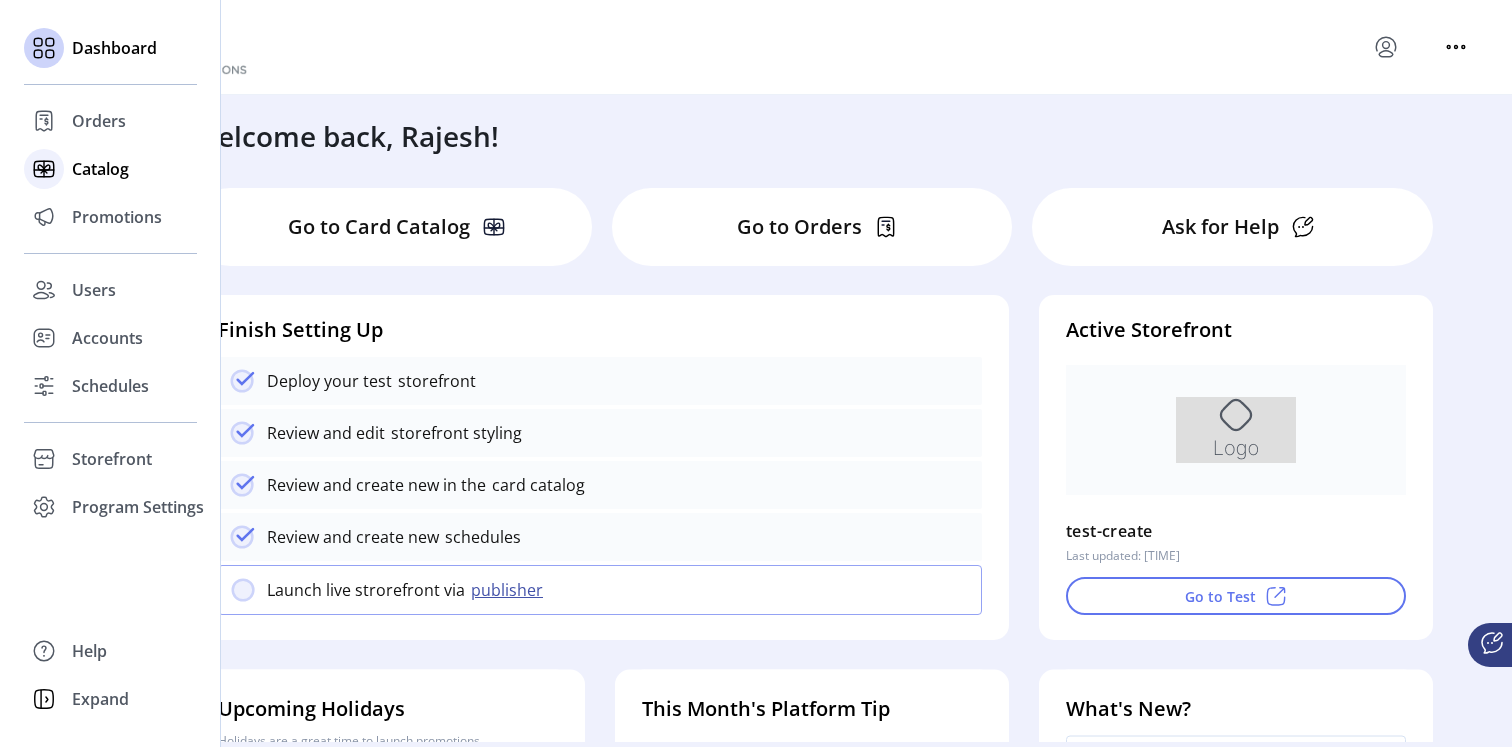click on "Catalog" at bounding box center (99, 121) 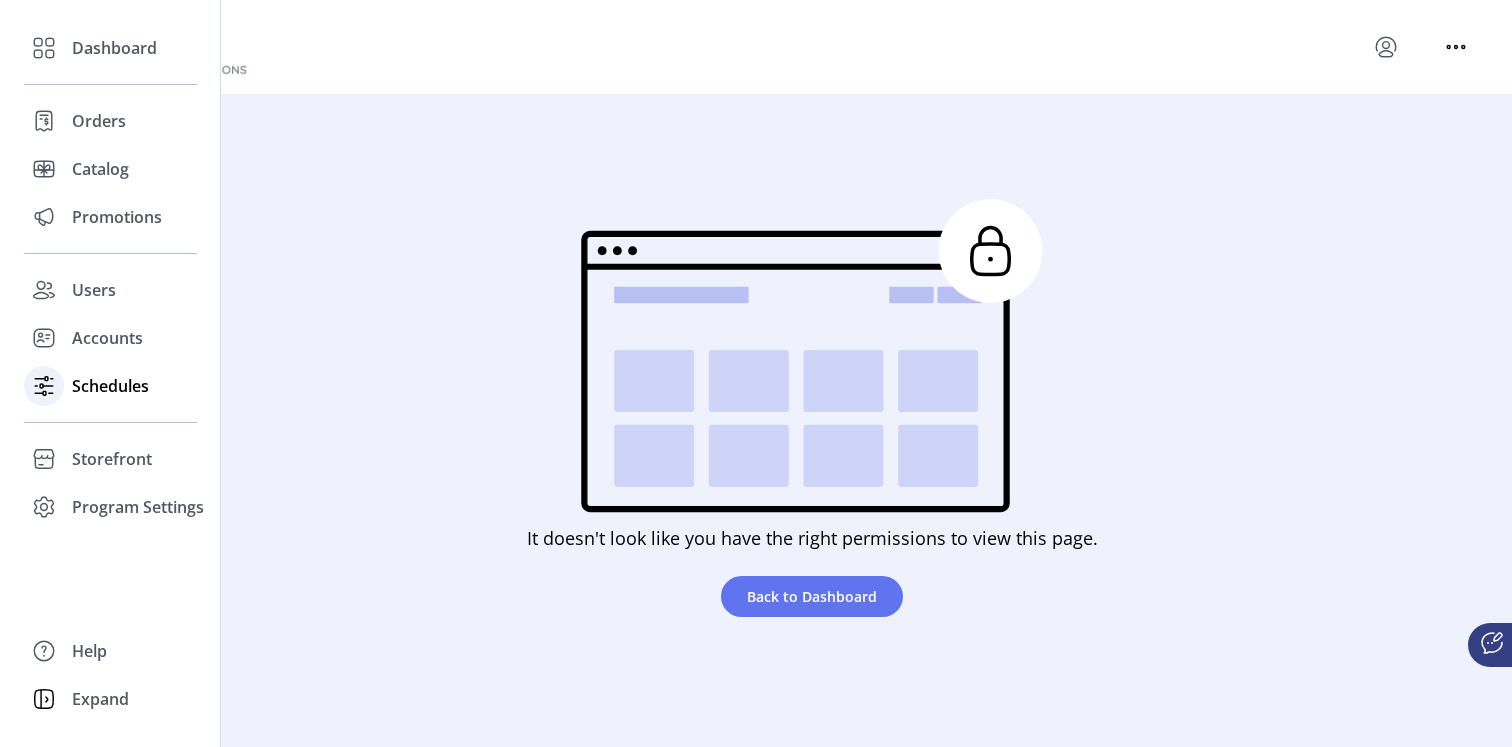 click on "Schedules" at bounding box center [114, 48] 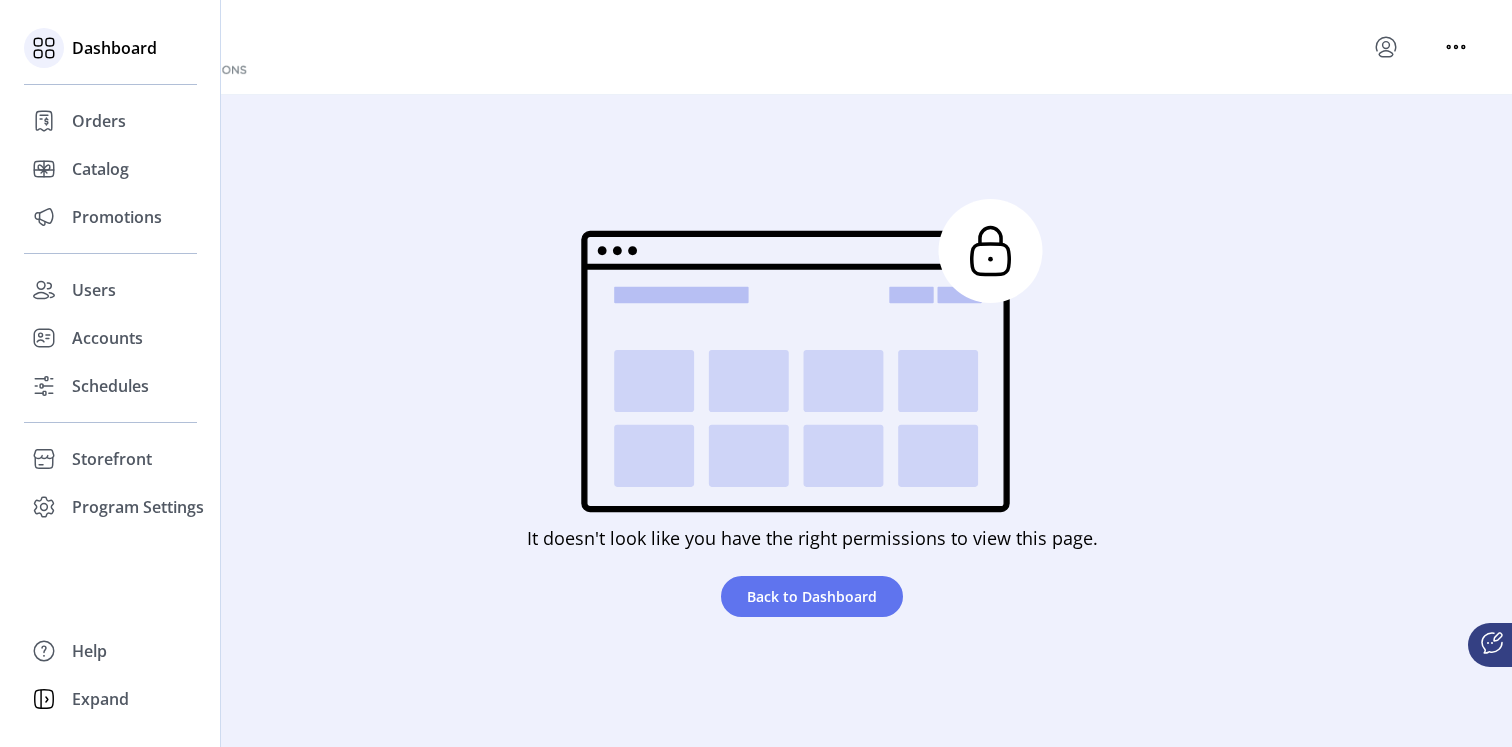 click on "Dashboard" at bounding box center [114, 48] 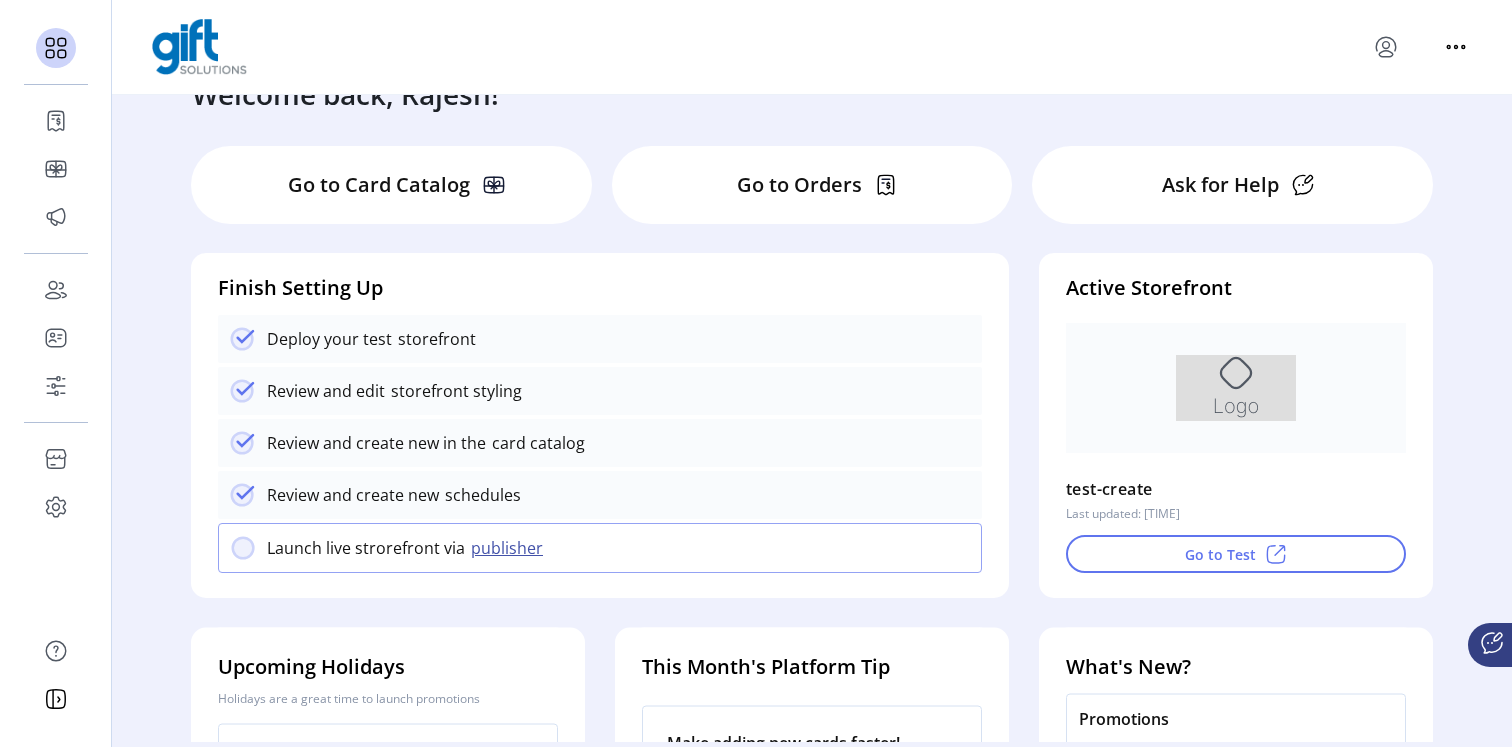 scroll, scrollTop: 0, scrollLeft: 0, axis: both 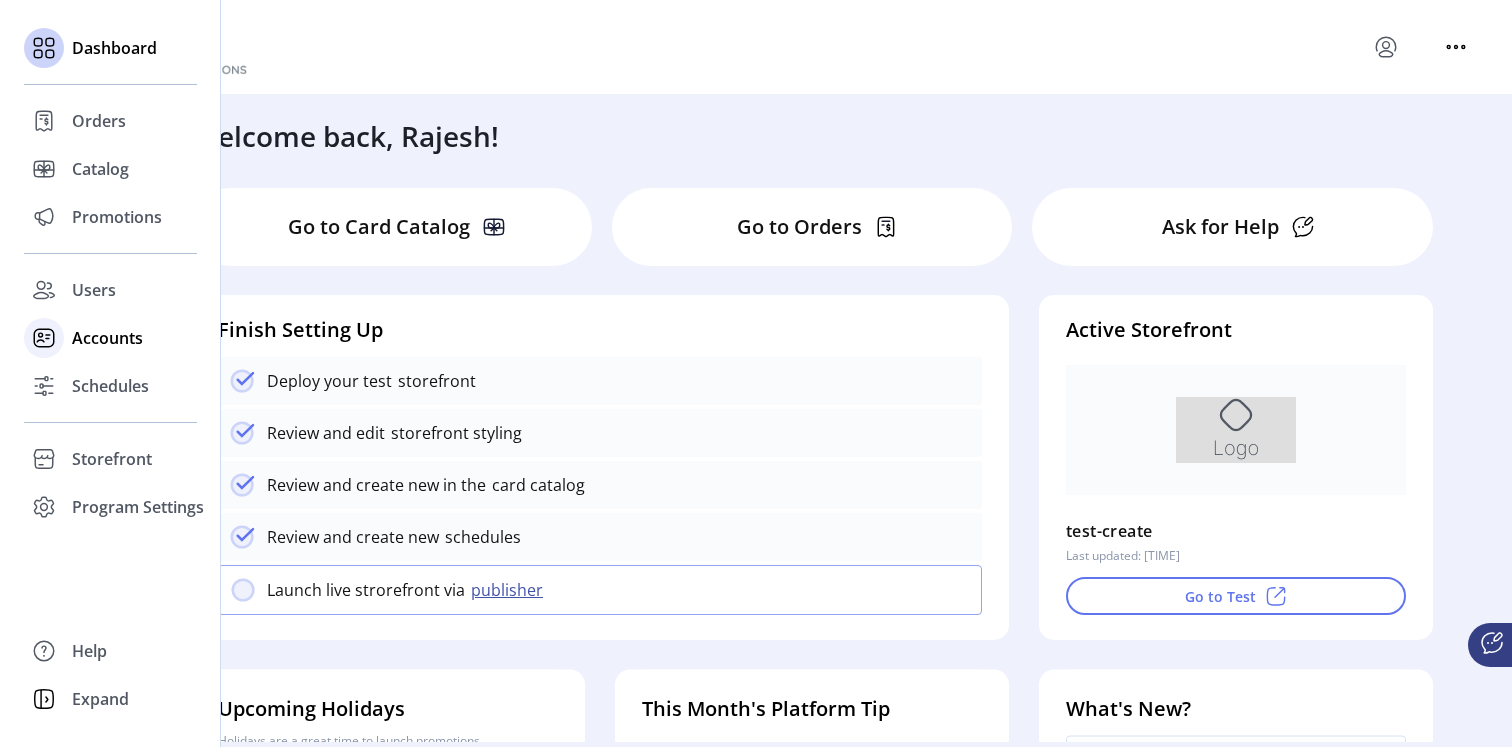 click on "Accounts" at bounding box center [99, 121] 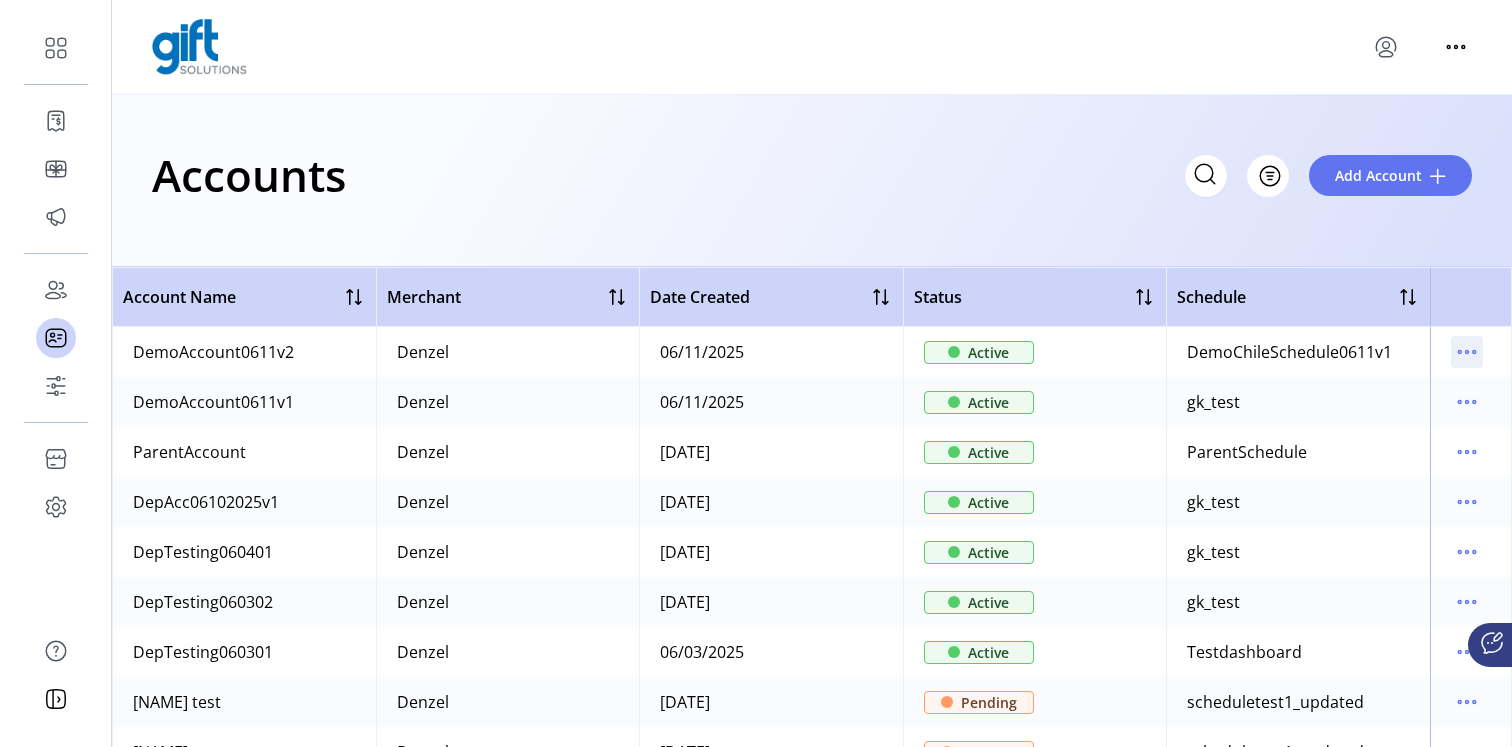 click at bounding box center (1467, 352) 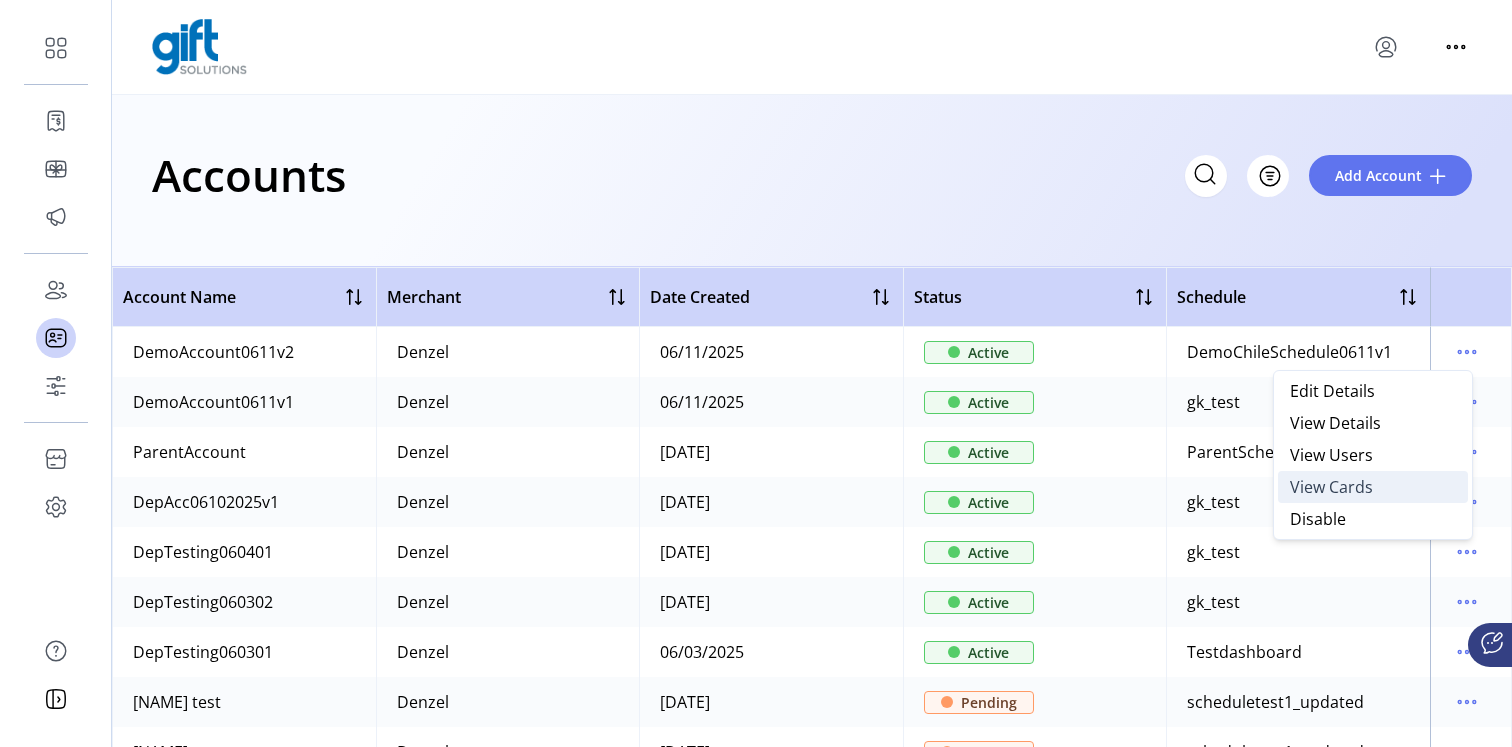 click on "View Cards" at bounding box center (1331, 487) 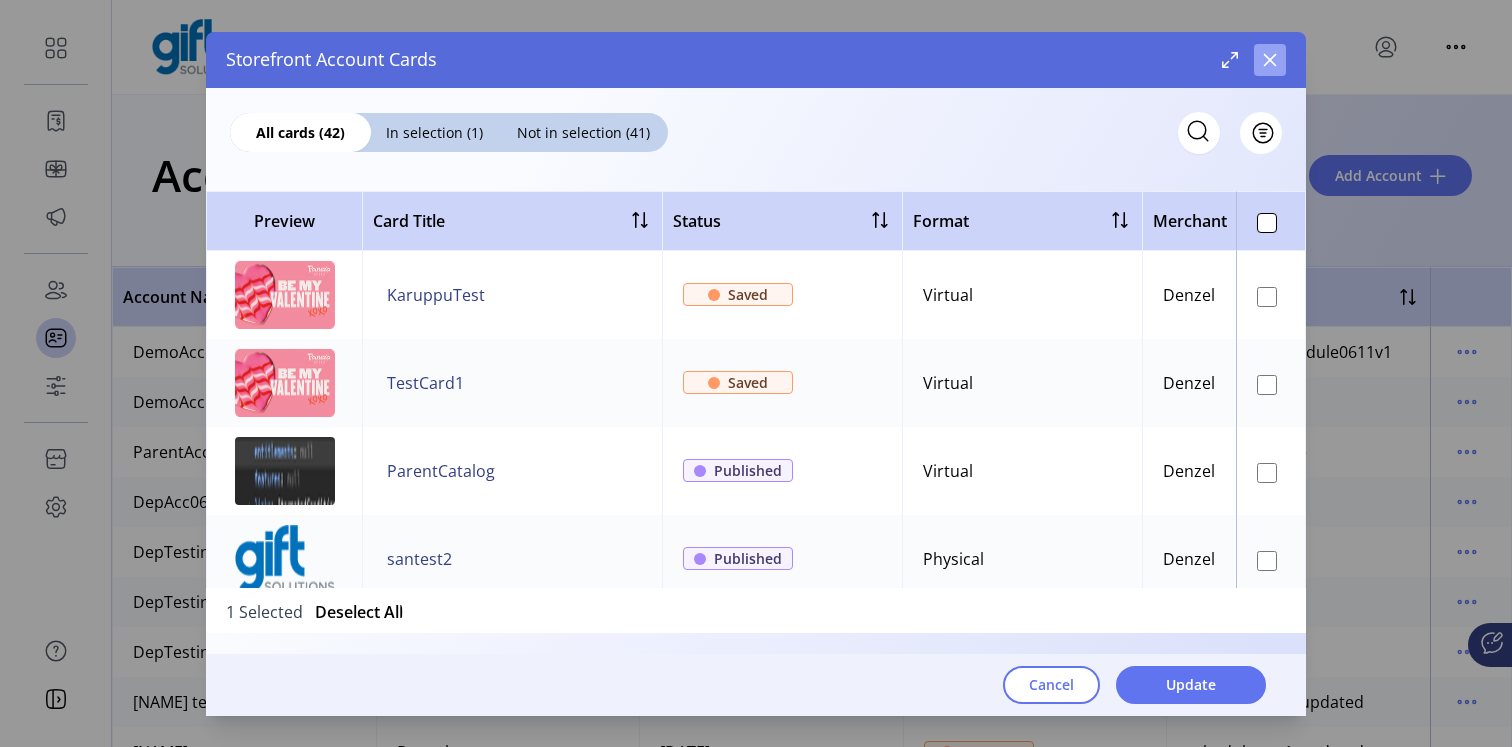 click at bounding box center (1270, 60) 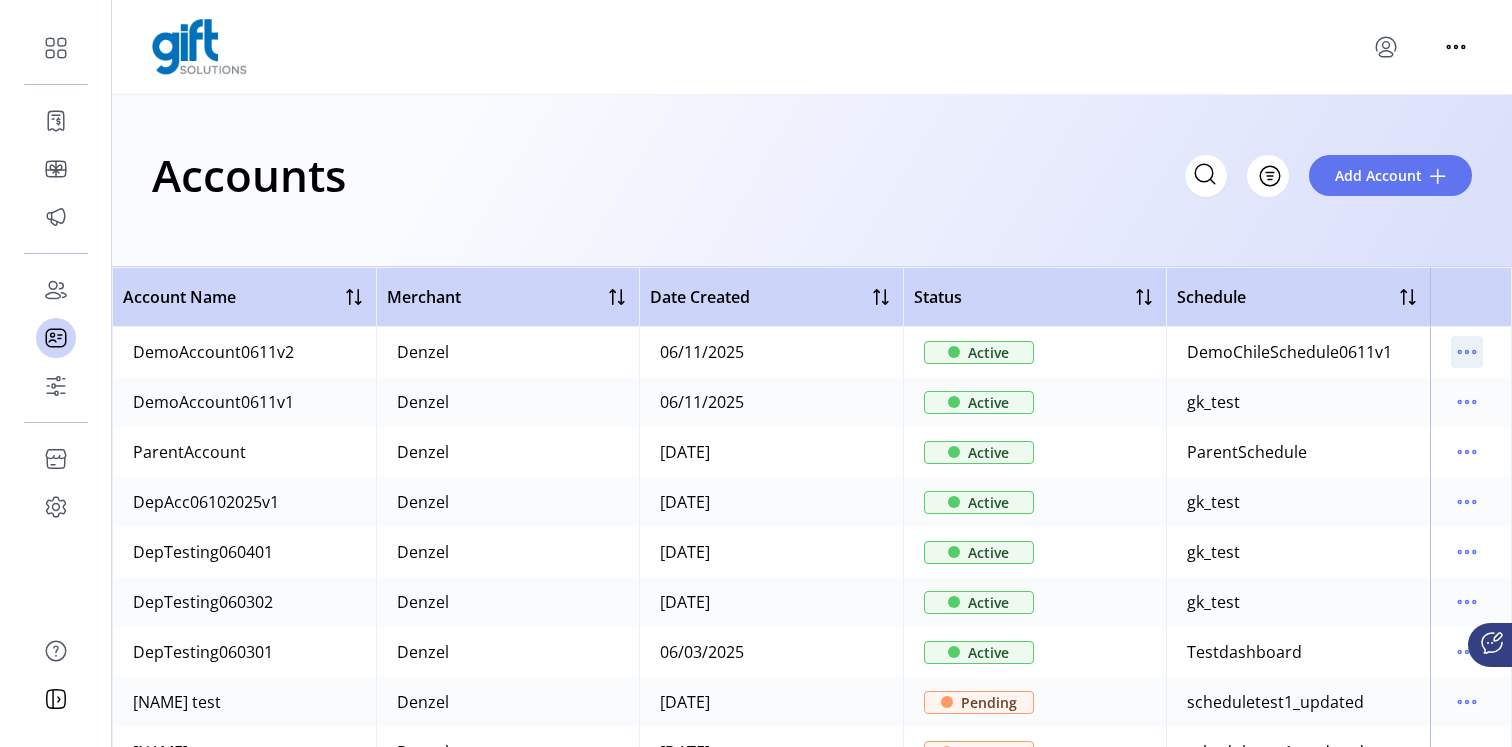 click at bounding box center [1467, 352] 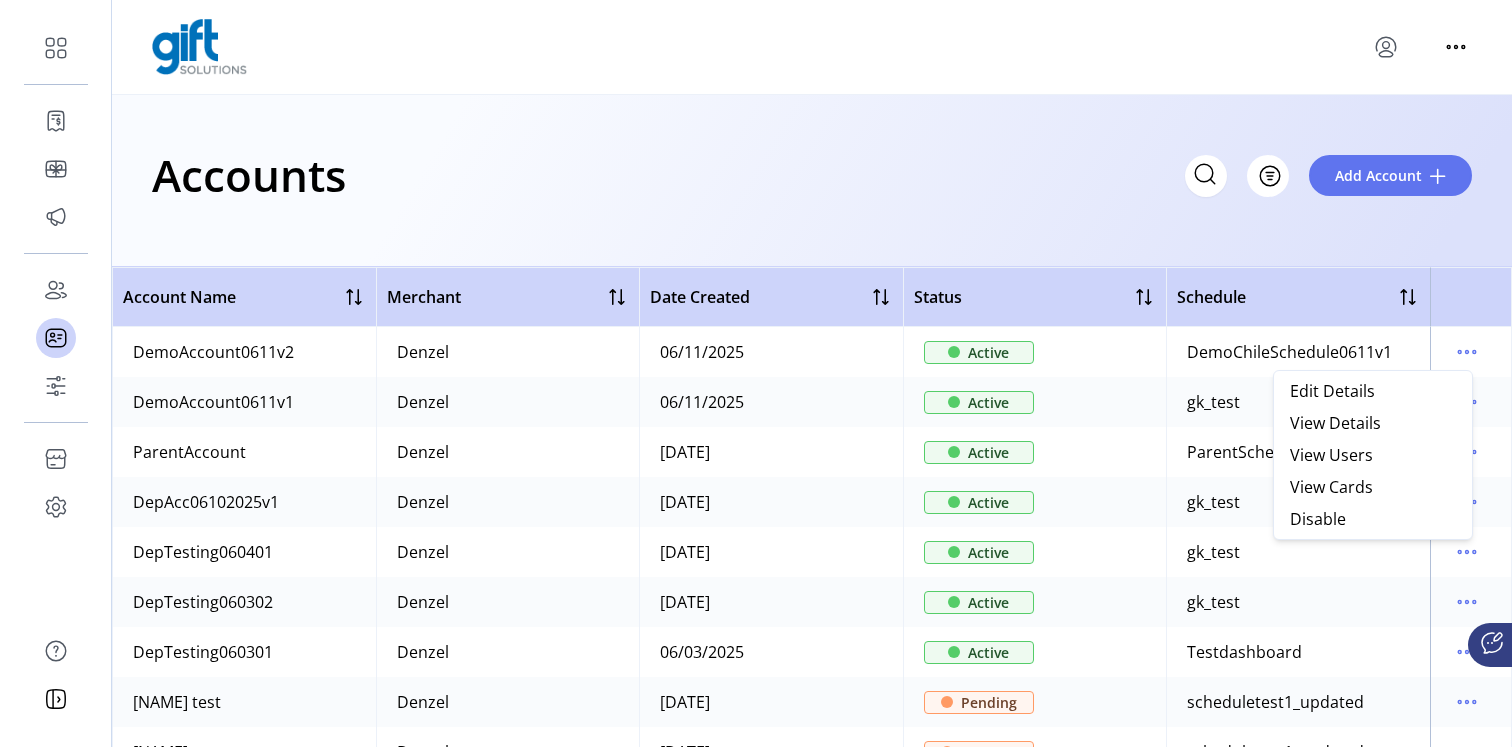 click on "Accounts
Filter Add Account" at bounding box center [812, 181] 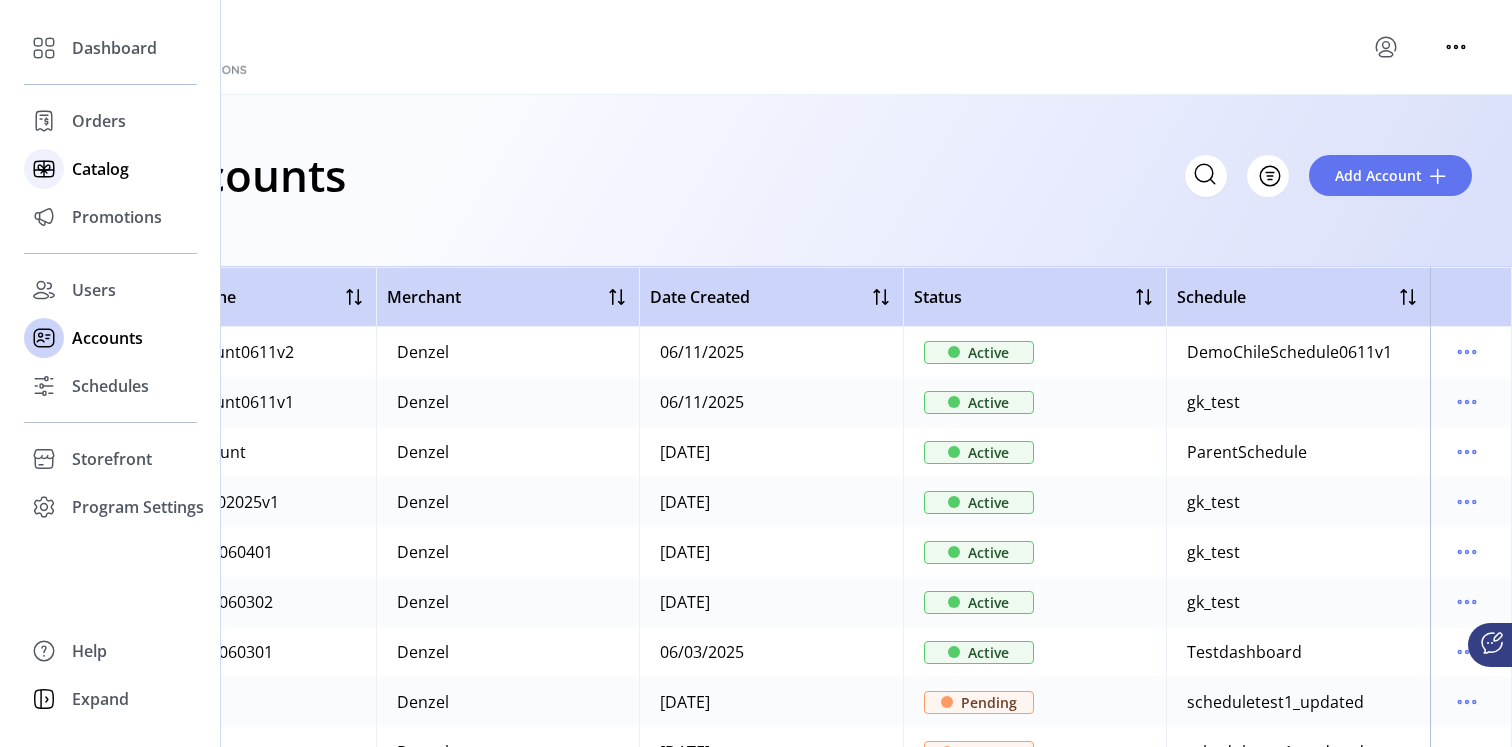 click on "Catalog" at bounding box center (114, 48) 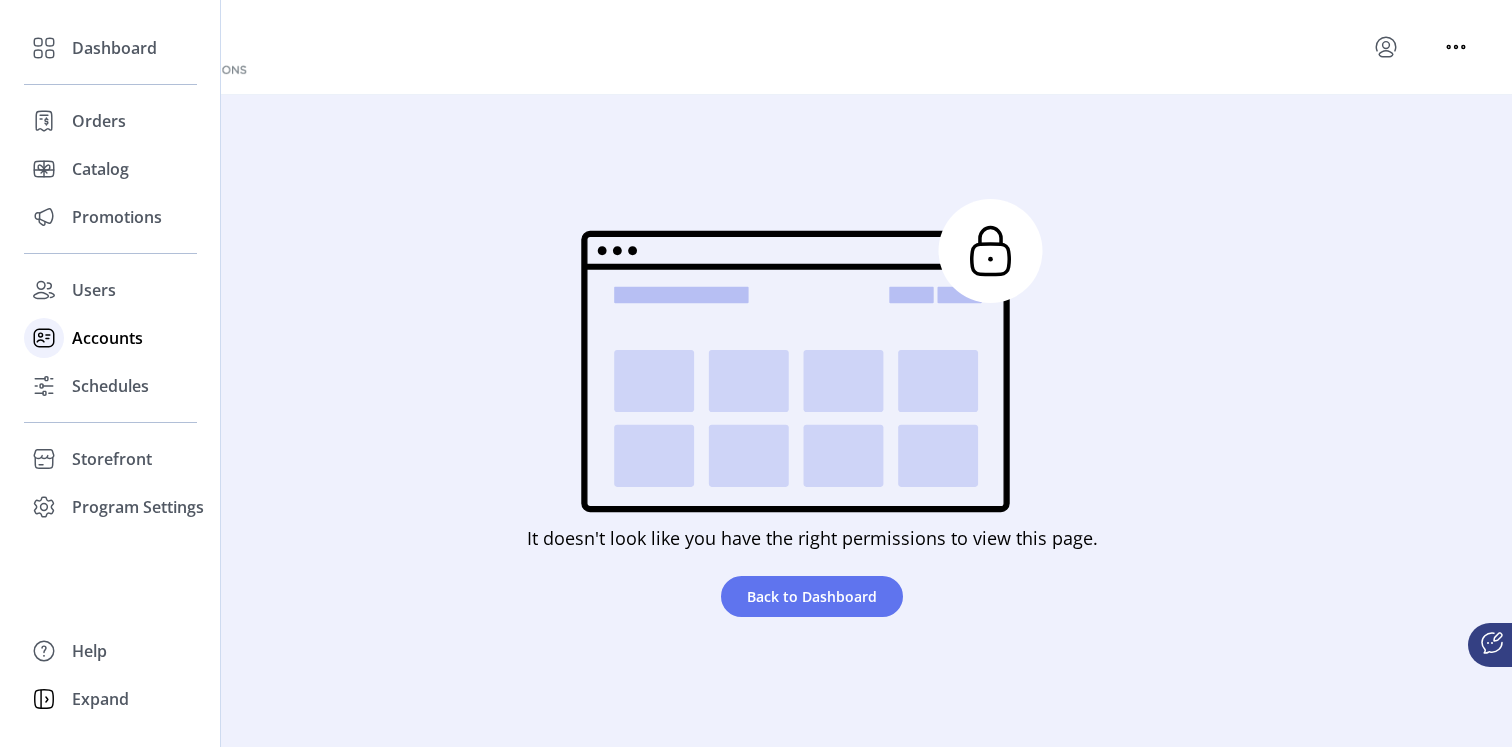 click on "Accounts" at bounding box center (114, 48) 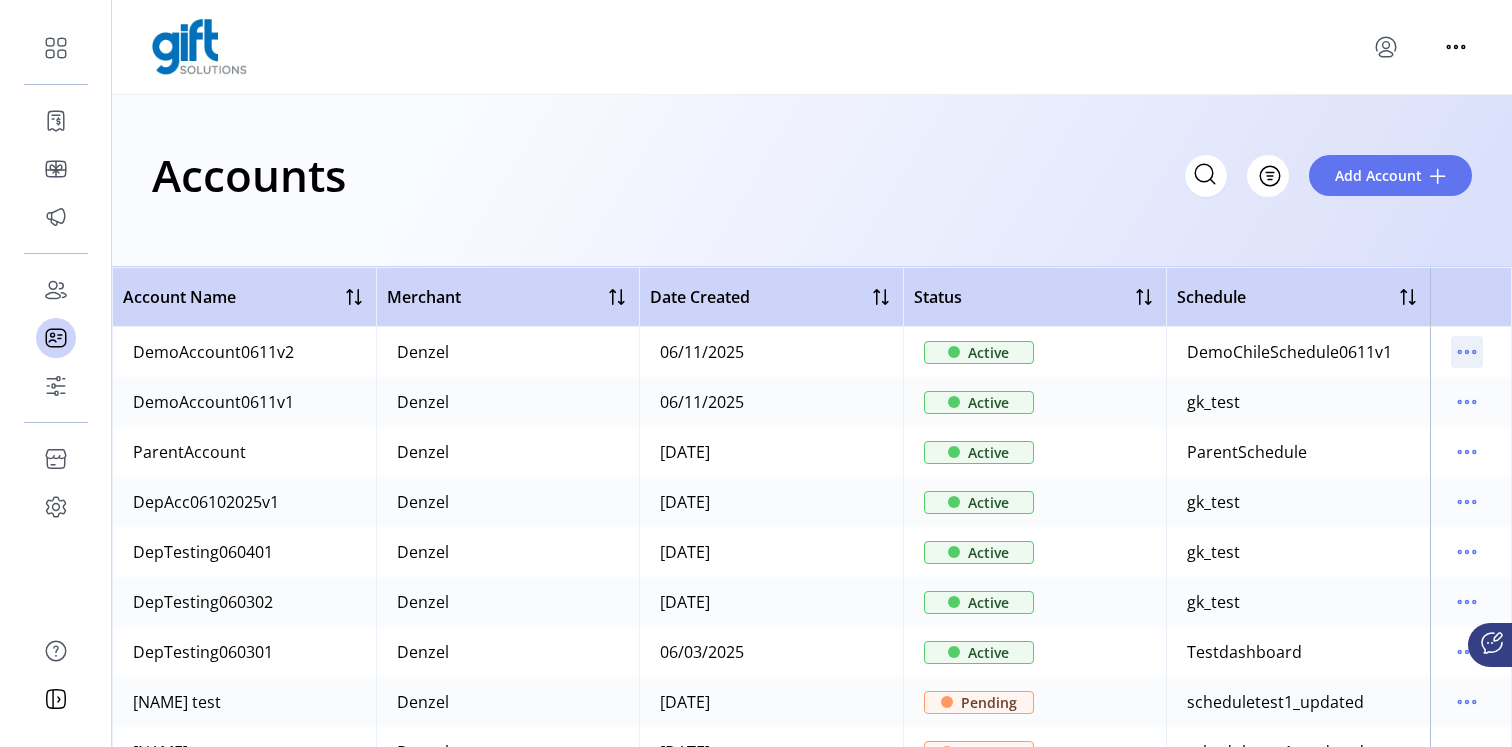 click at bounding box center [1467, 352] 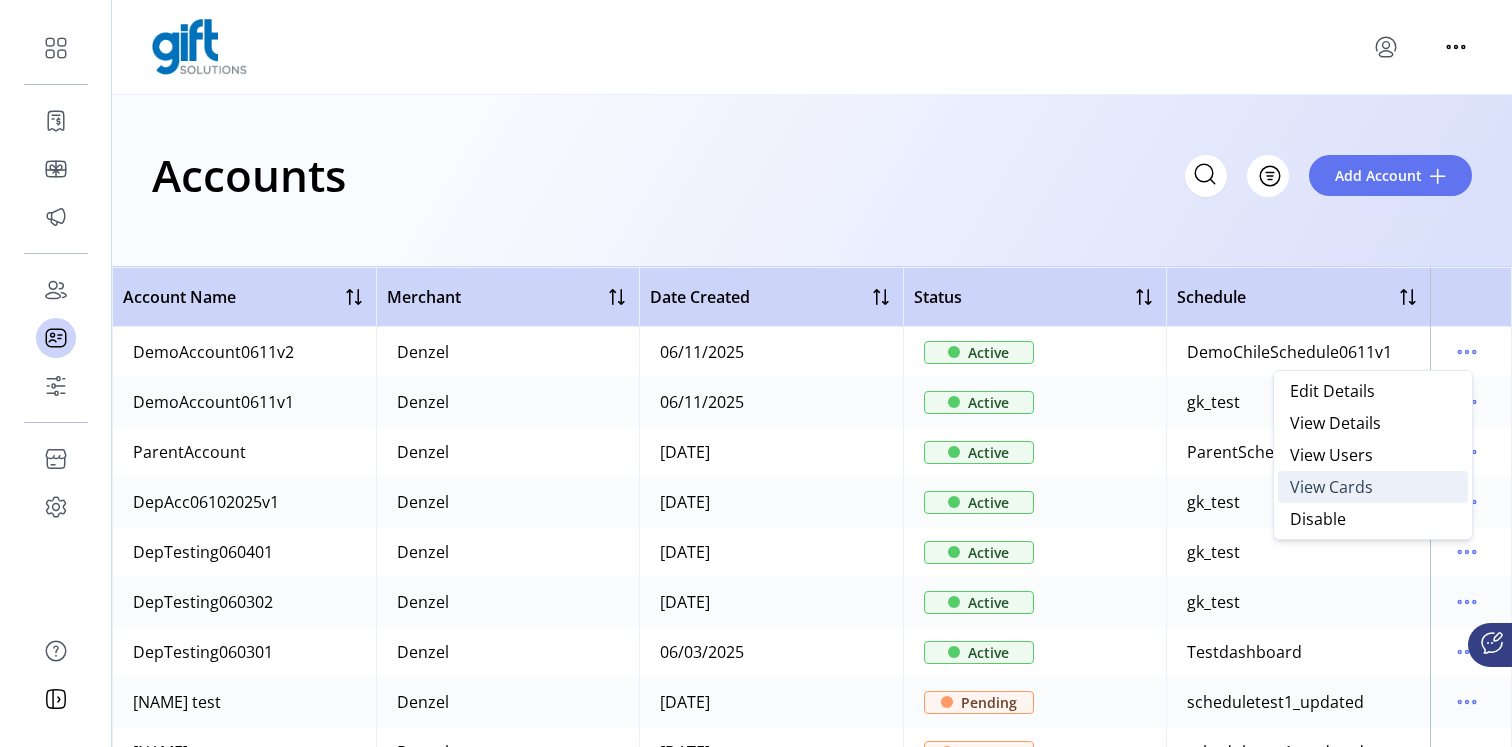 click on "View Cards" at bounding box center (1331, 487) 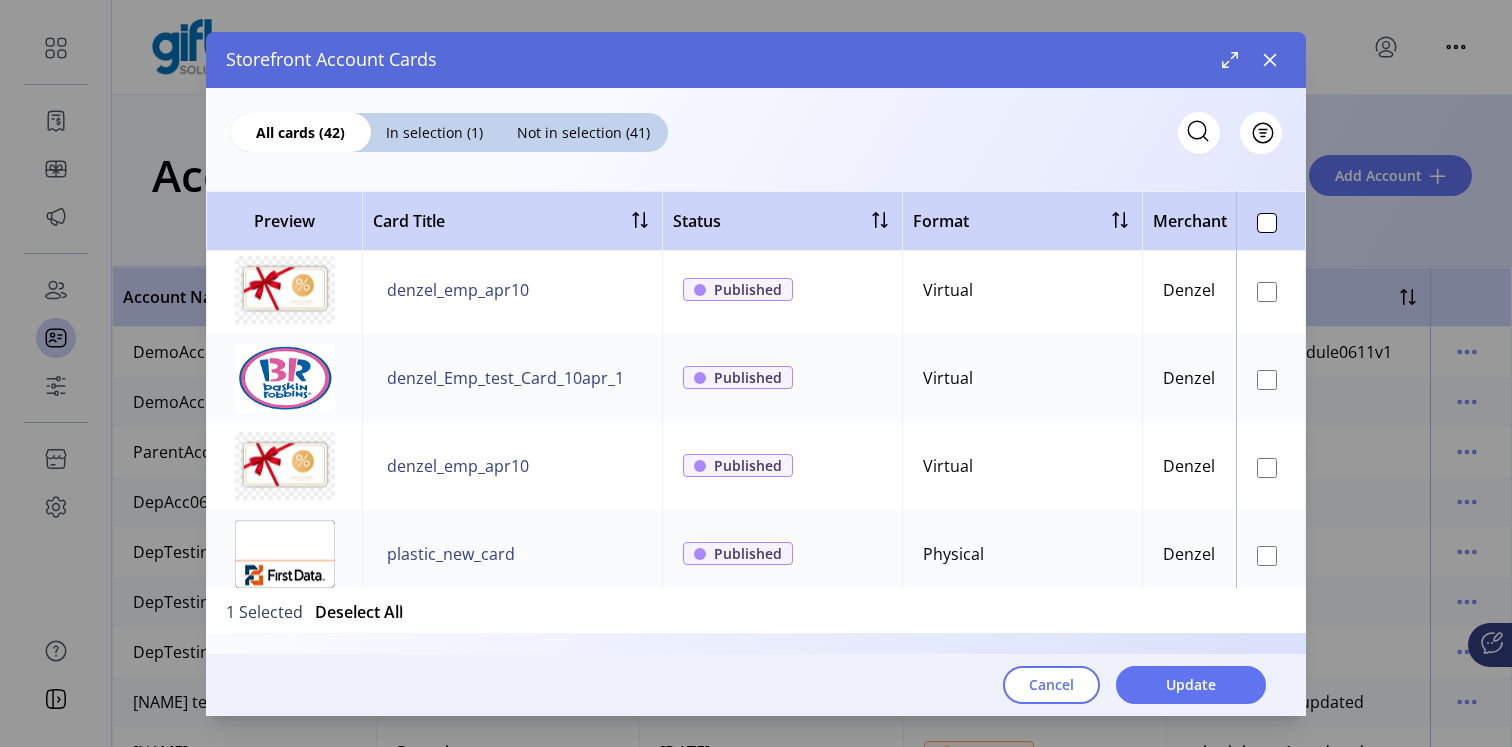 scroll, scrollTop: 2474, scrollLeft: 0, axis: vertical 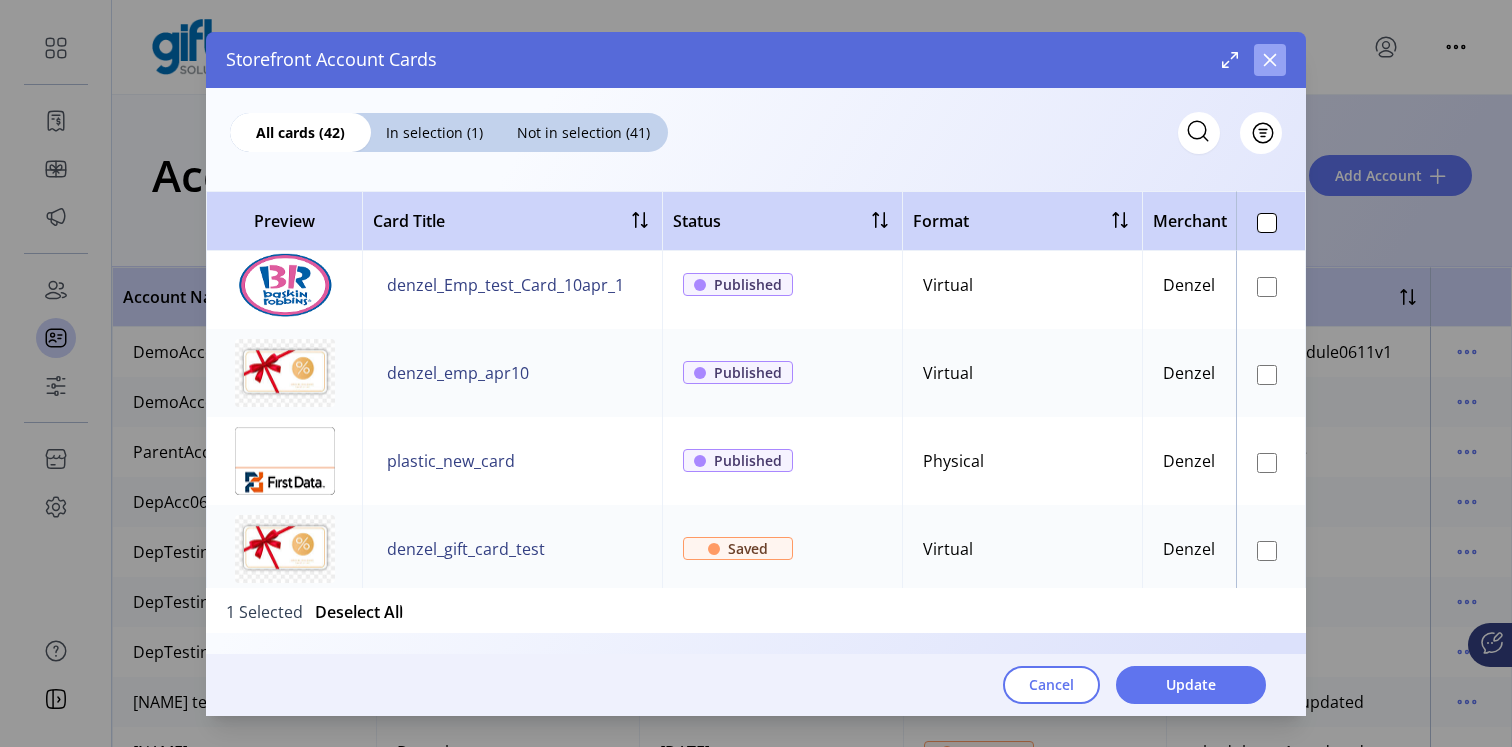 click at bounding box center (1270, 60) 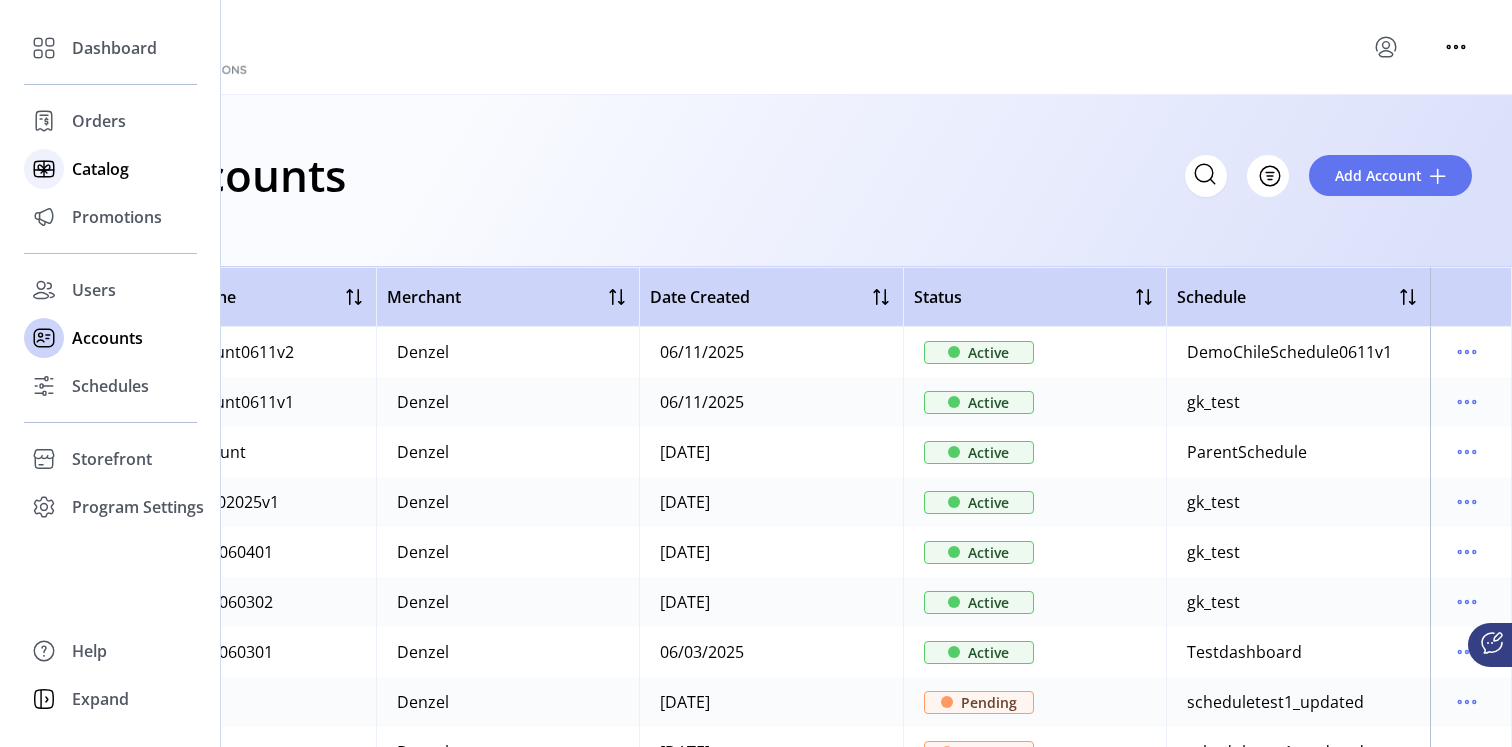 click on "Catalog" at bounding box center [114, 48] 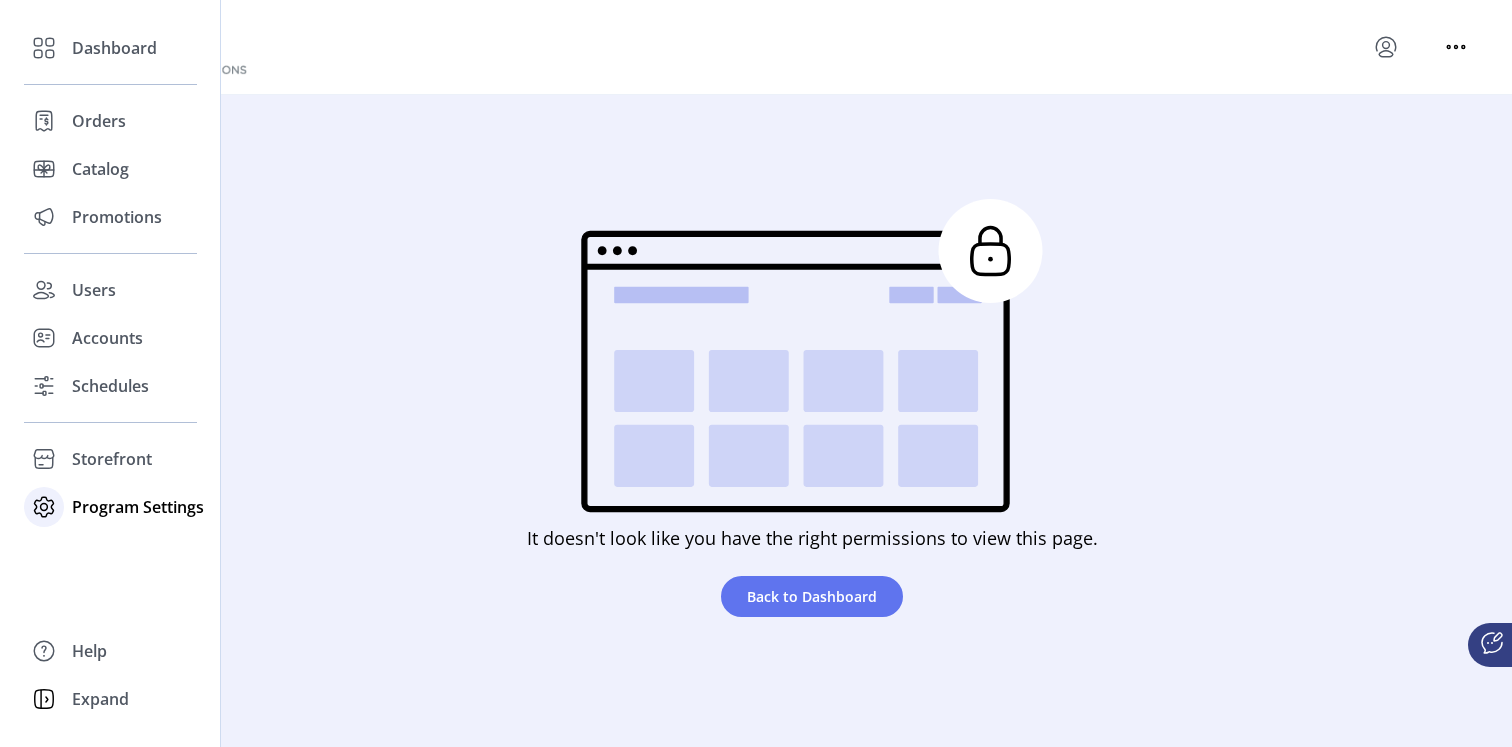 click on "Program Settings" at bounding box center (114, 48) 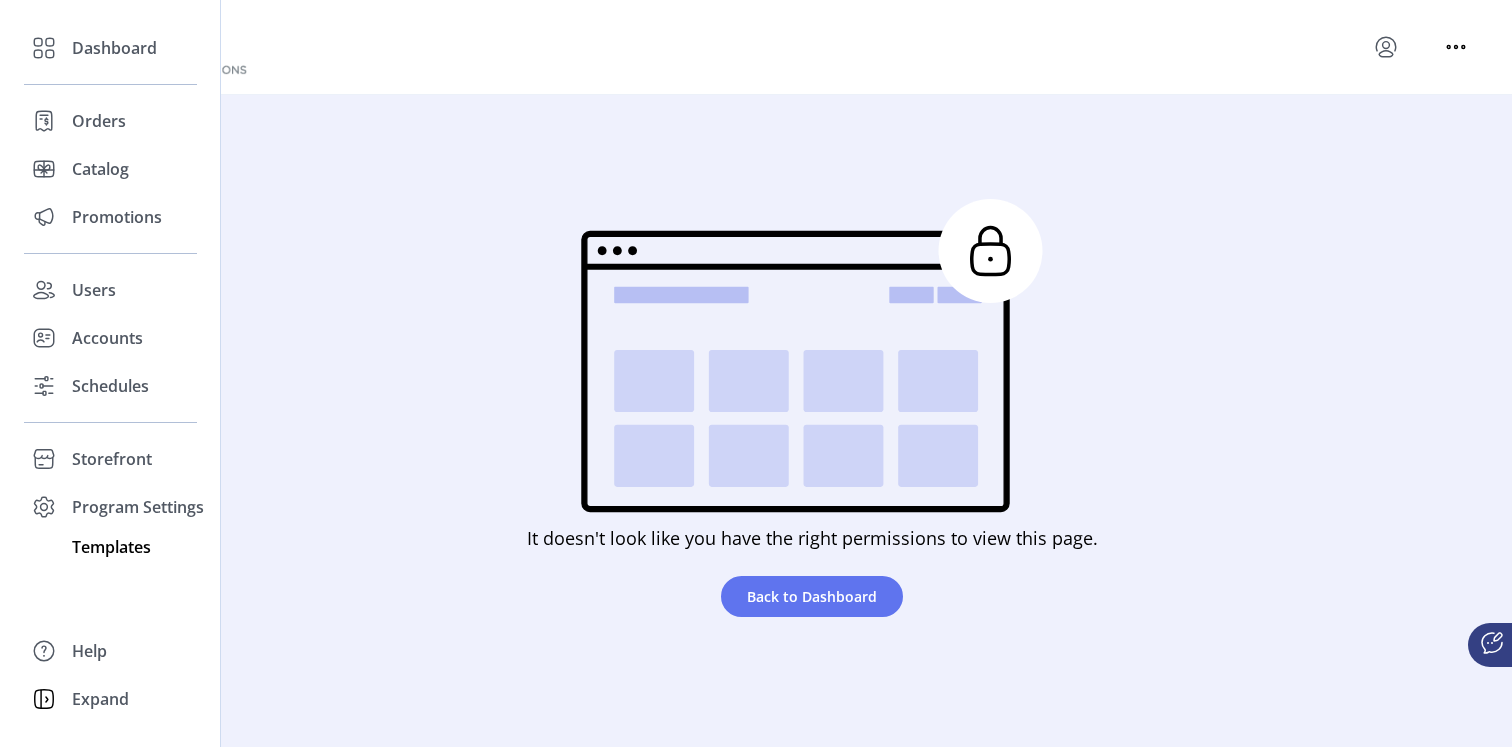 click on "Templates" at bounding box center [114, 48] 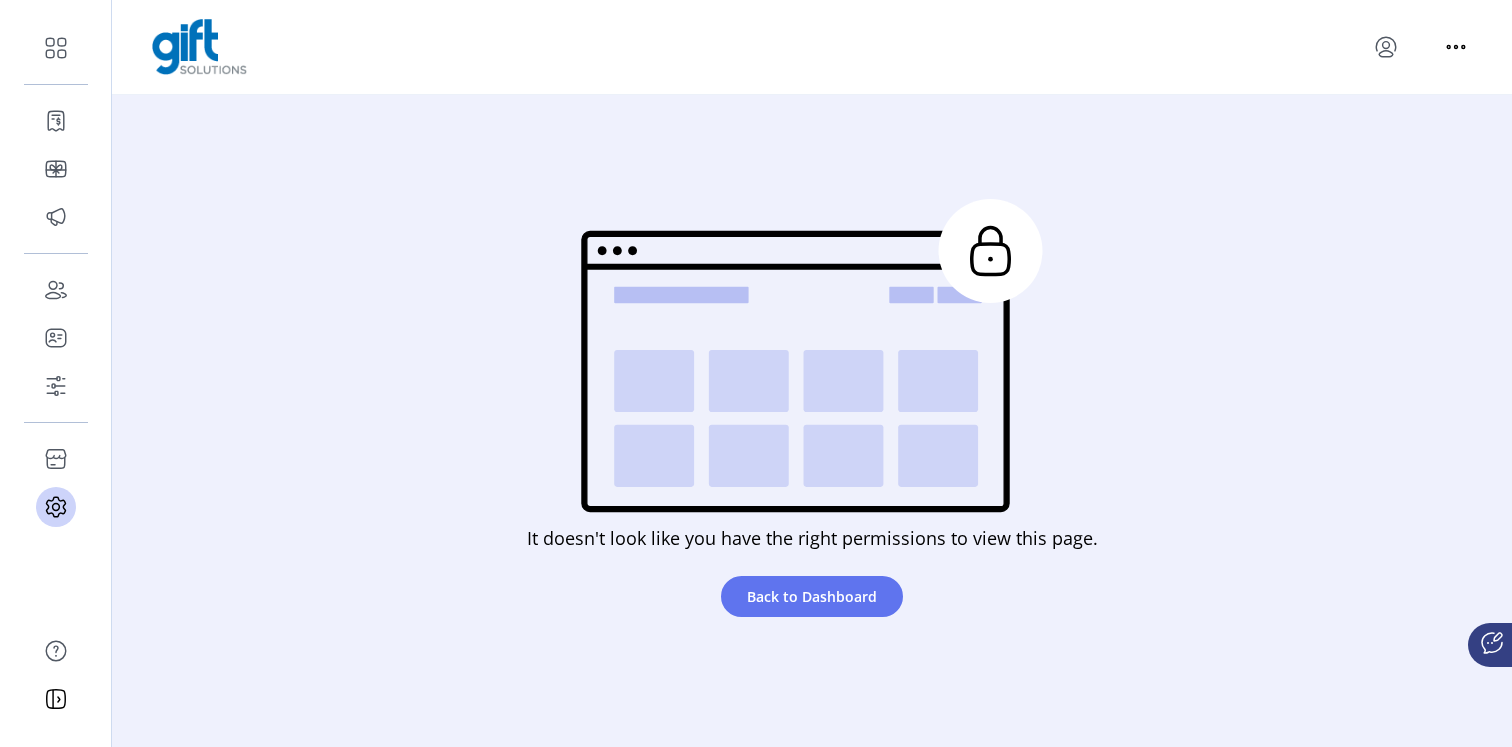 click at bounding box center [1386, 47] 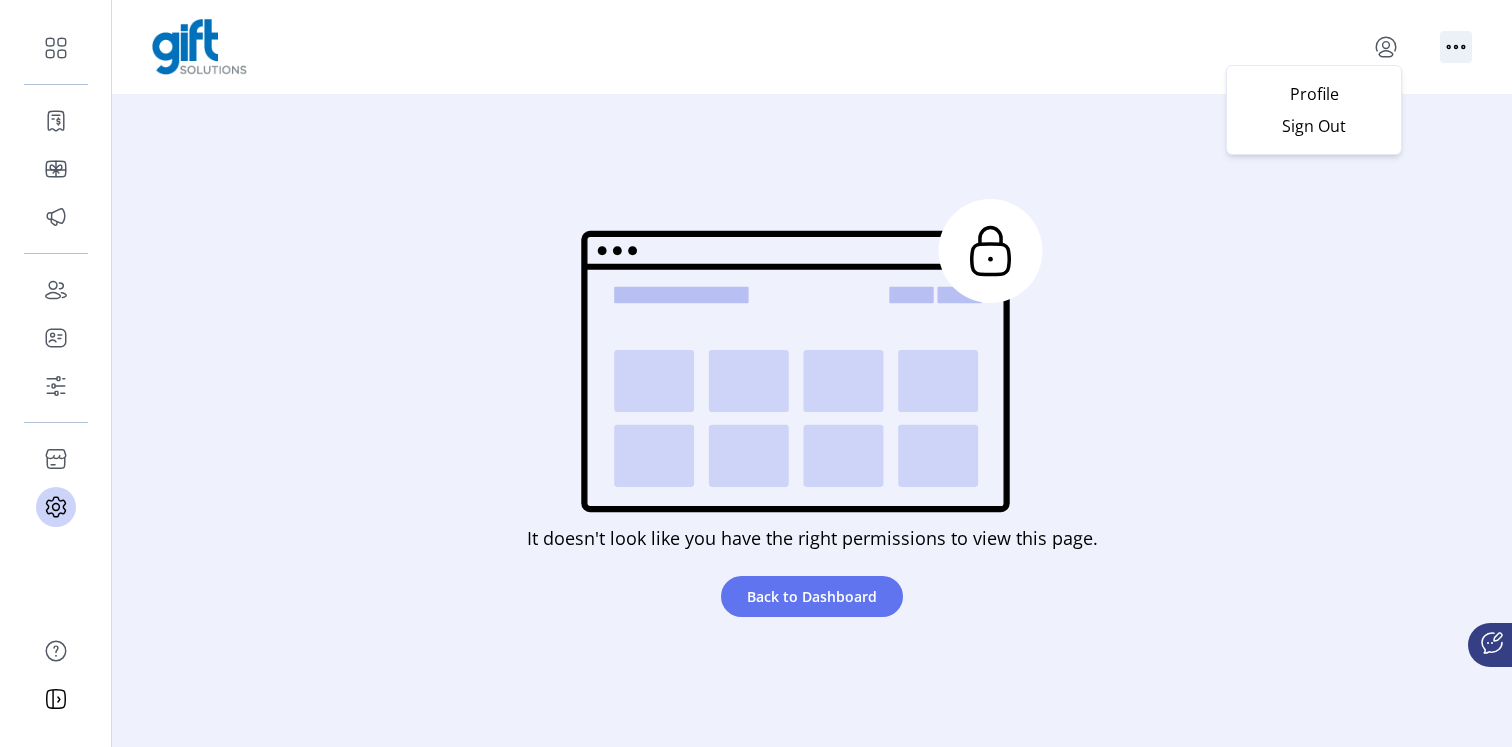 click at bounding box center [1456, 47] 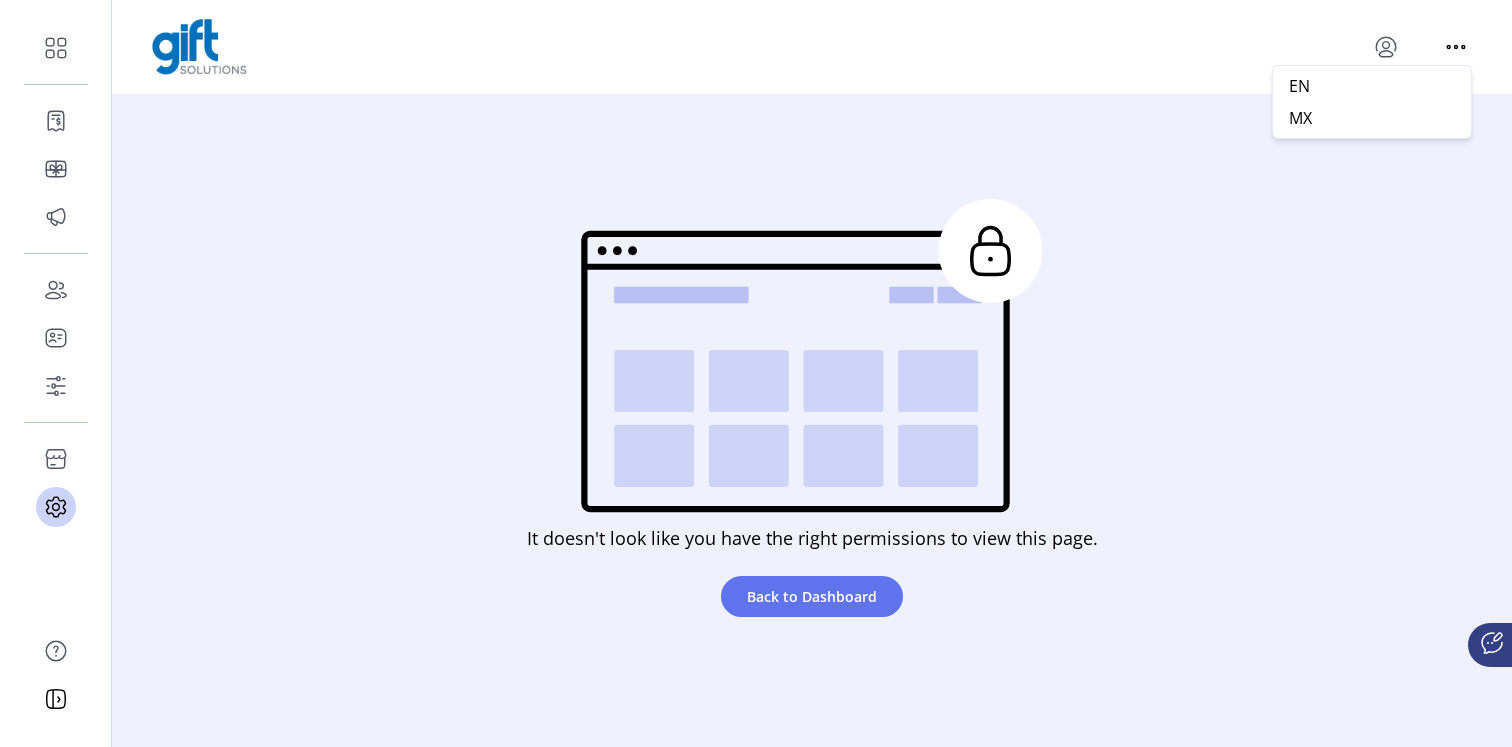 click at bounding box center (1386, 47) 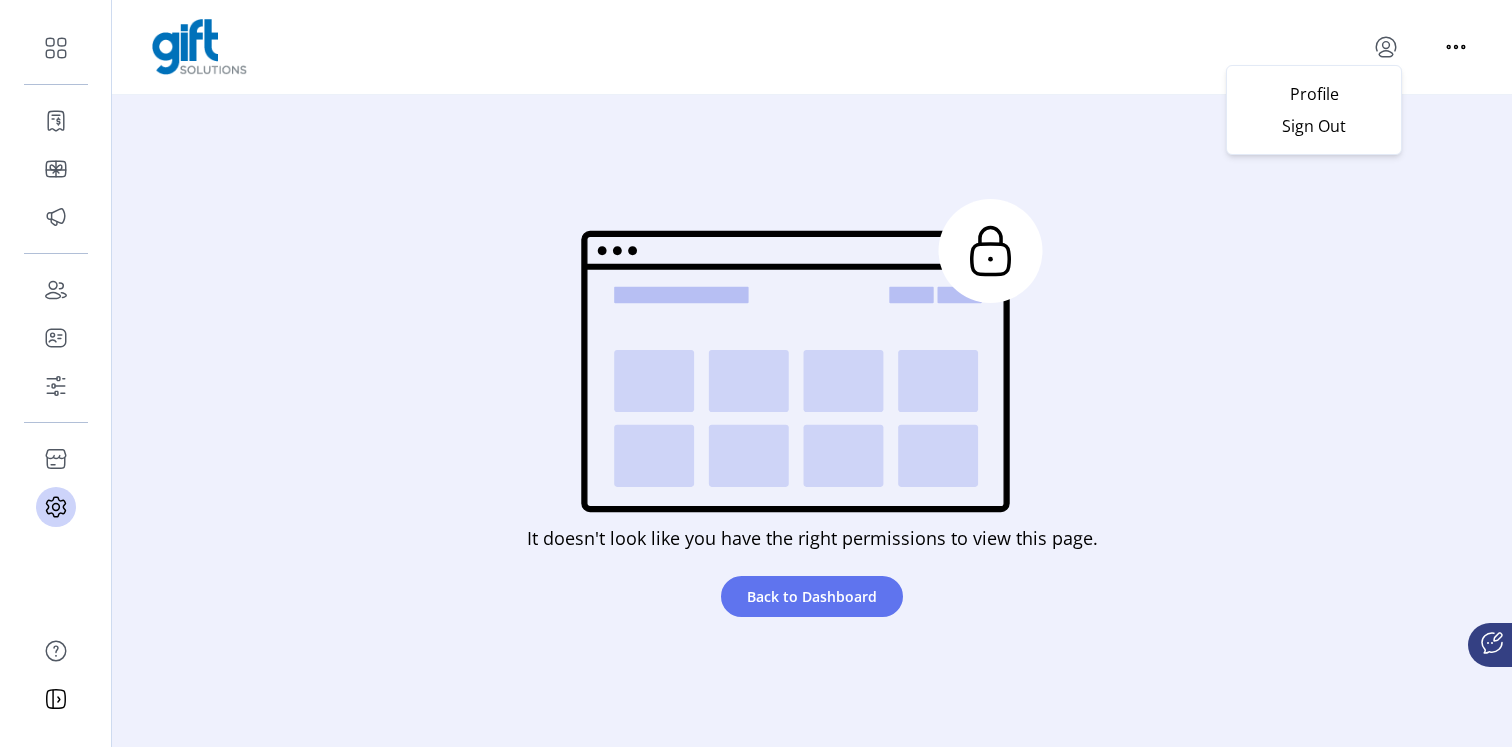 click on "Profile Sign Out" at bounding box center [812, 47] 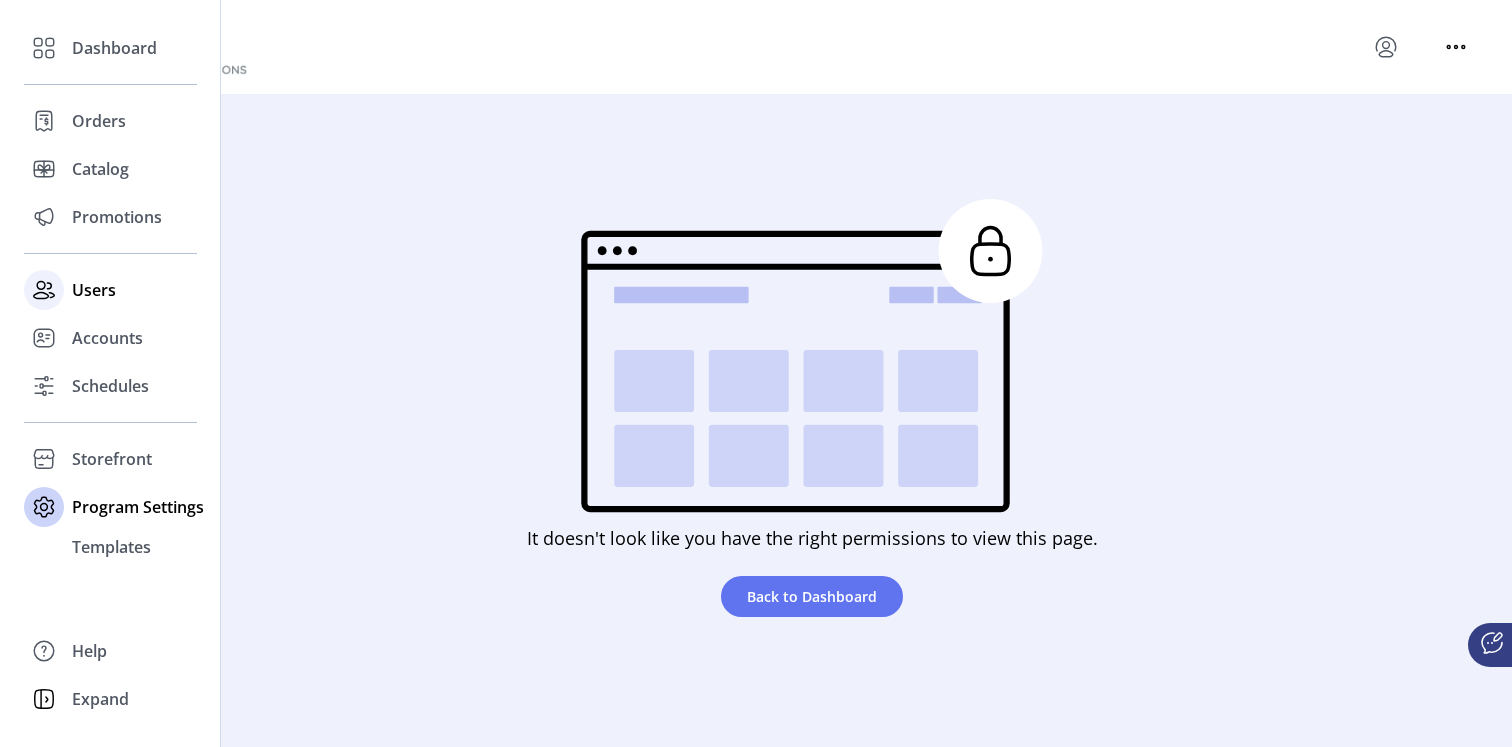 click on "Users" at bounding box center (114, 48) 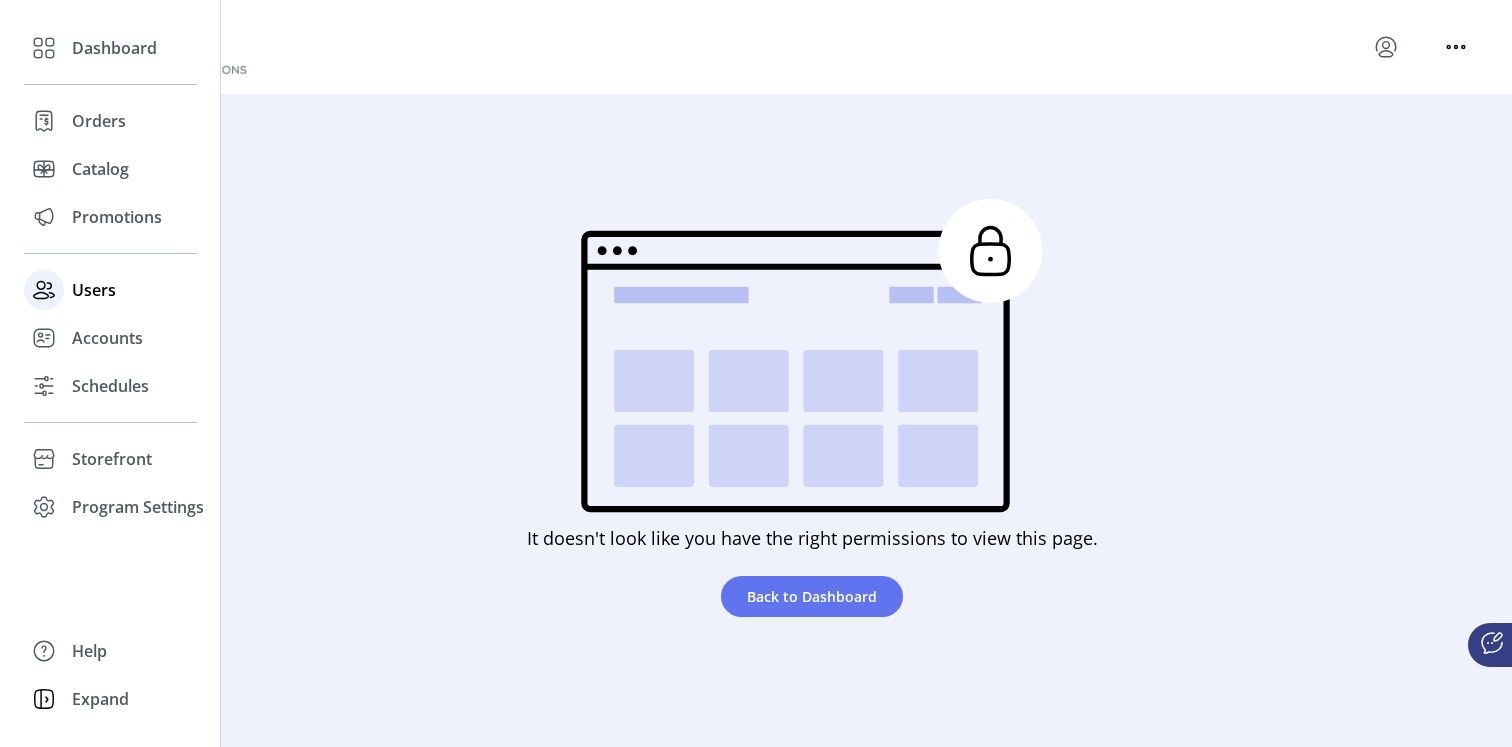 click at bounding box center [44, 48] 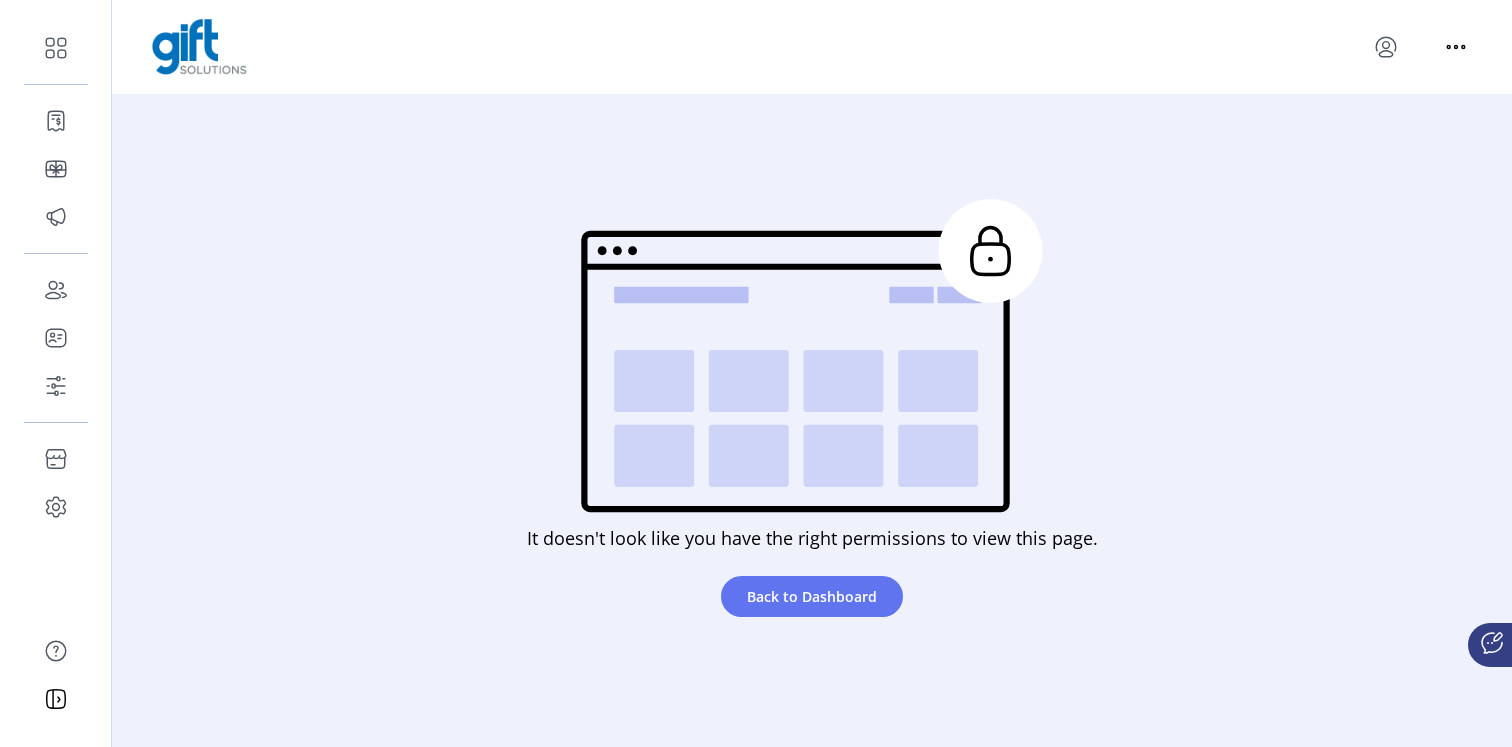 click at bounding box center (1386, 47) 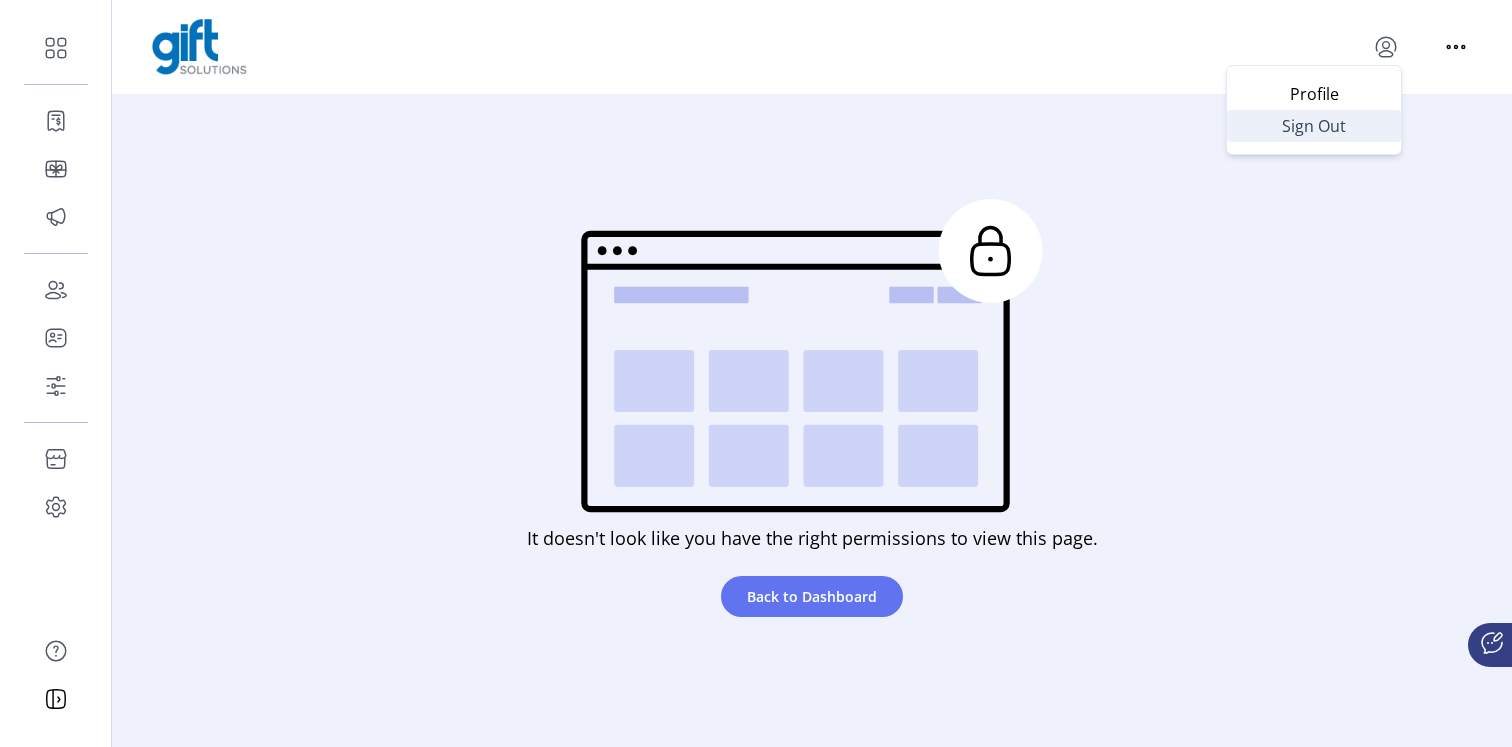 click on "Sign Out" at bounding box center [1314, 126] 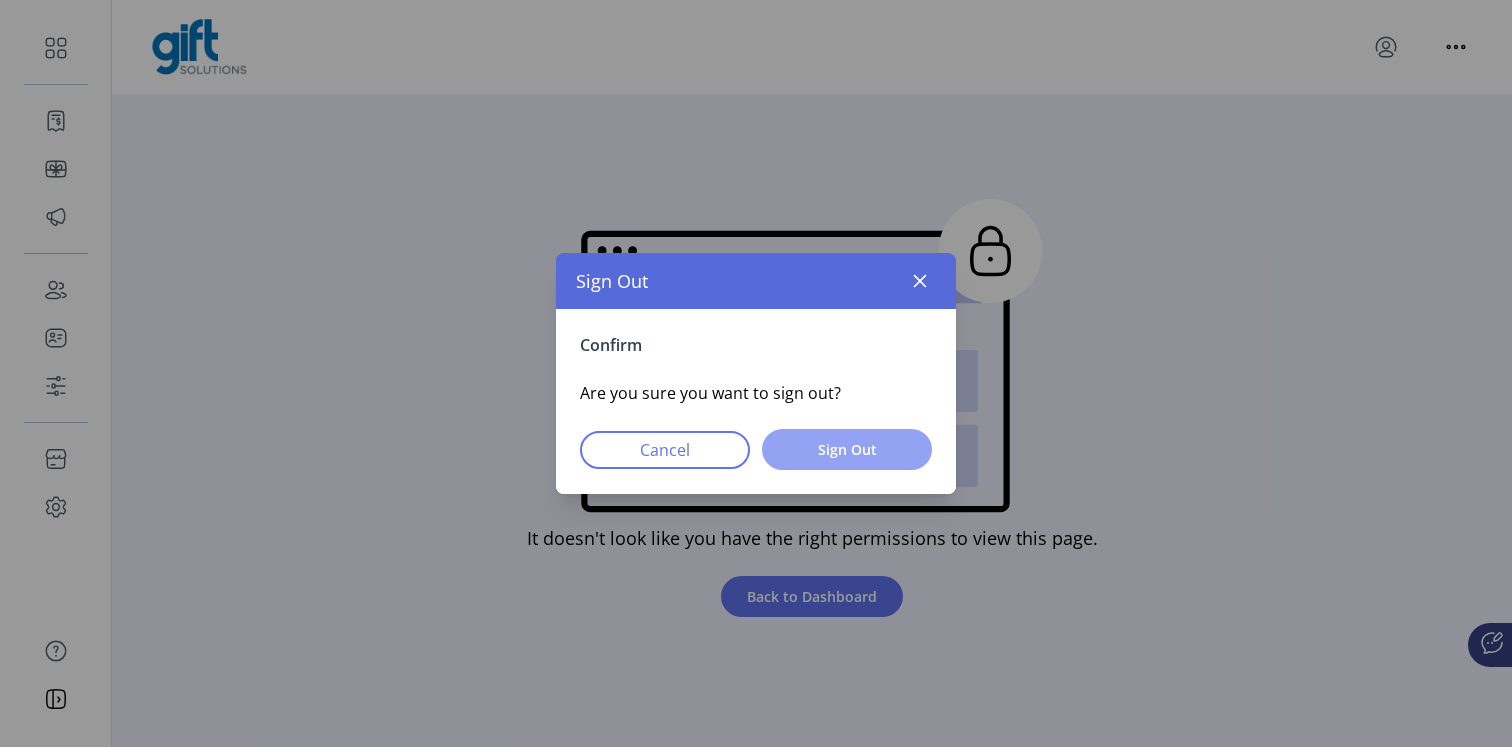 click on "Sign Out" at bounding box center (847, 449) 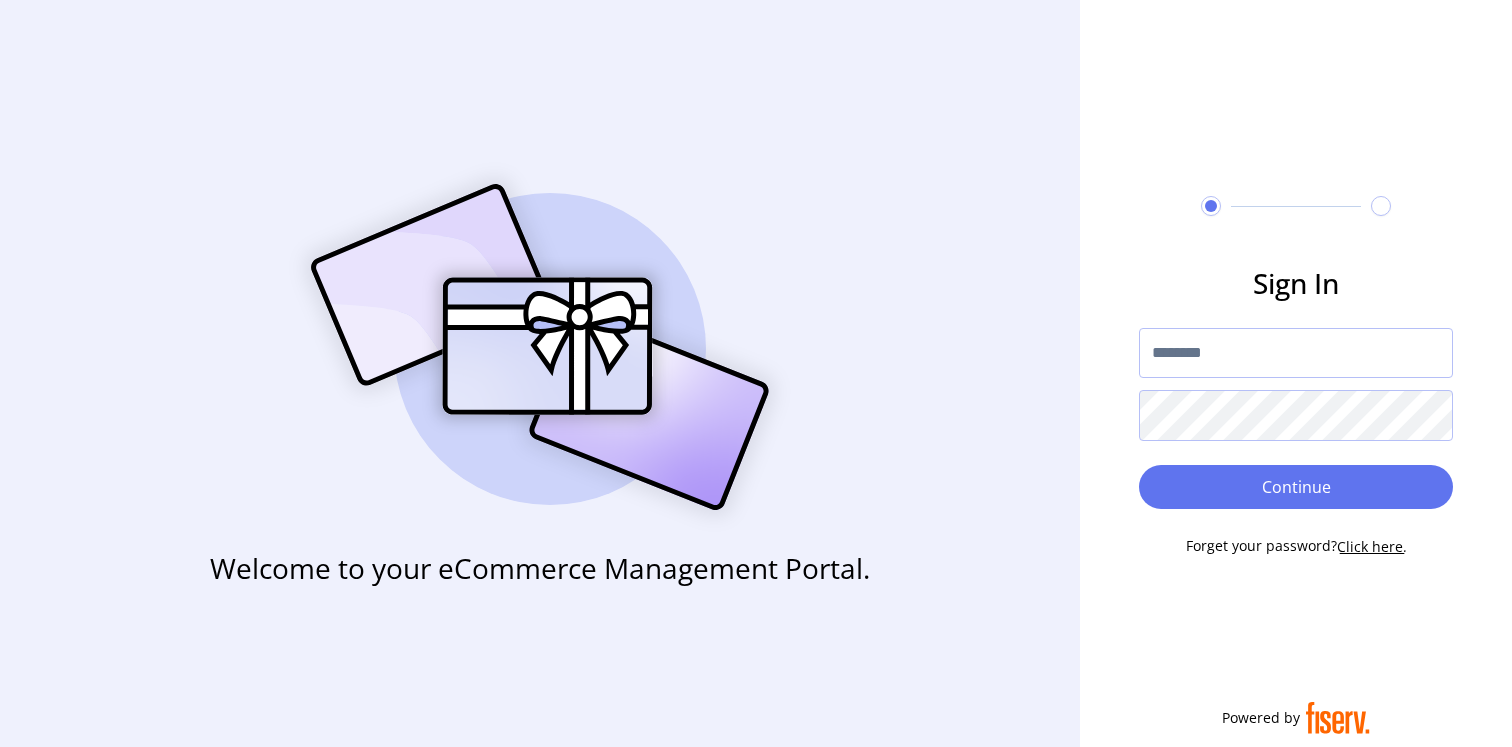 click at bounding box center (1296, 353) 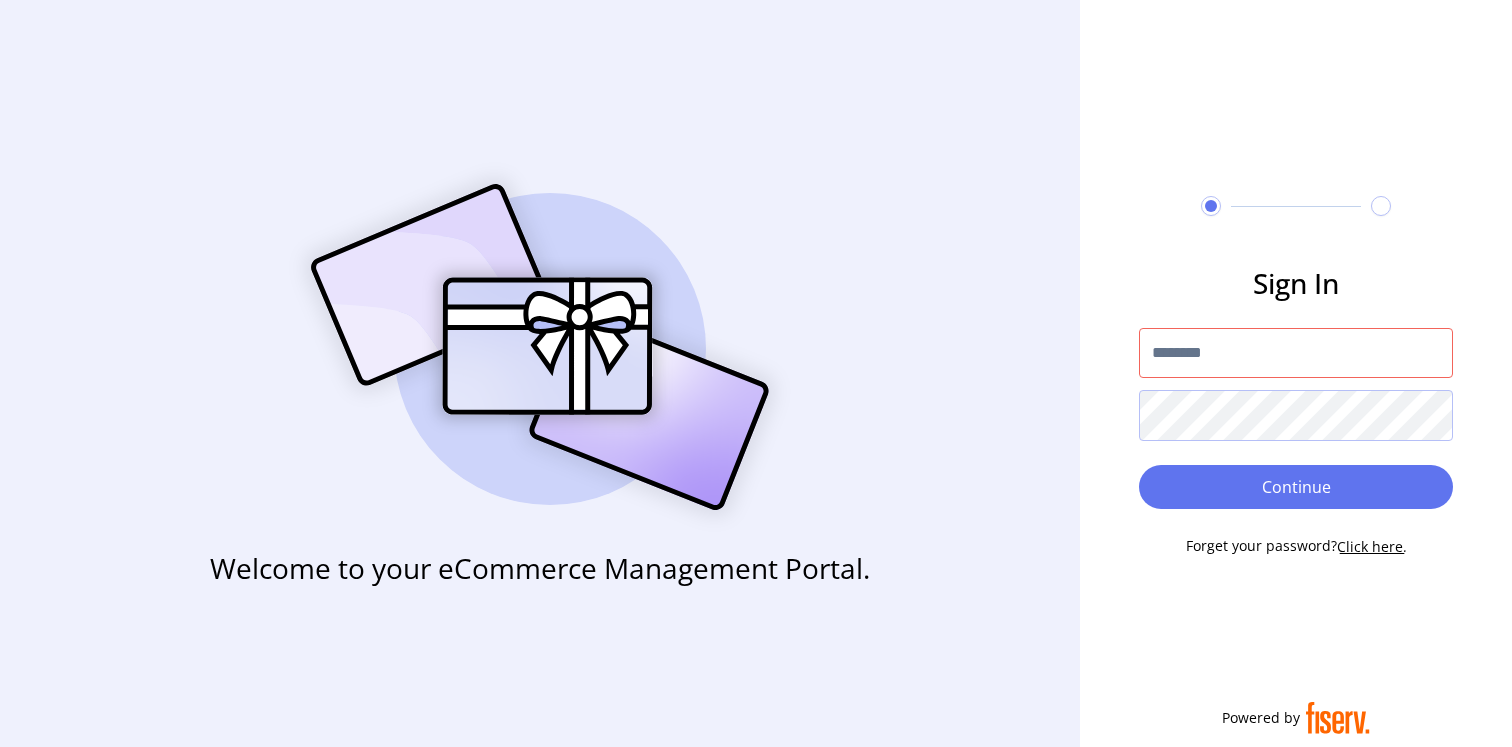 type on "**********" 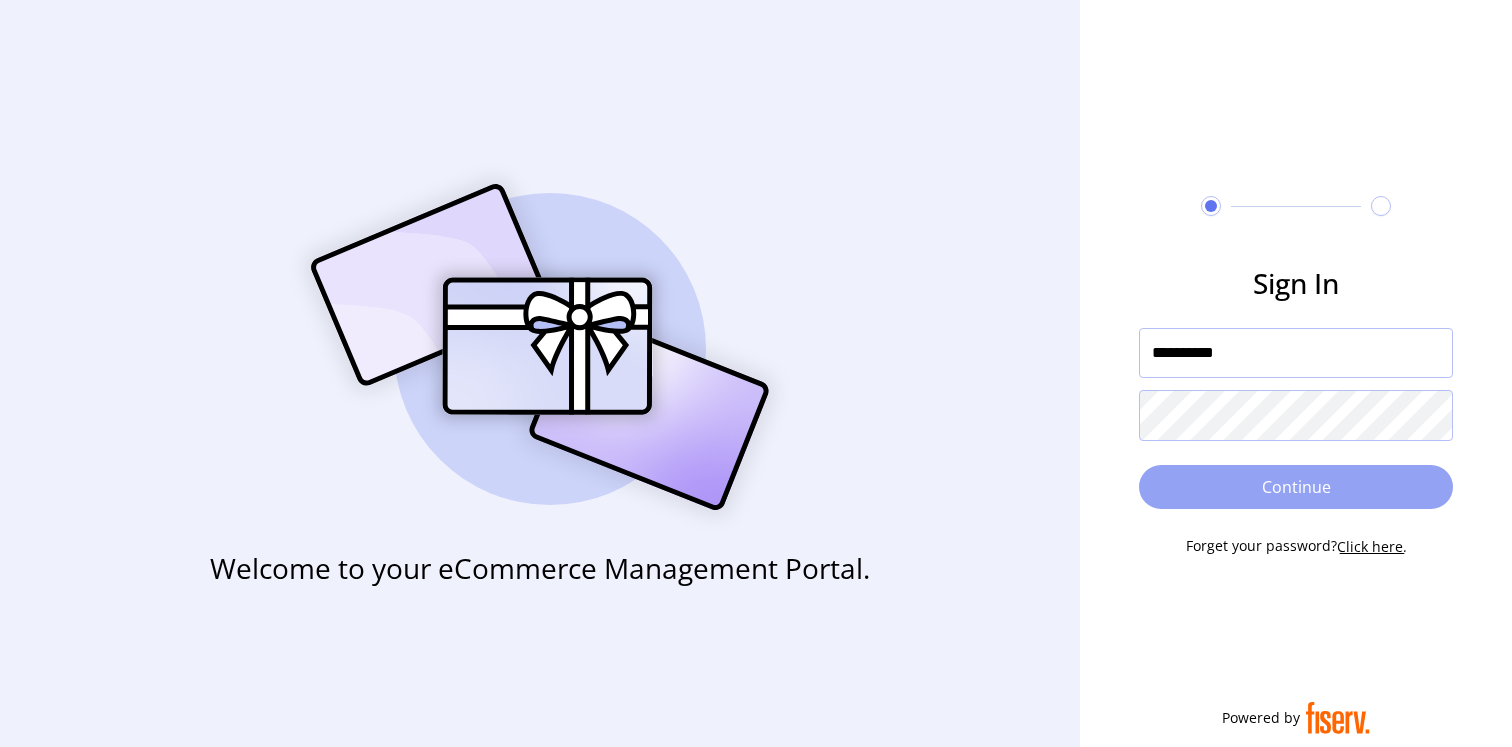 click on "Continue" at bounding box center [1296, 487] 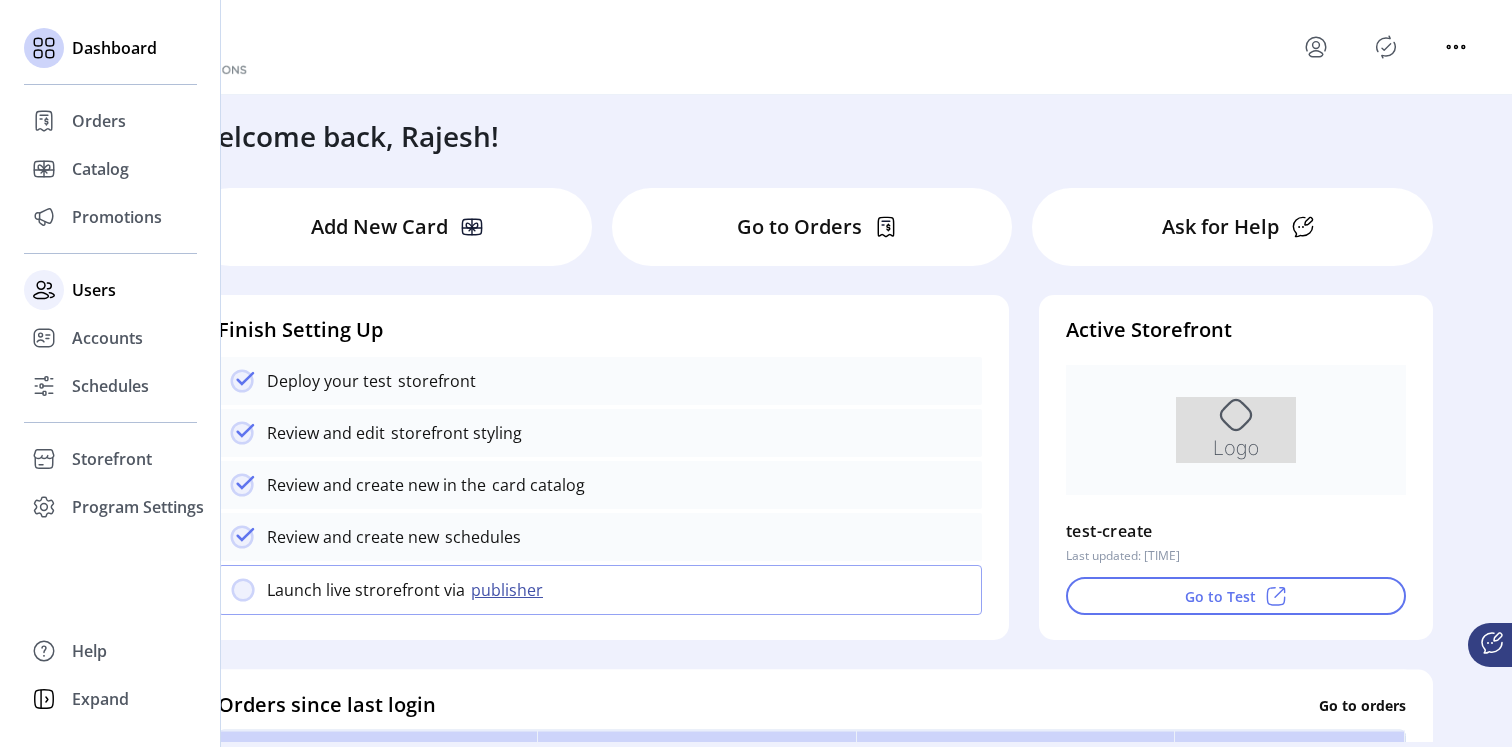 click on "Users" at bounding box center (99, 121) 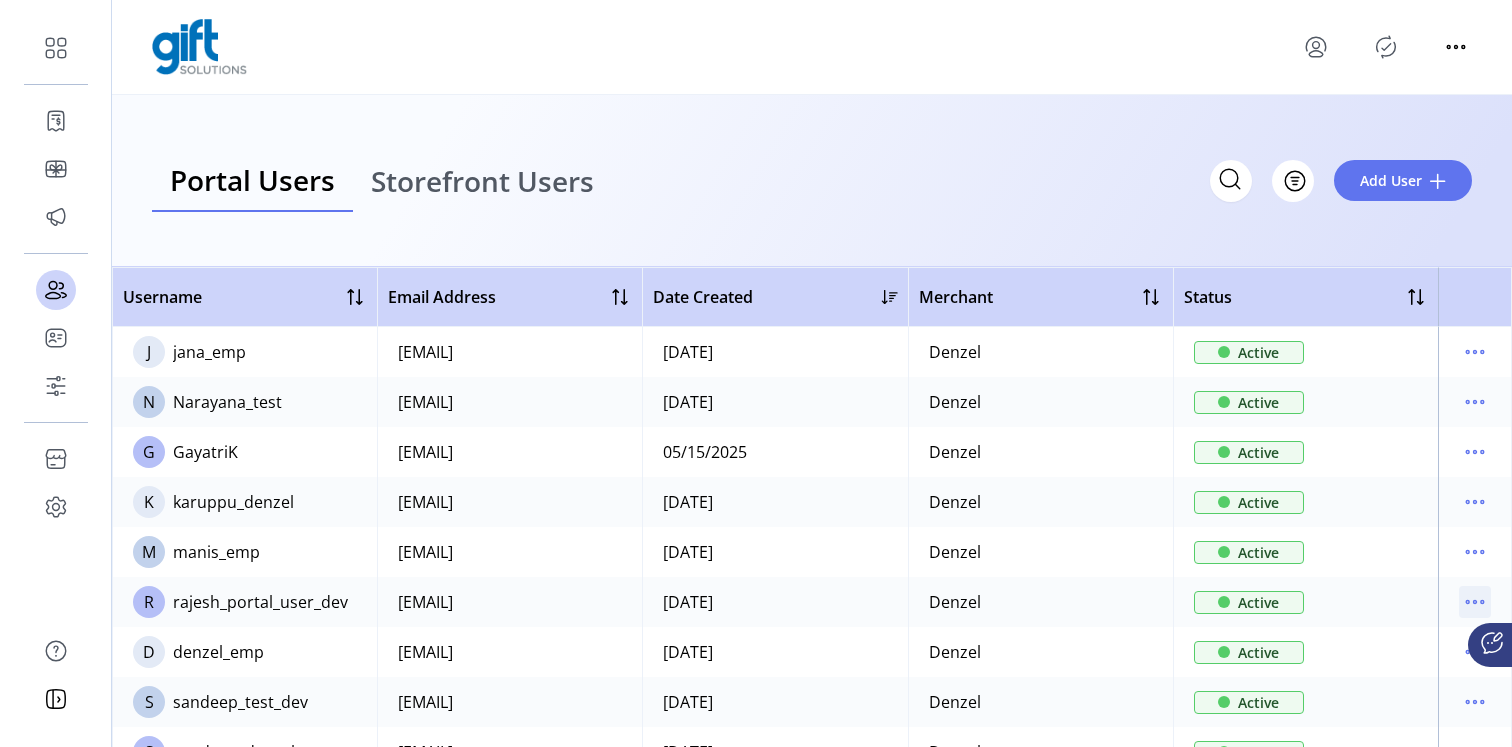 click at bounding box center [1475, 602] 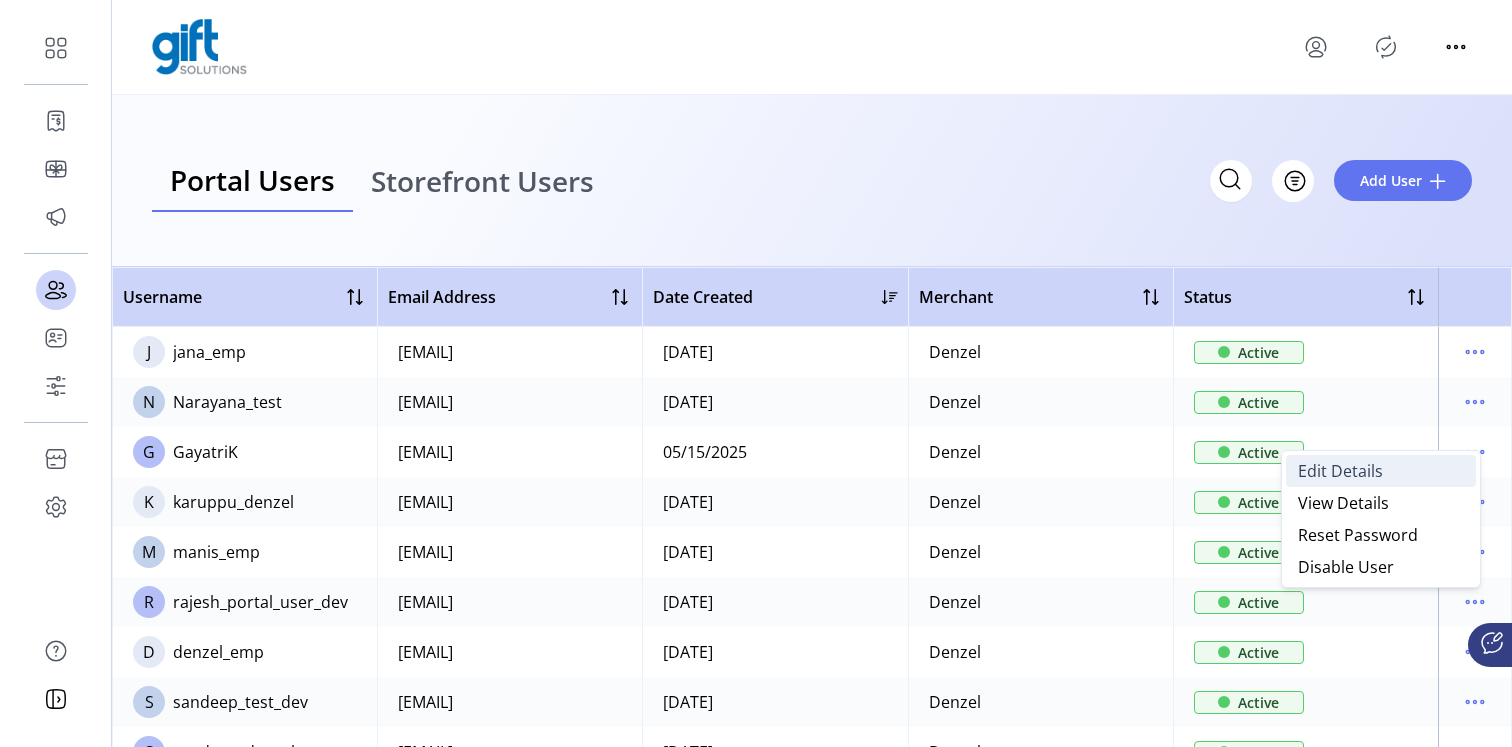 click on "Edit Details" at bounding box center [1340, 471] 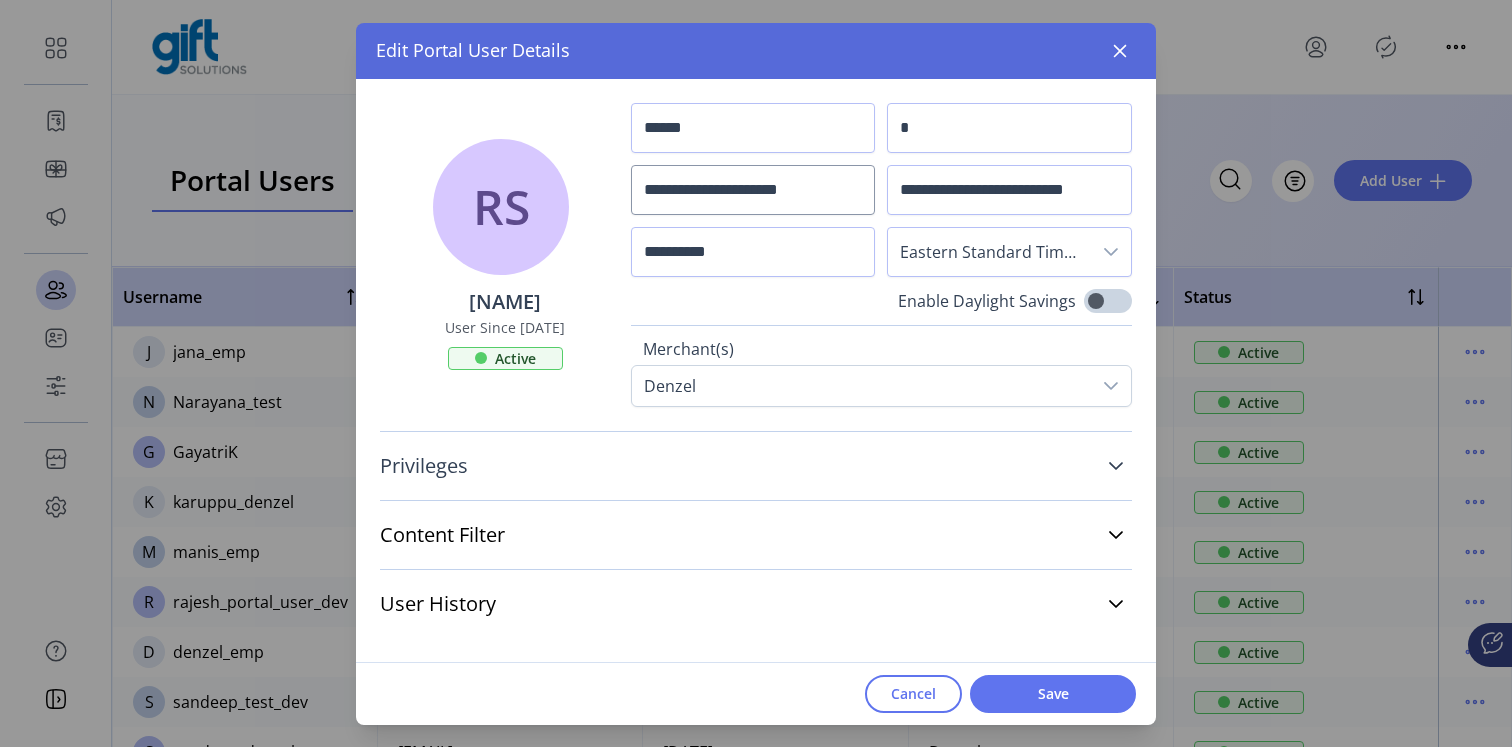 click at bounding box center (1116, 466) 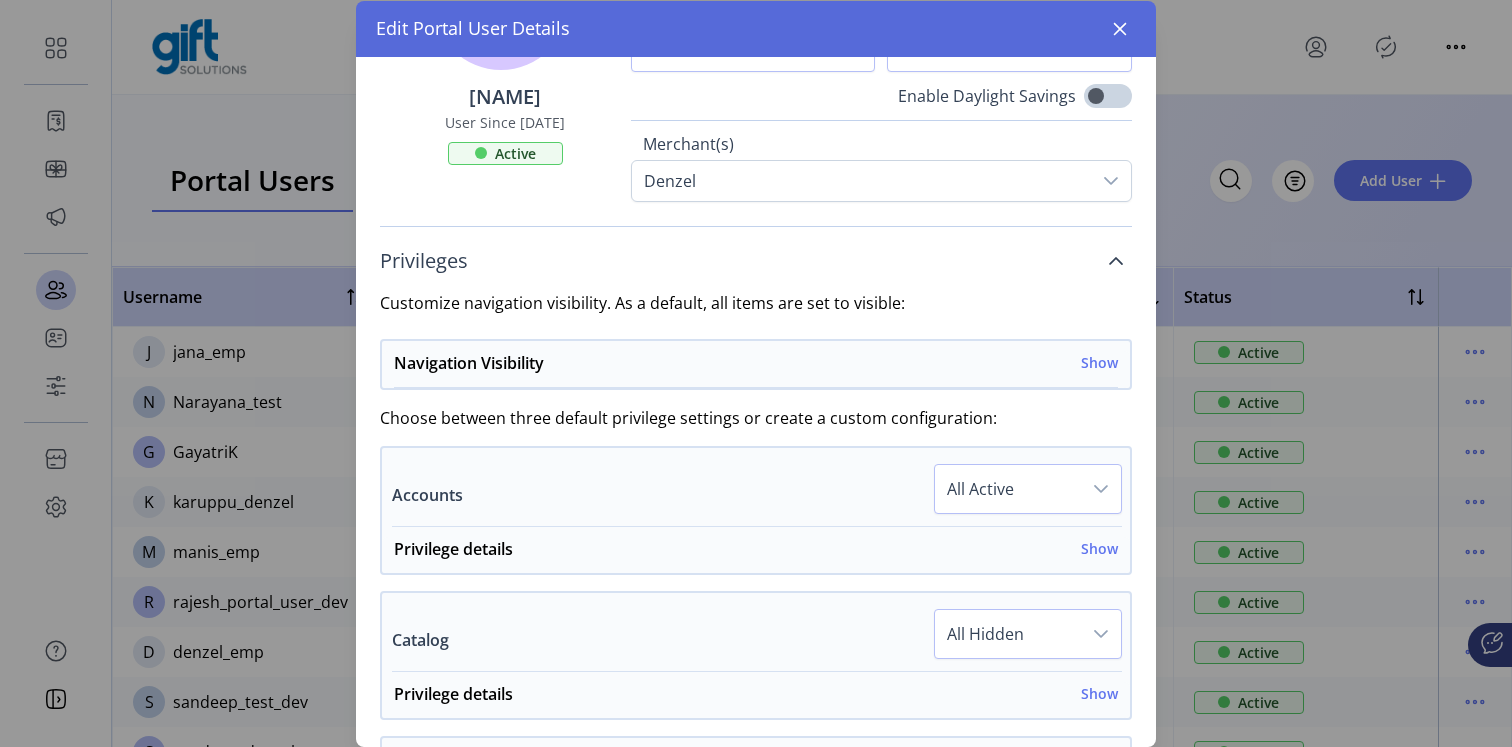 scroll, scrollTop: 115, scrollLeft: 0, axis: vertical 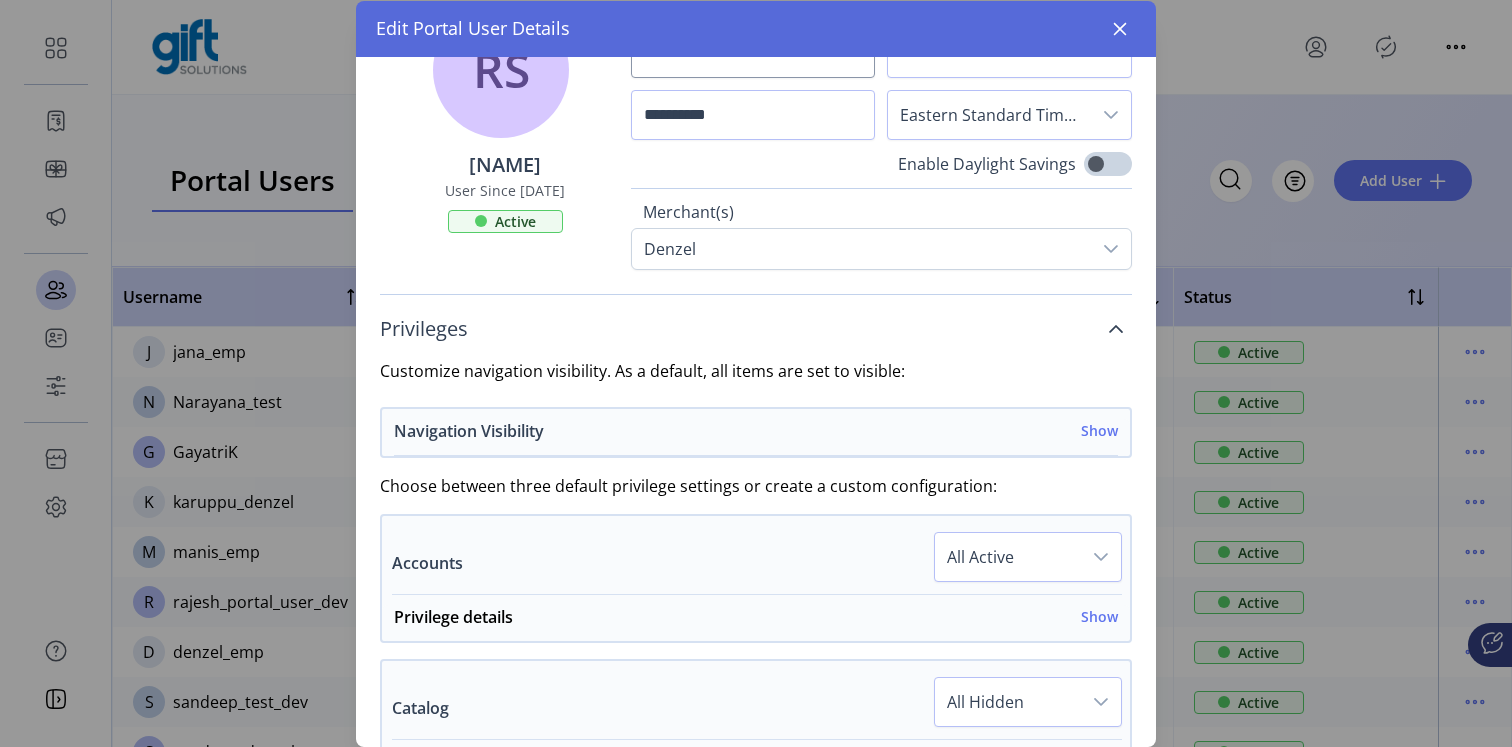 click on "Show" at bounding box center (1099, 430) 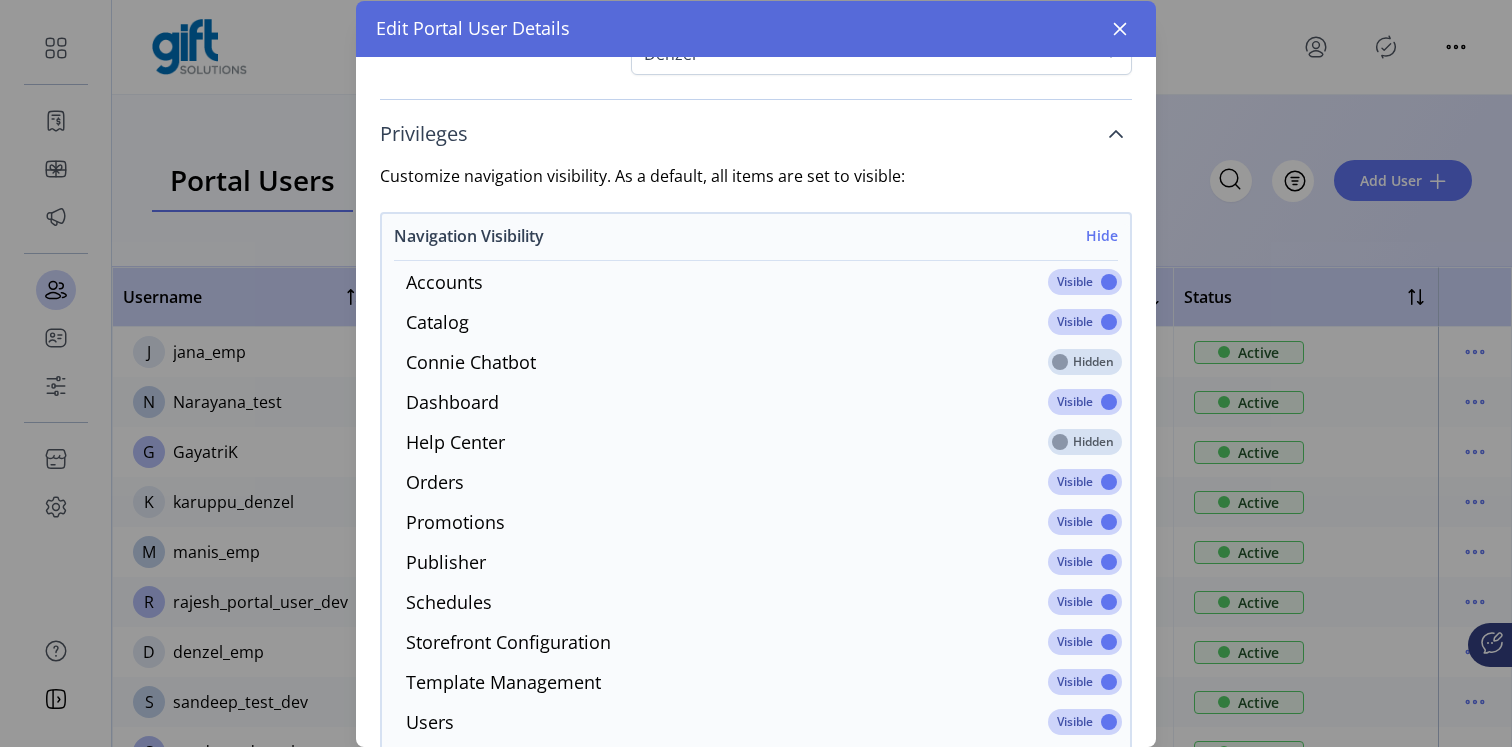 scroll, scrollTop: 336, scrollLeft: 0, axis: vertical 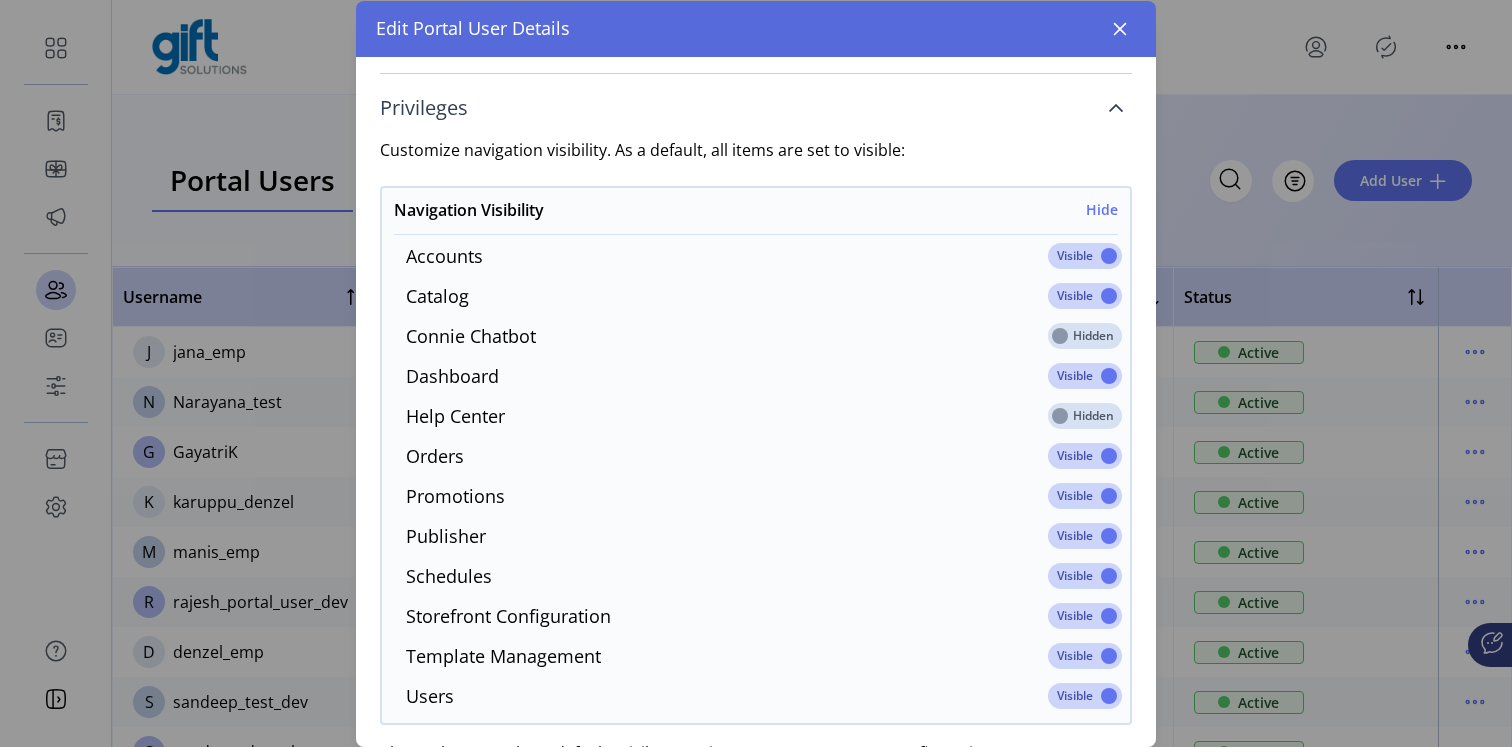 click at bounding box center [1085, 256] 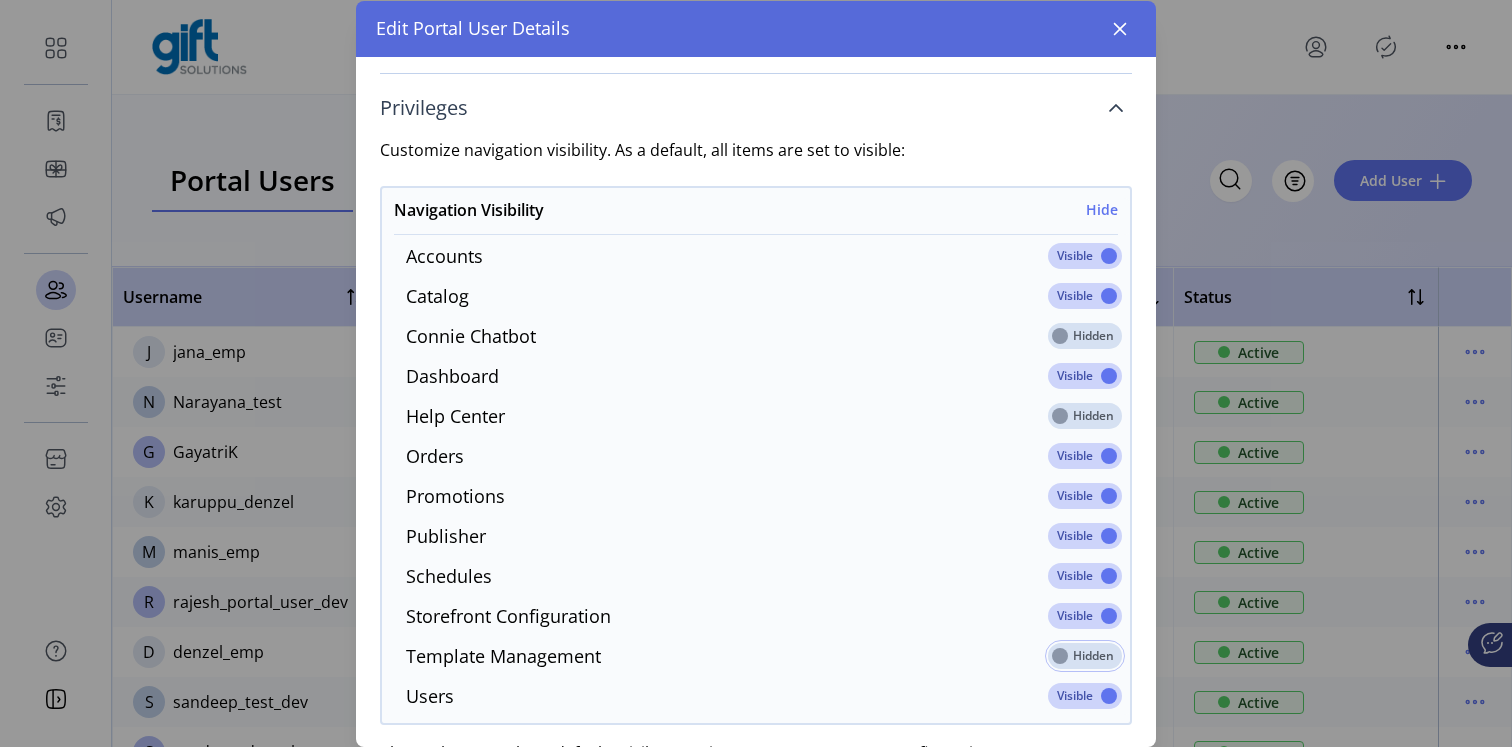 scroll, scrollTop: 11, scrollLeft: 6, axis: both 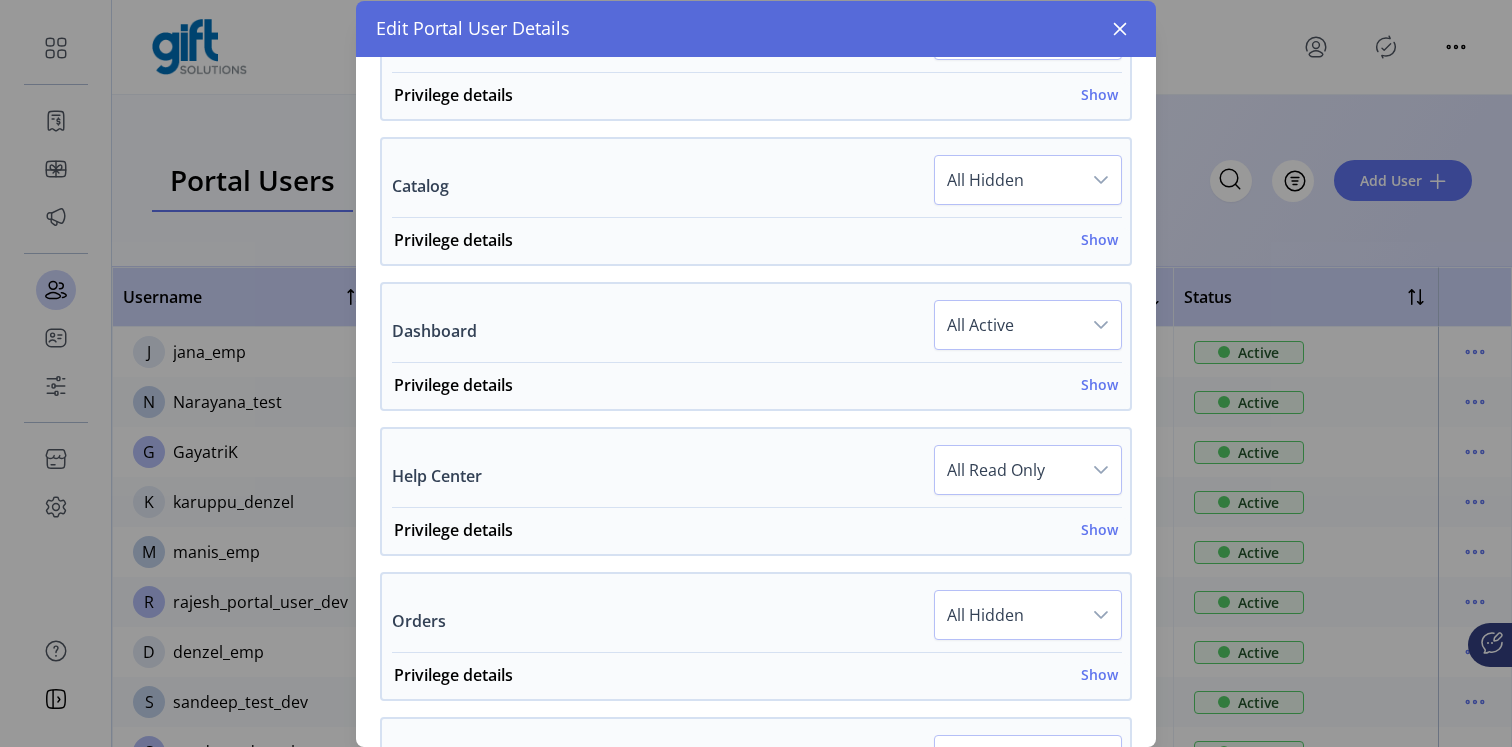 click on "All Hidden" at bounding box center (1028, 41) 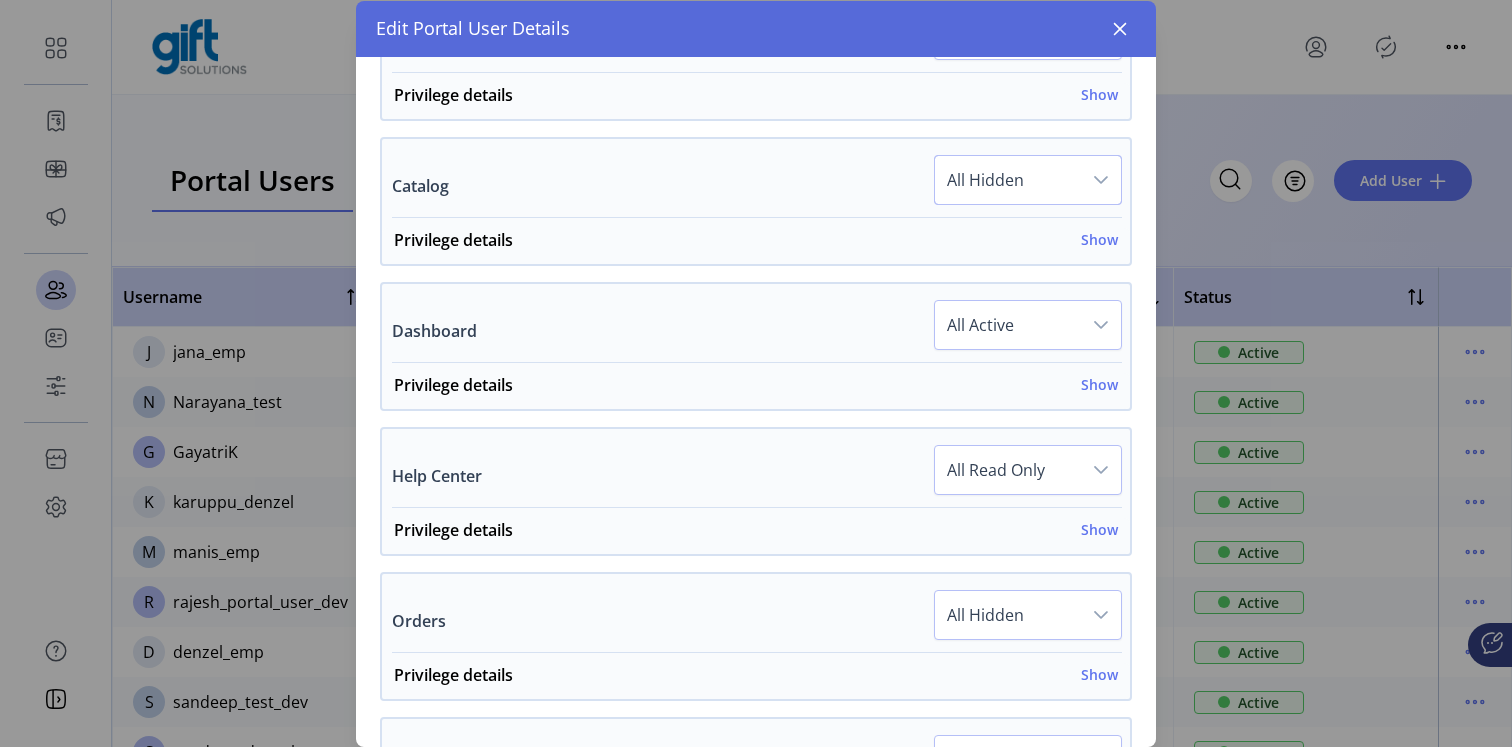 click on "All Hidden" at bounding box center [1008, 180] 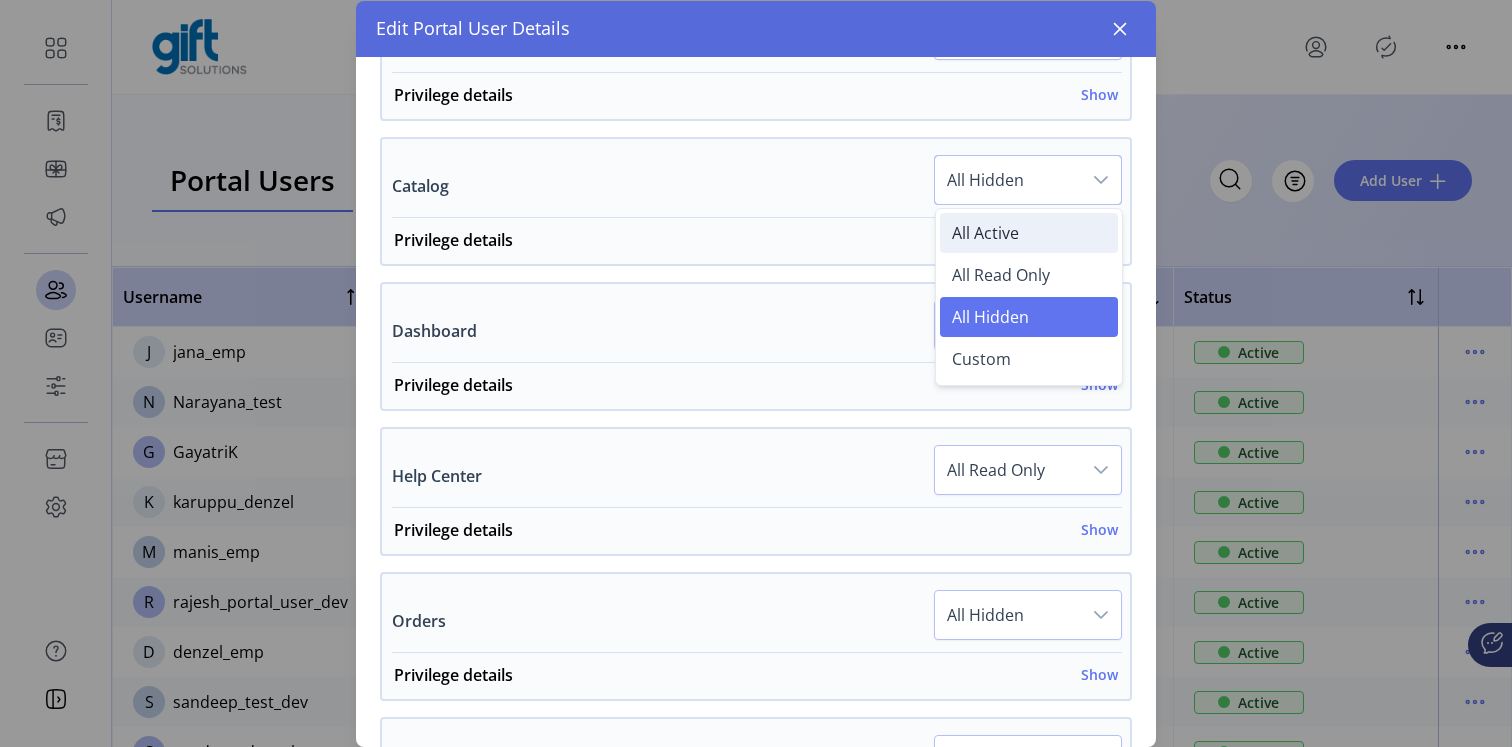 click on "All Active" at bounding box center (985, 233) 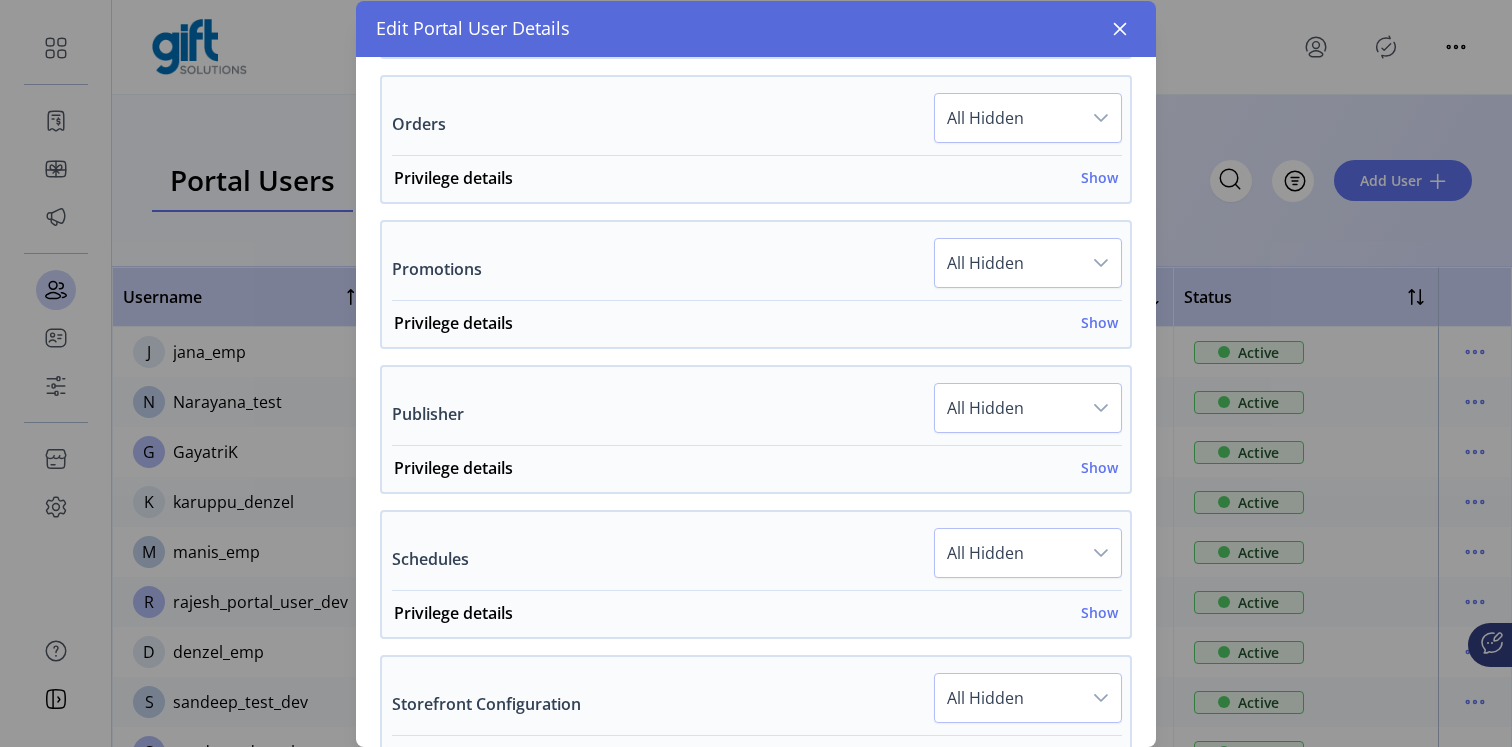 scroll, scrollTop: 2230, scrollLeft: 0, axis: vertical 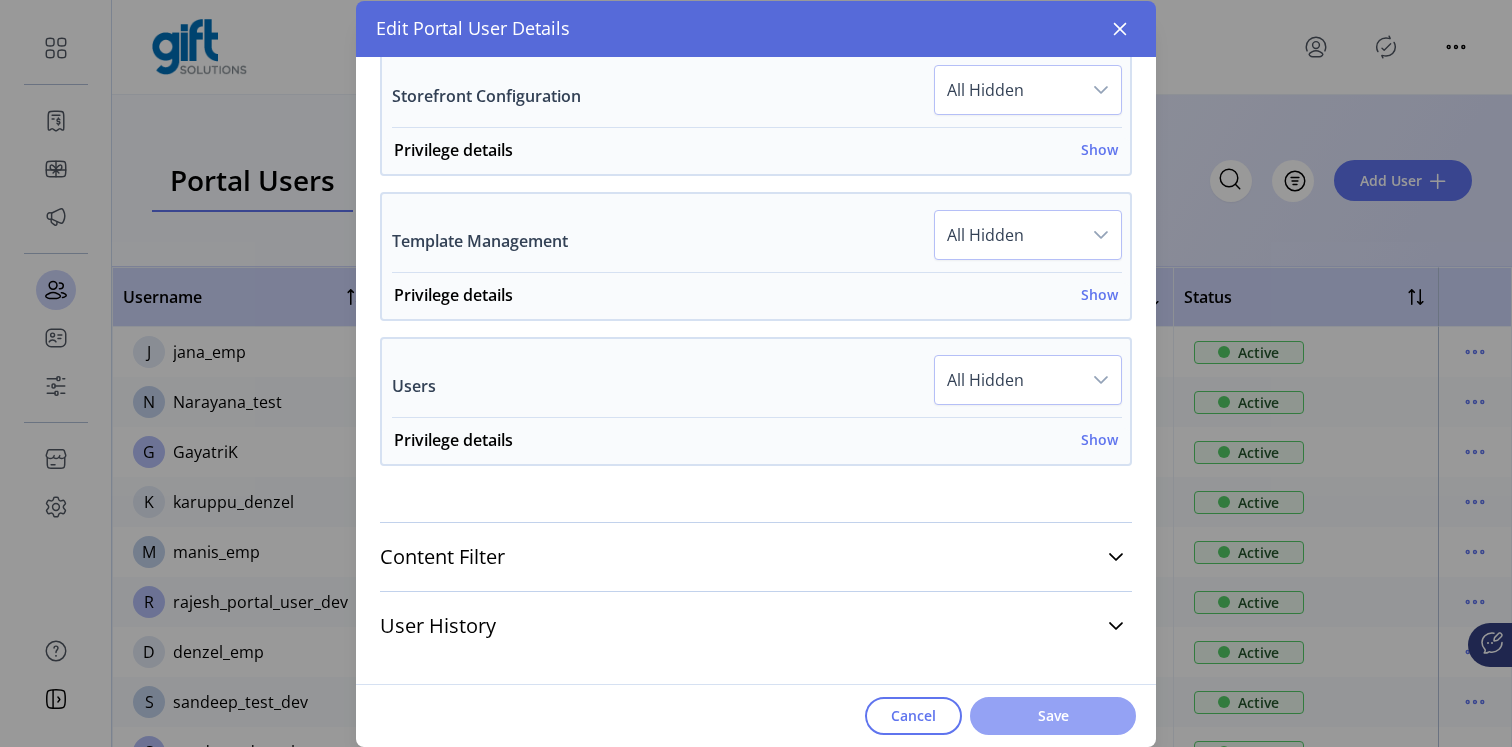 click on "Save" at bounding box center (1053, 716) 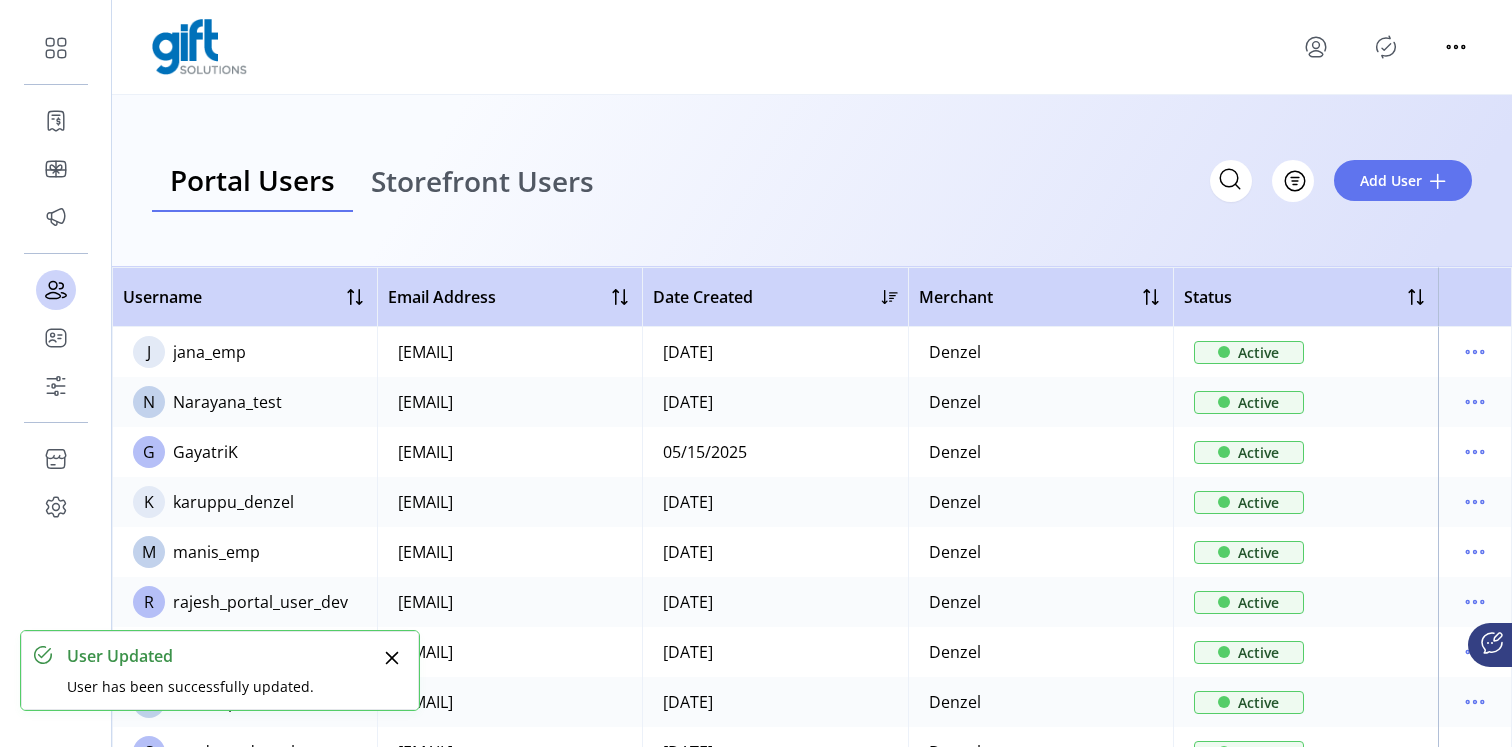 click at bounding box center (1316, 47) 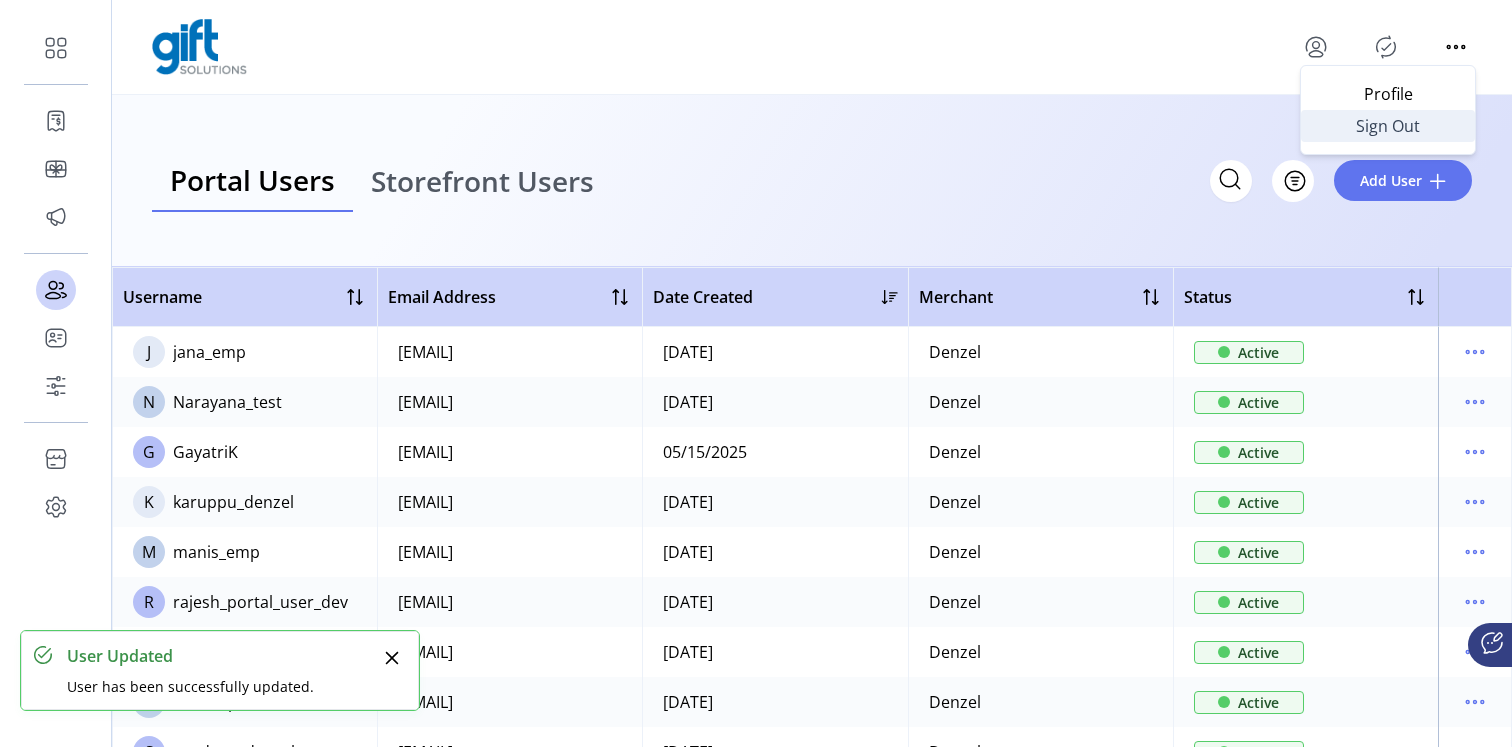 click on "Sign Out" at bounding box center (1388, 126) 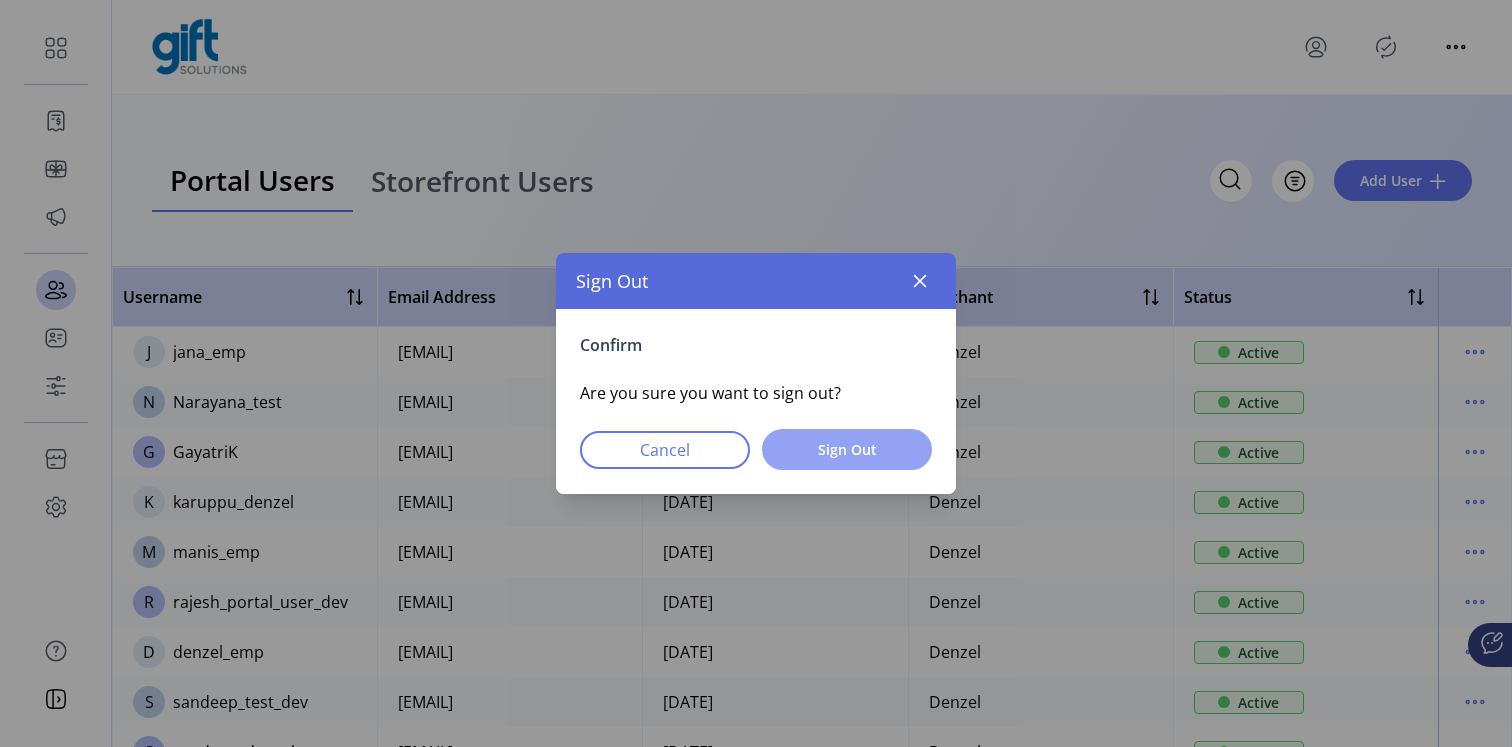 click on "Sign Out" at bounding box center (847, 449) 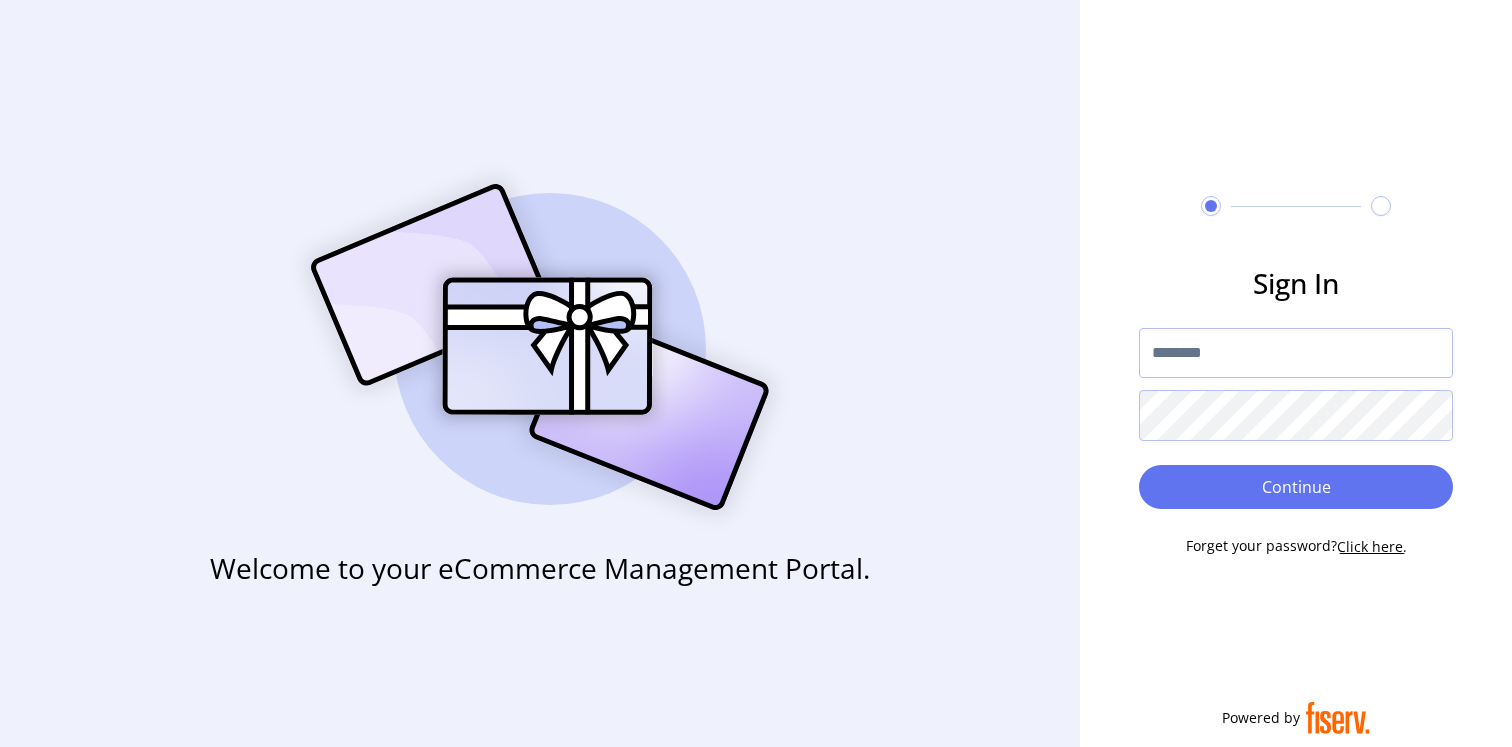 click at bounding box center (1296, 353) 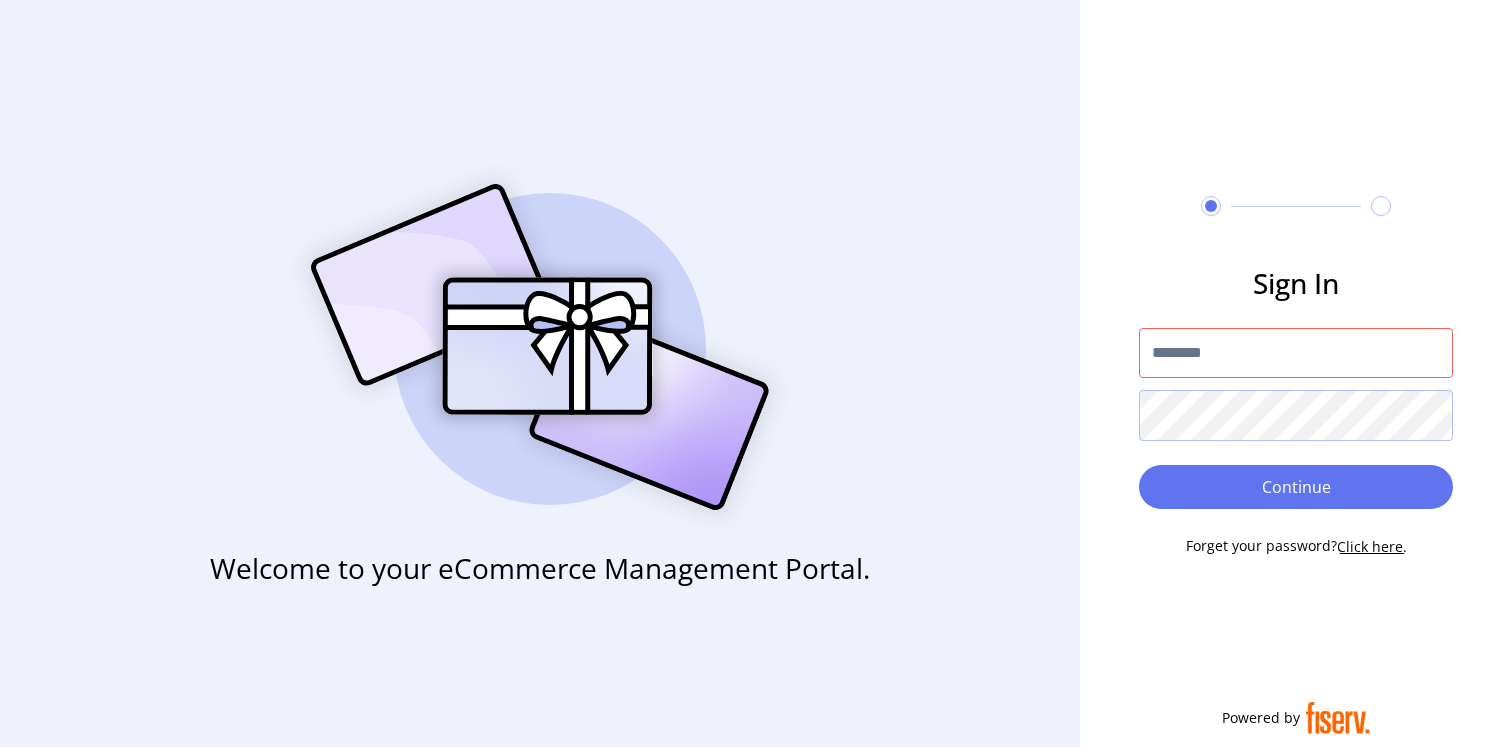 type on "**********" 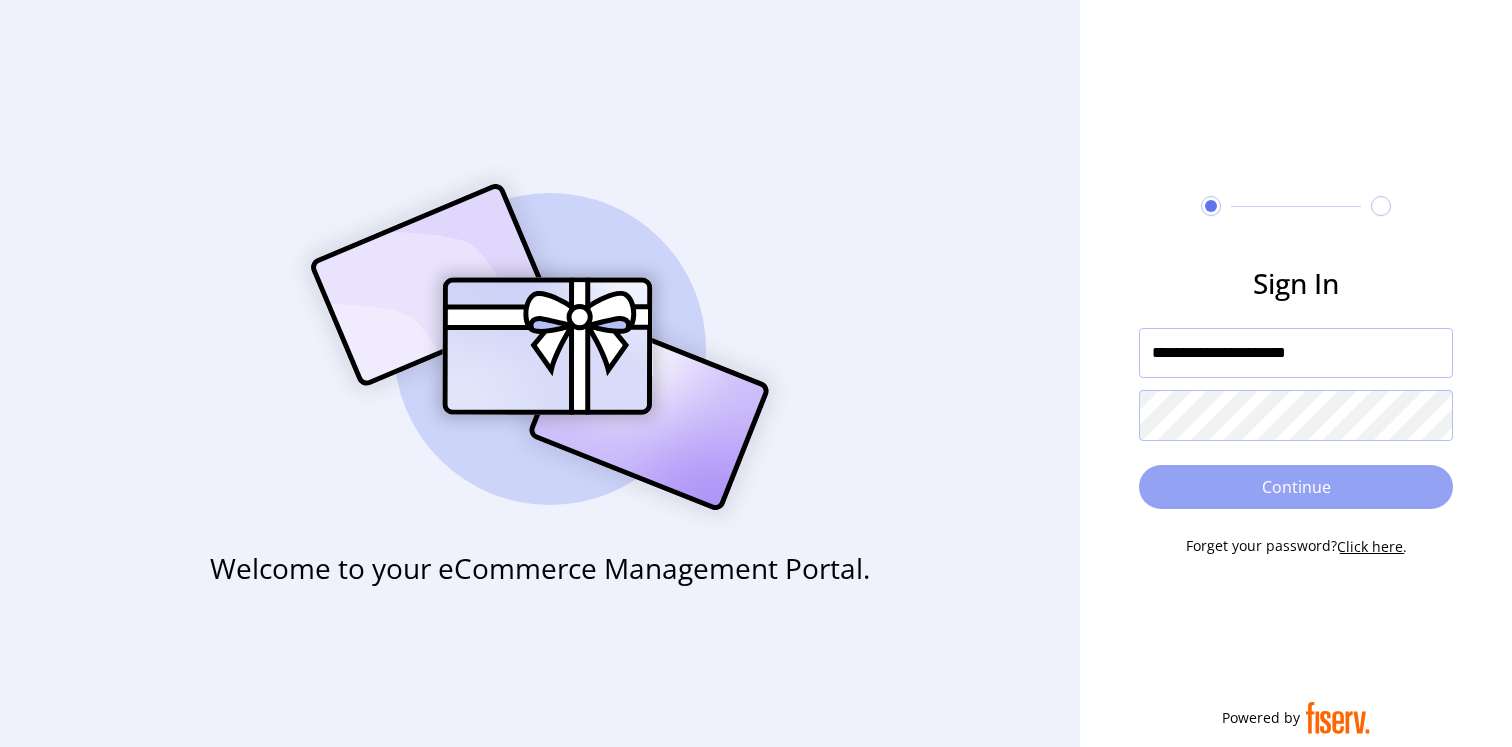 click on "Continue" at bounding box center (1296, 487) 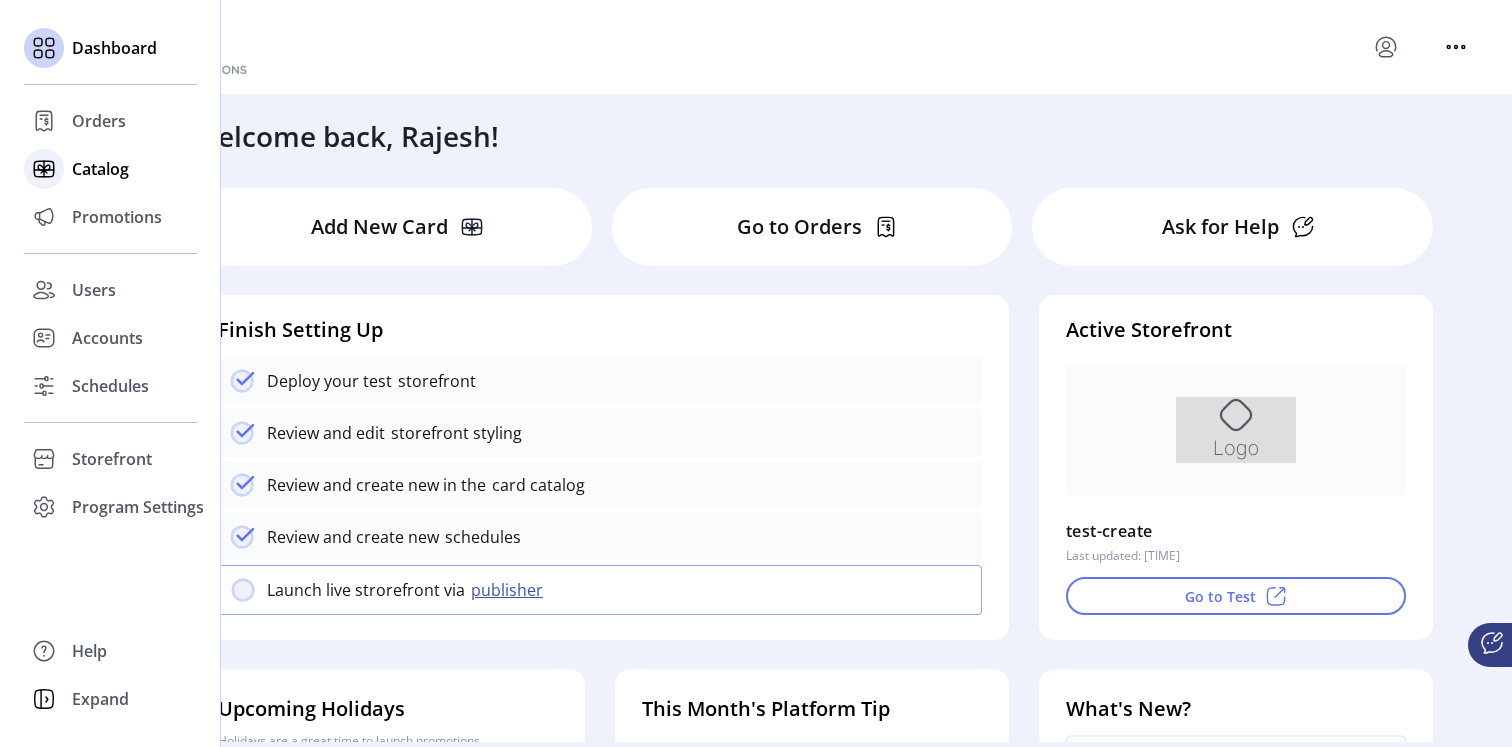 click on "Catalog" at bounding box center (99, 121) 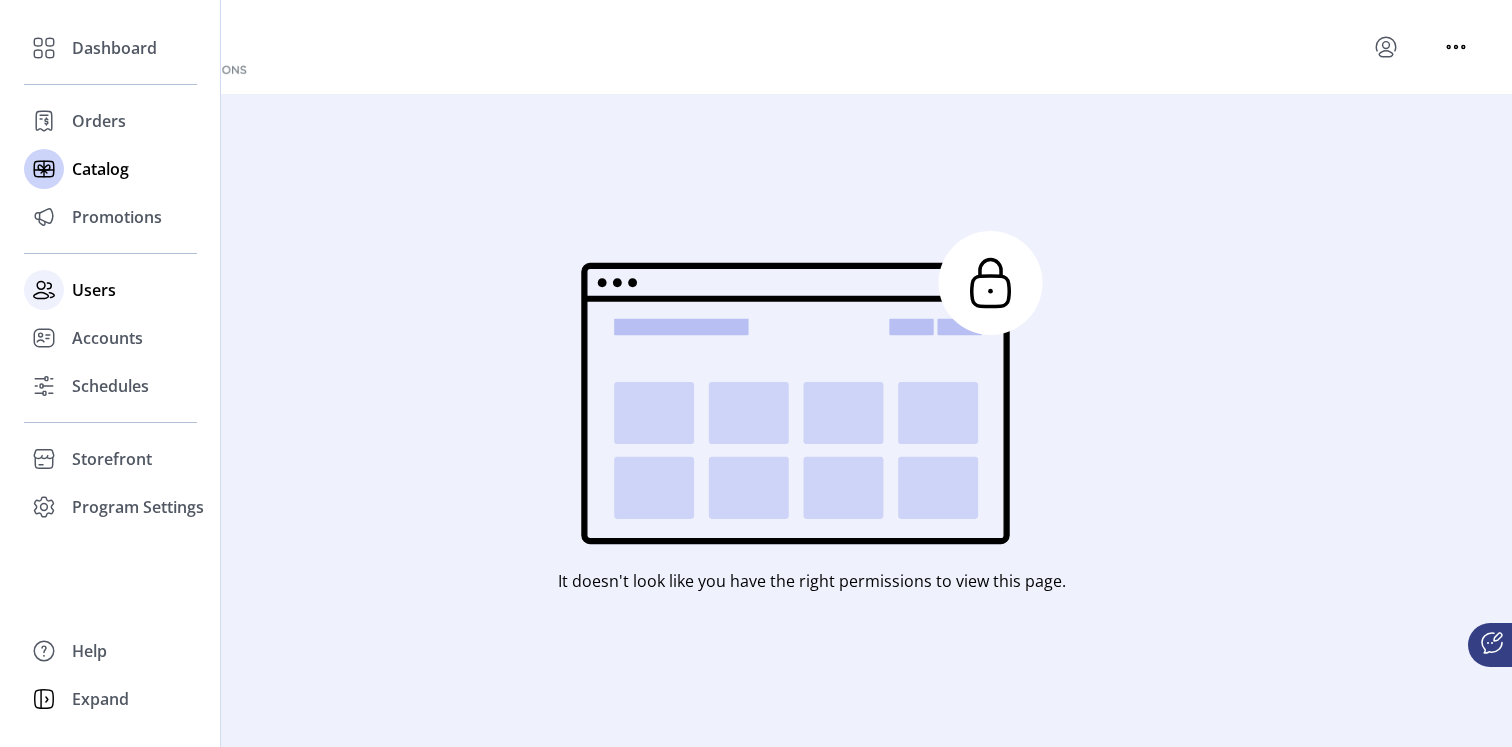 click on "Users" at bounding box center [114, 48] 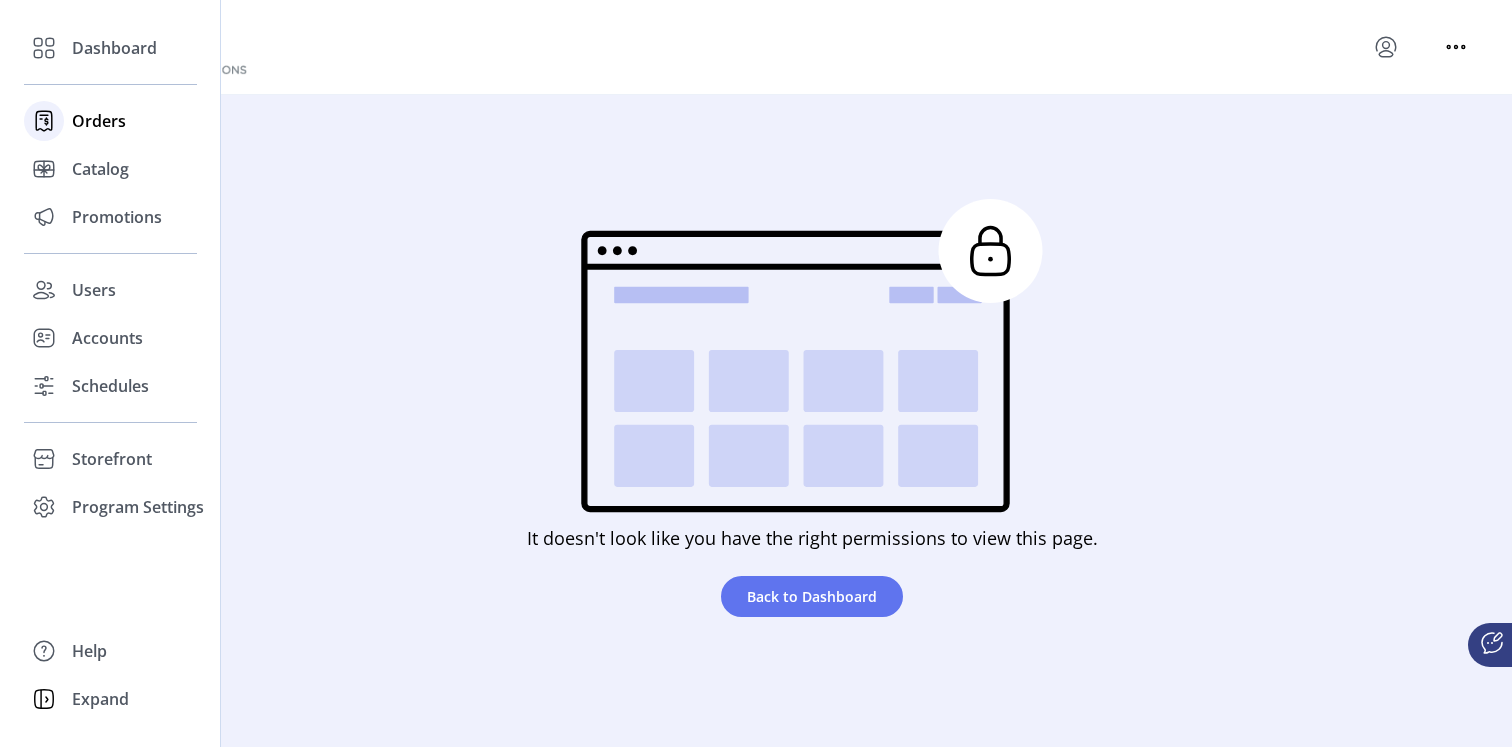 click on "Orders" at bounding box center [114, 48] 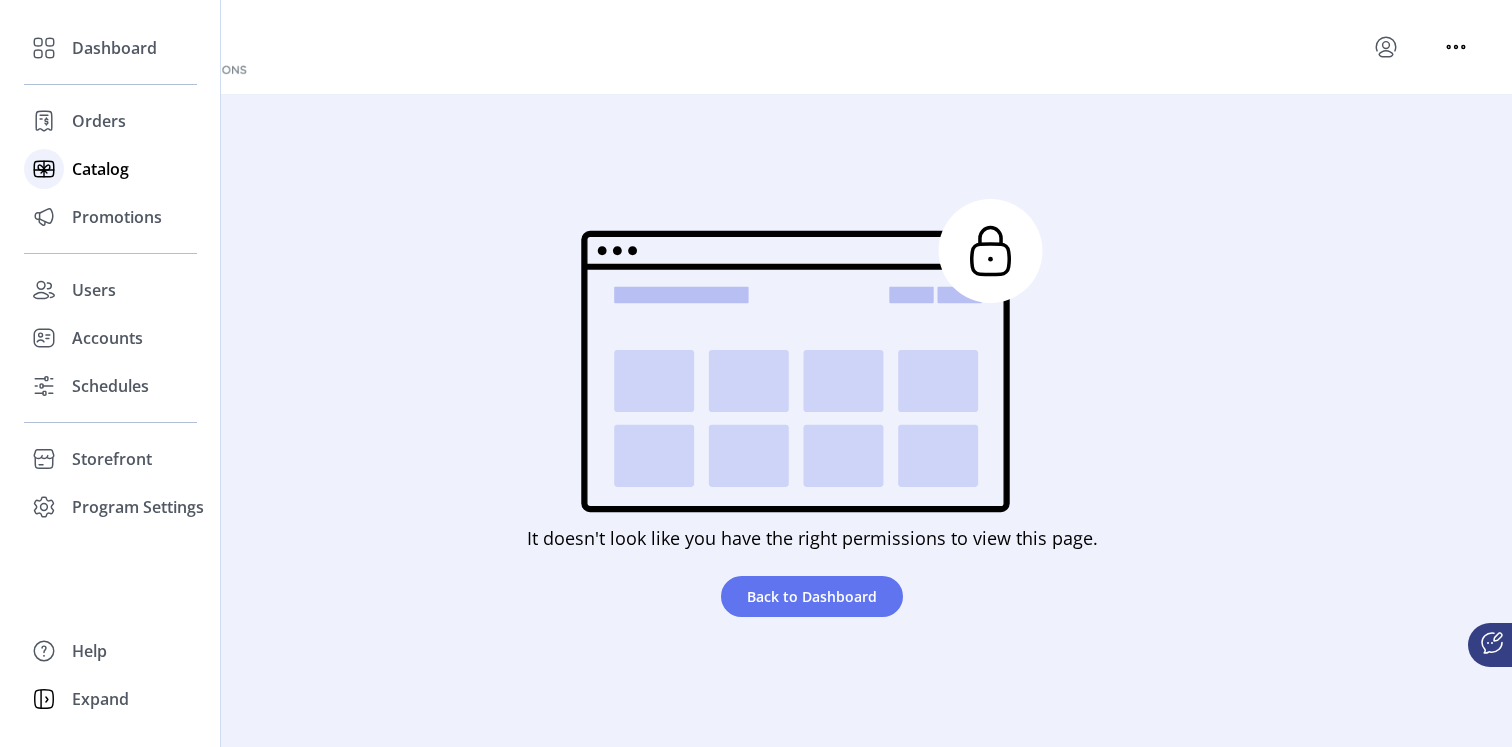 click on "Catalog" at bounding box center (114, 48) 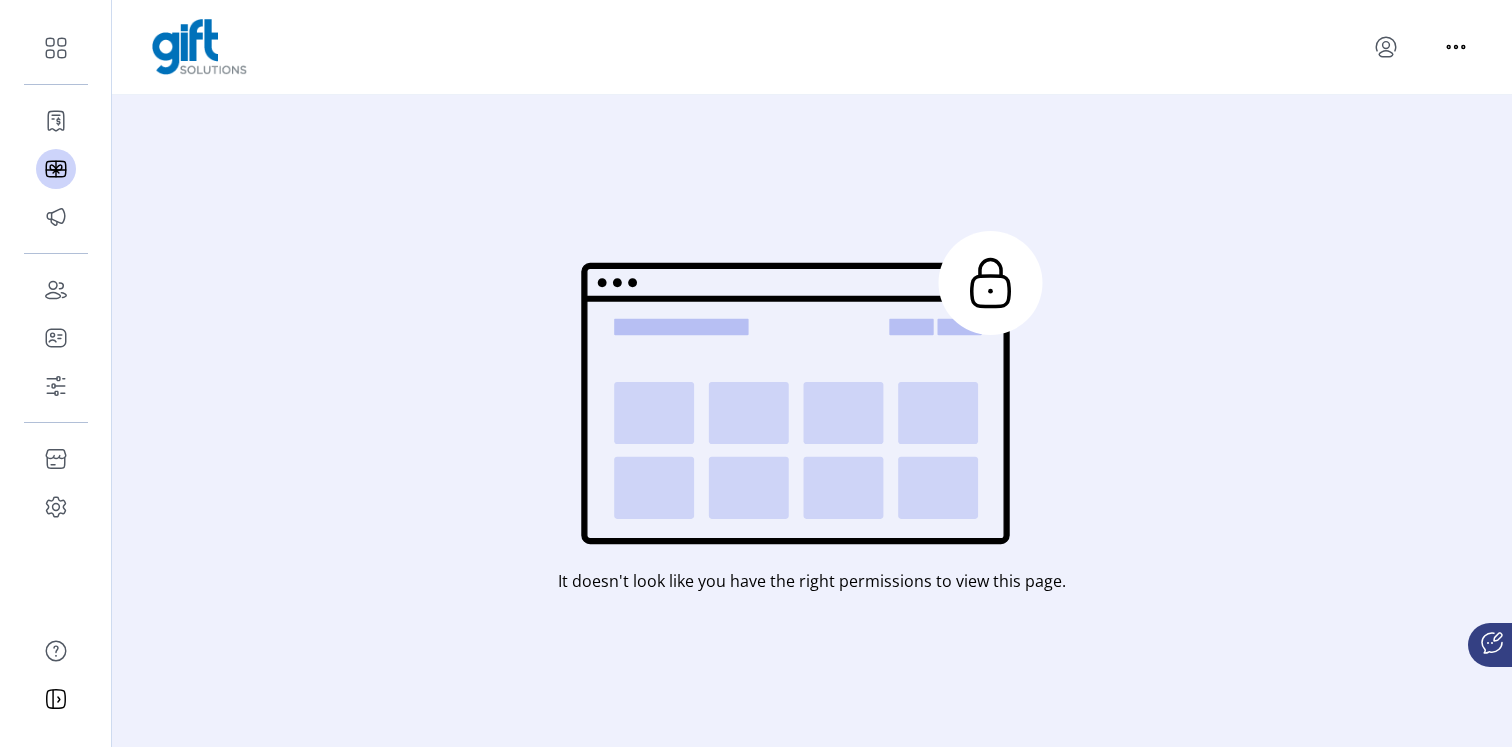 click at bounding box center [1386, 47] 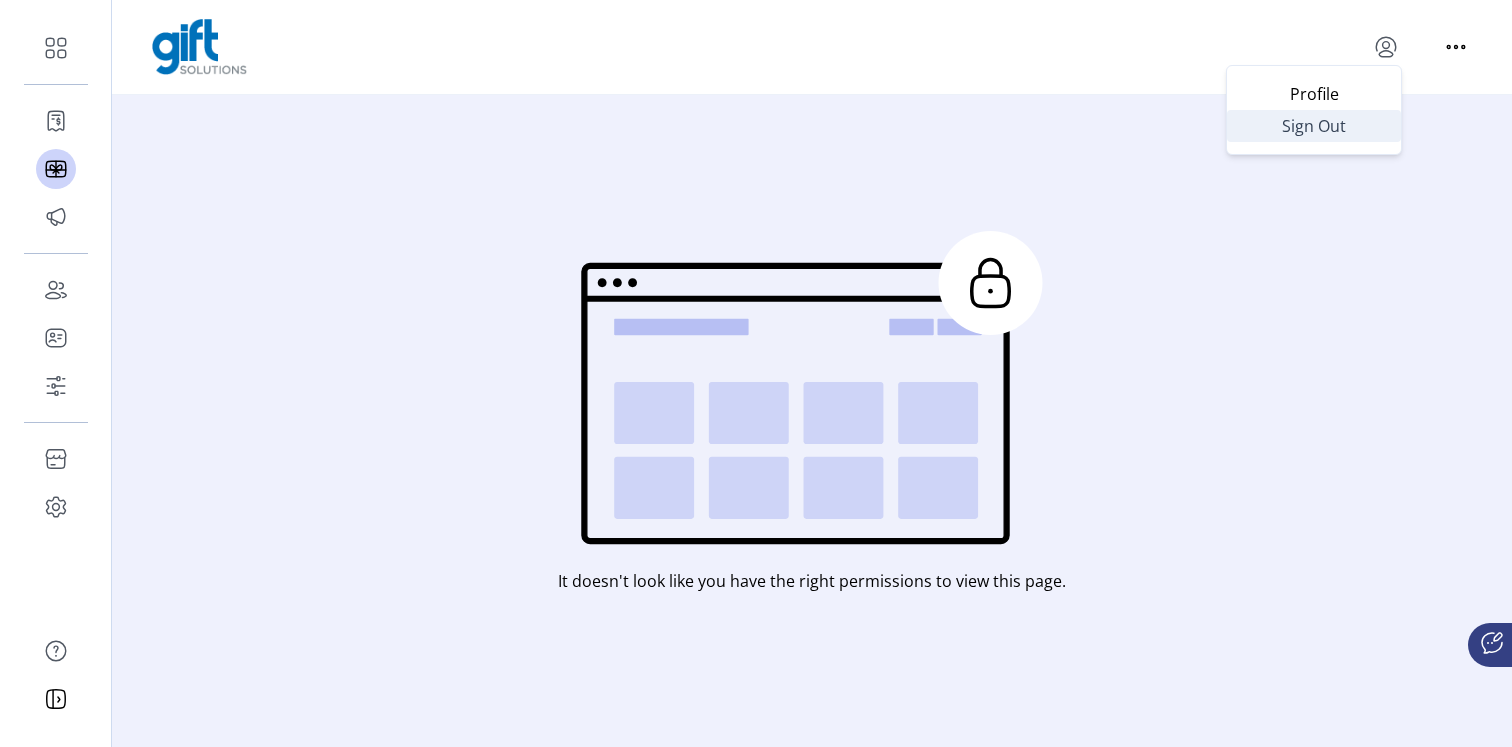 click on "Sign Out" at bounding box center (1314, 126) 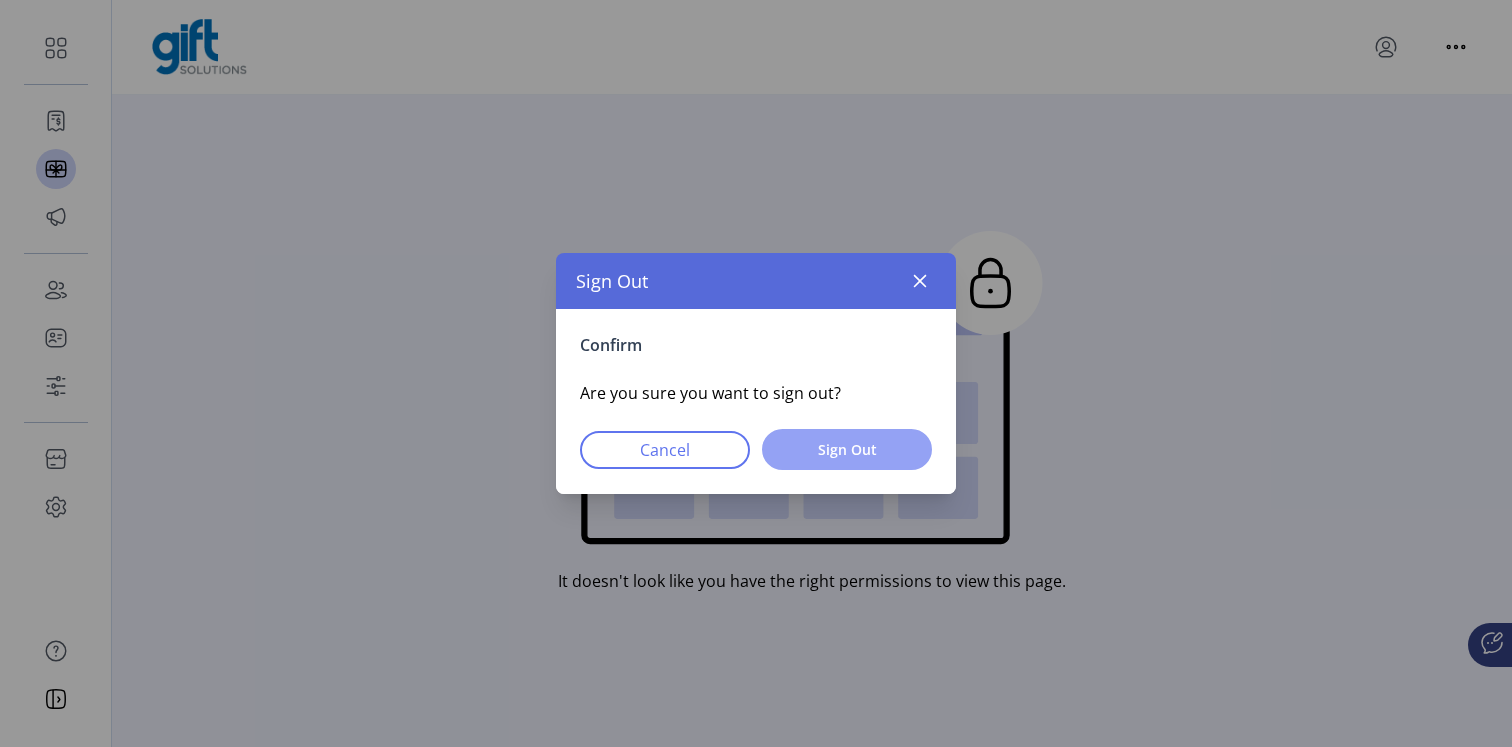 click on "Sign Out" at bounding box center [847, 449] 